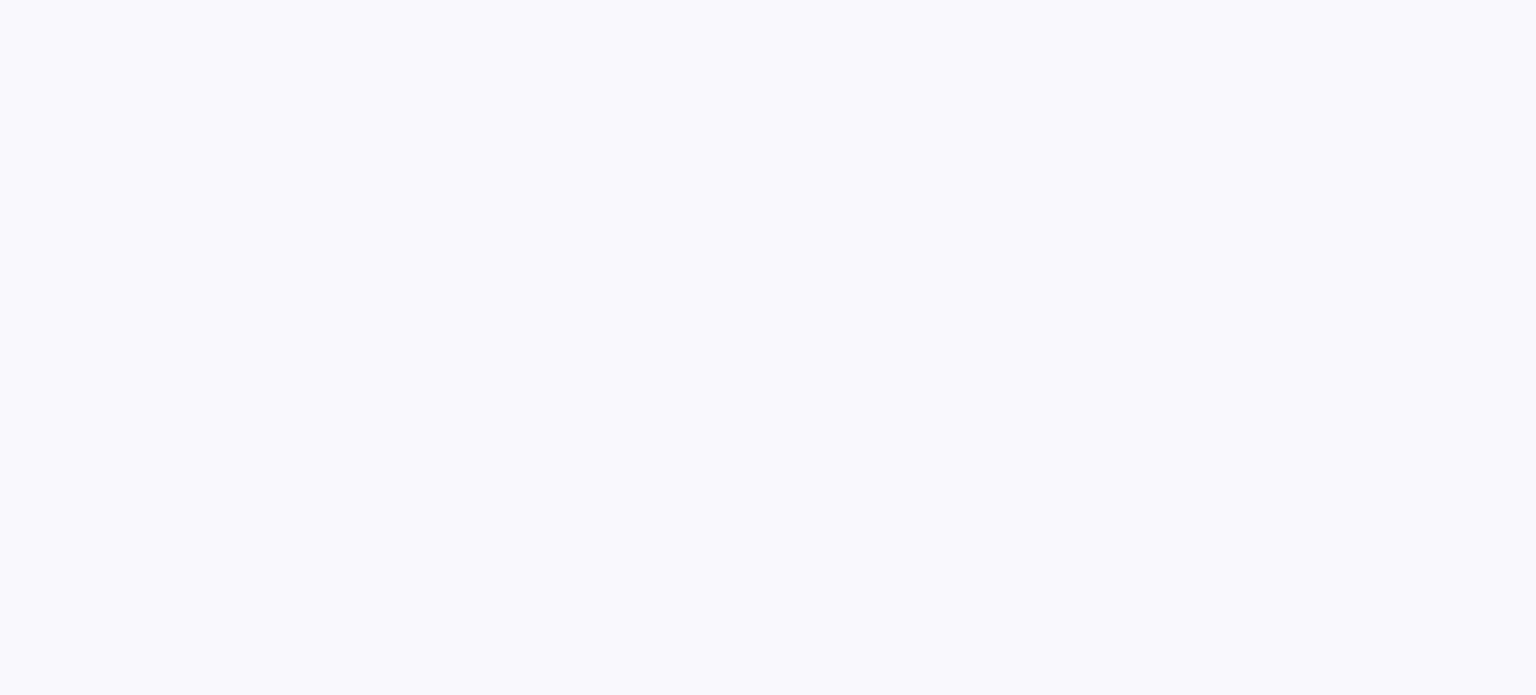 scroll, scrollTop: 0, scrollLeft: 0, axis: both 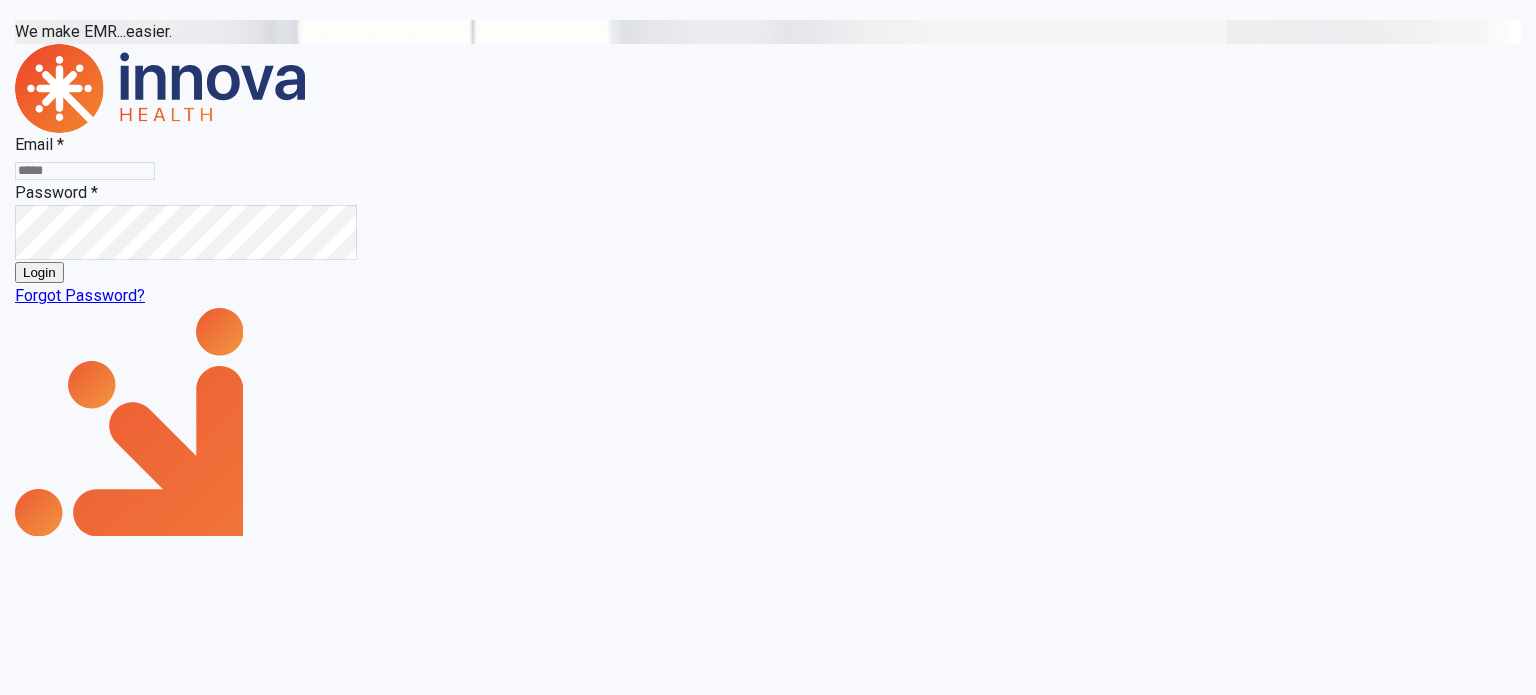 type on "**********" 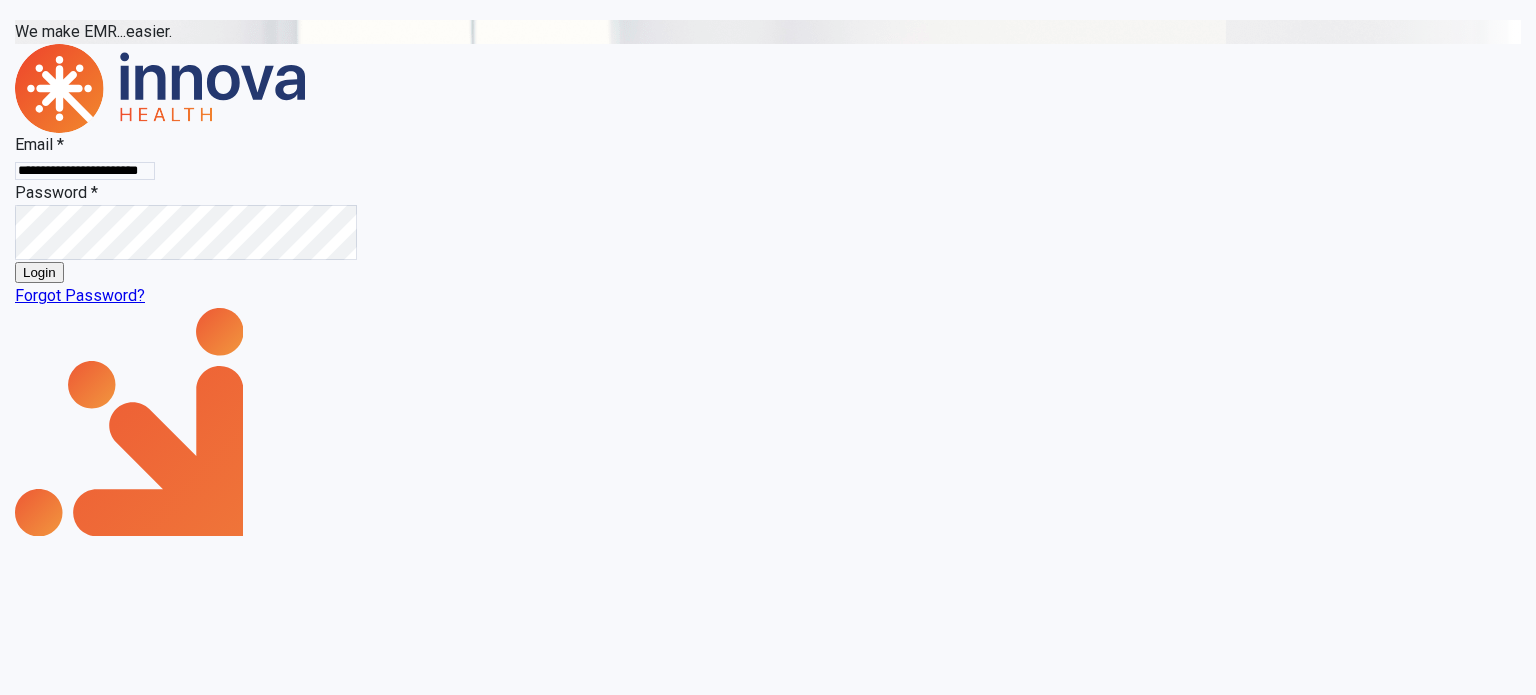 click on "Login" 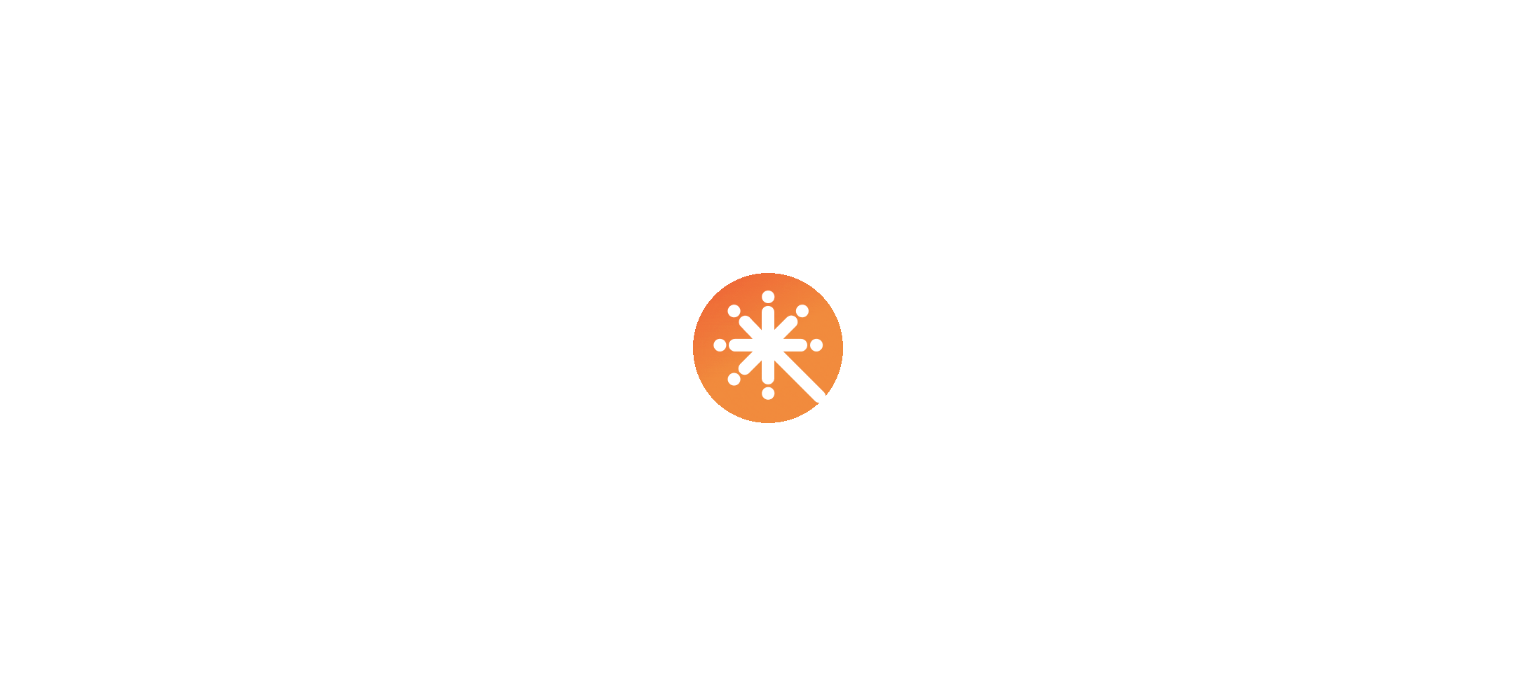 scroll, scrollTop: 0, scrollLeft: 0, axis: both 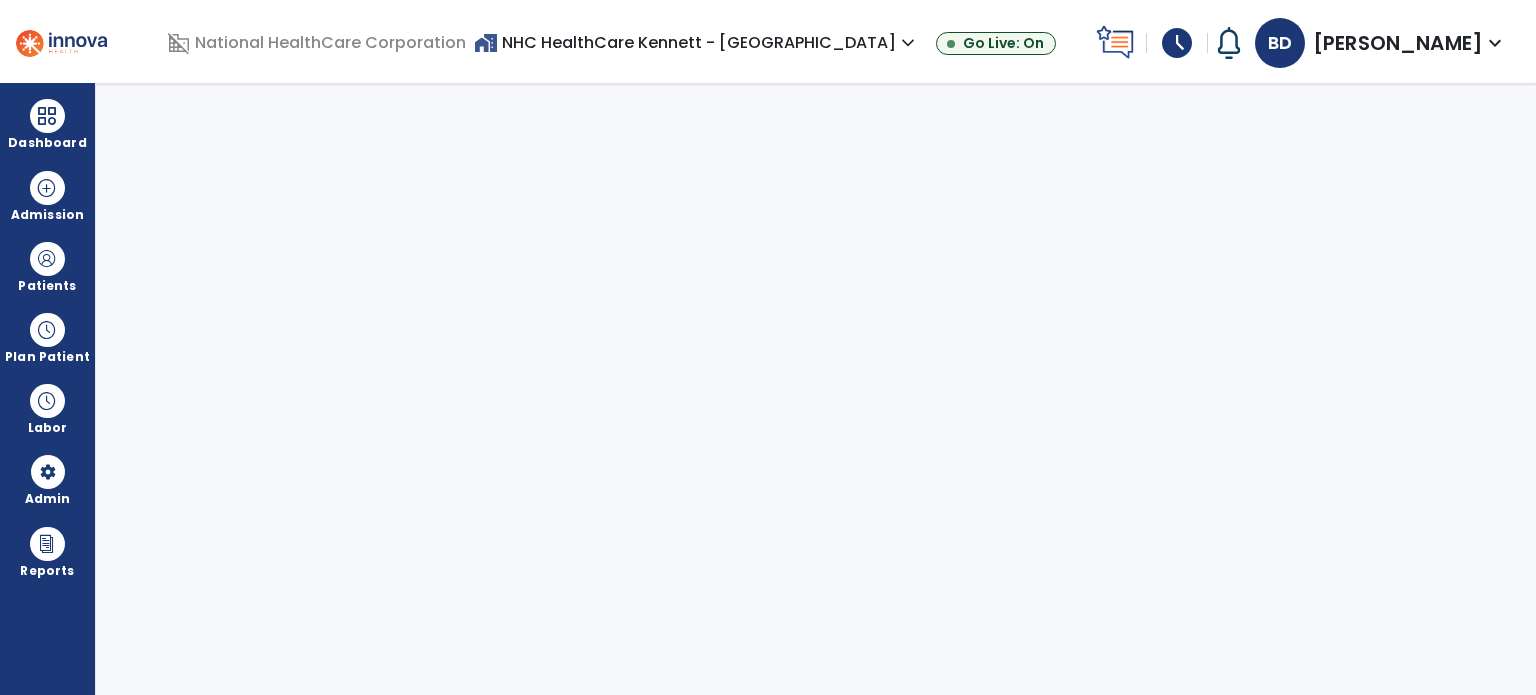 select on "***" 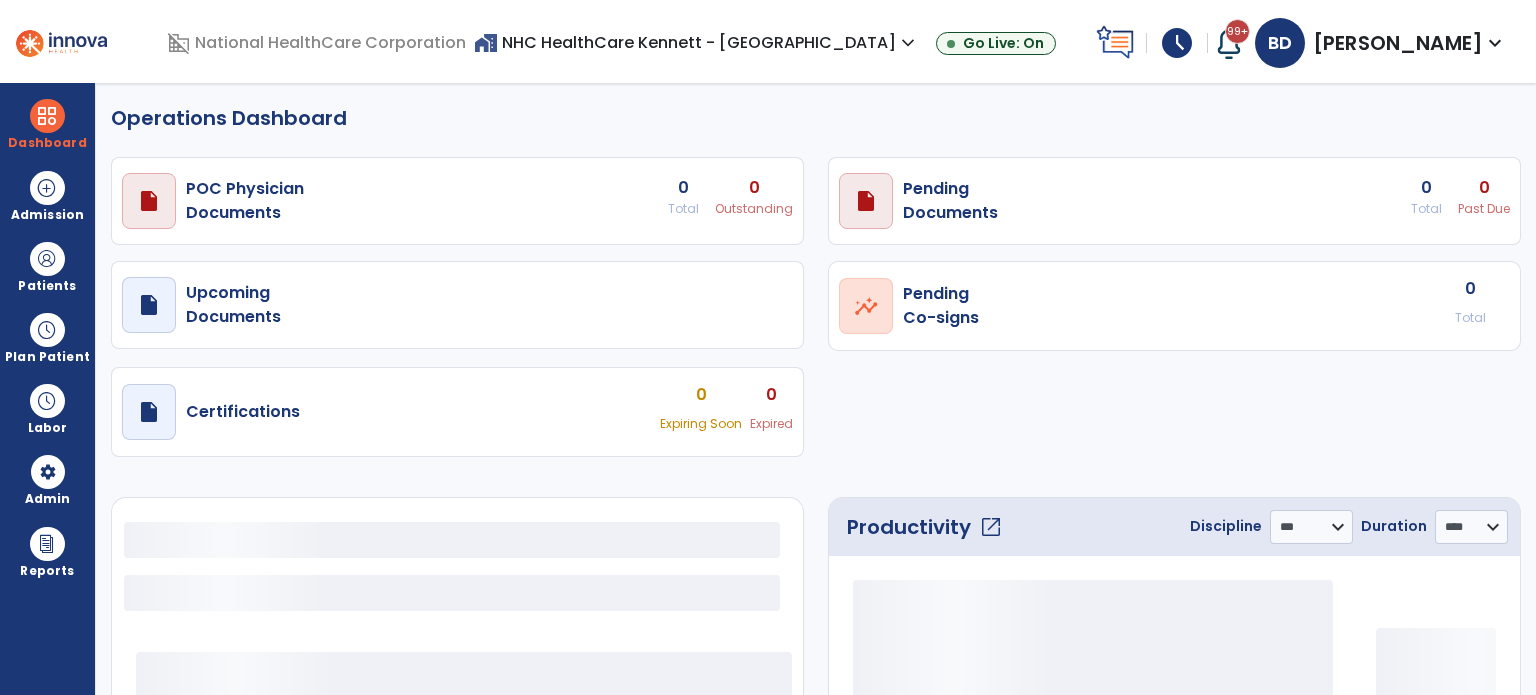 select on "***" 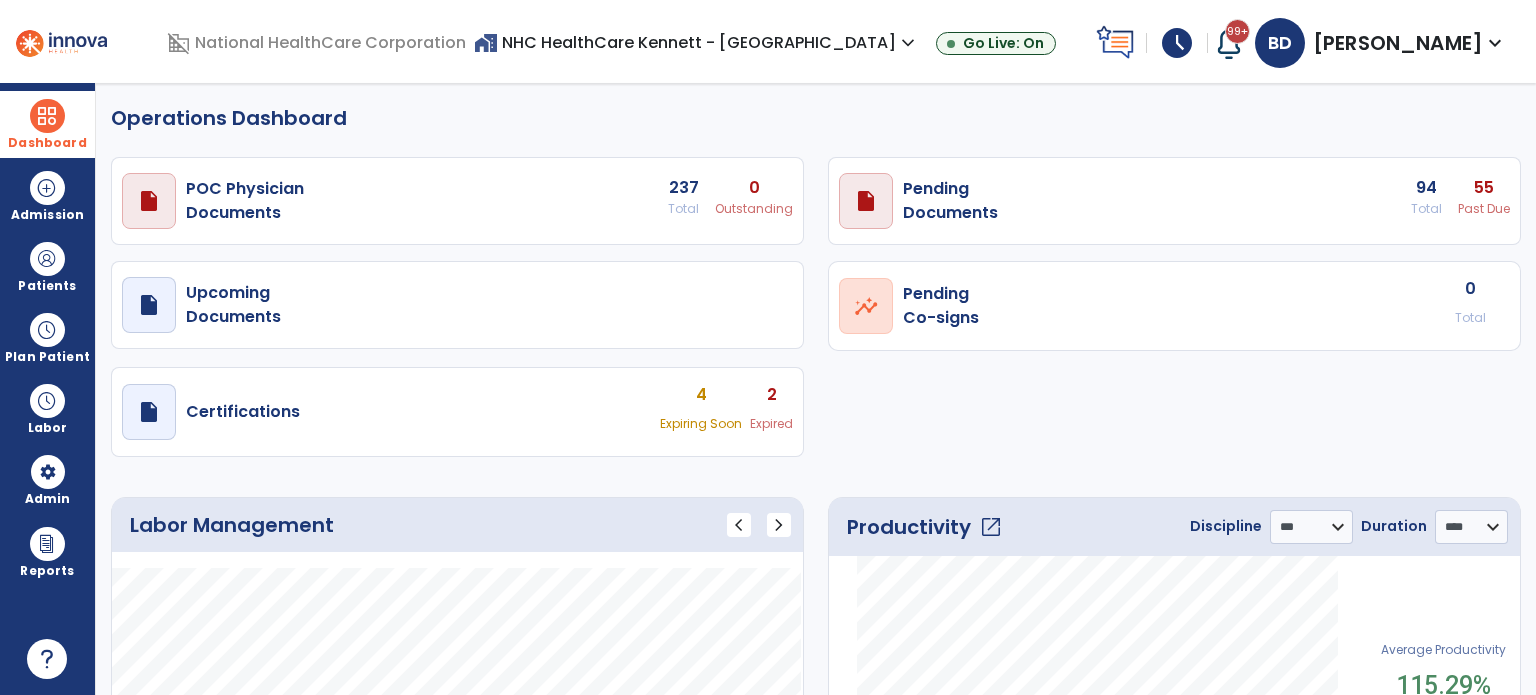 click at bounding box center [47, 116] 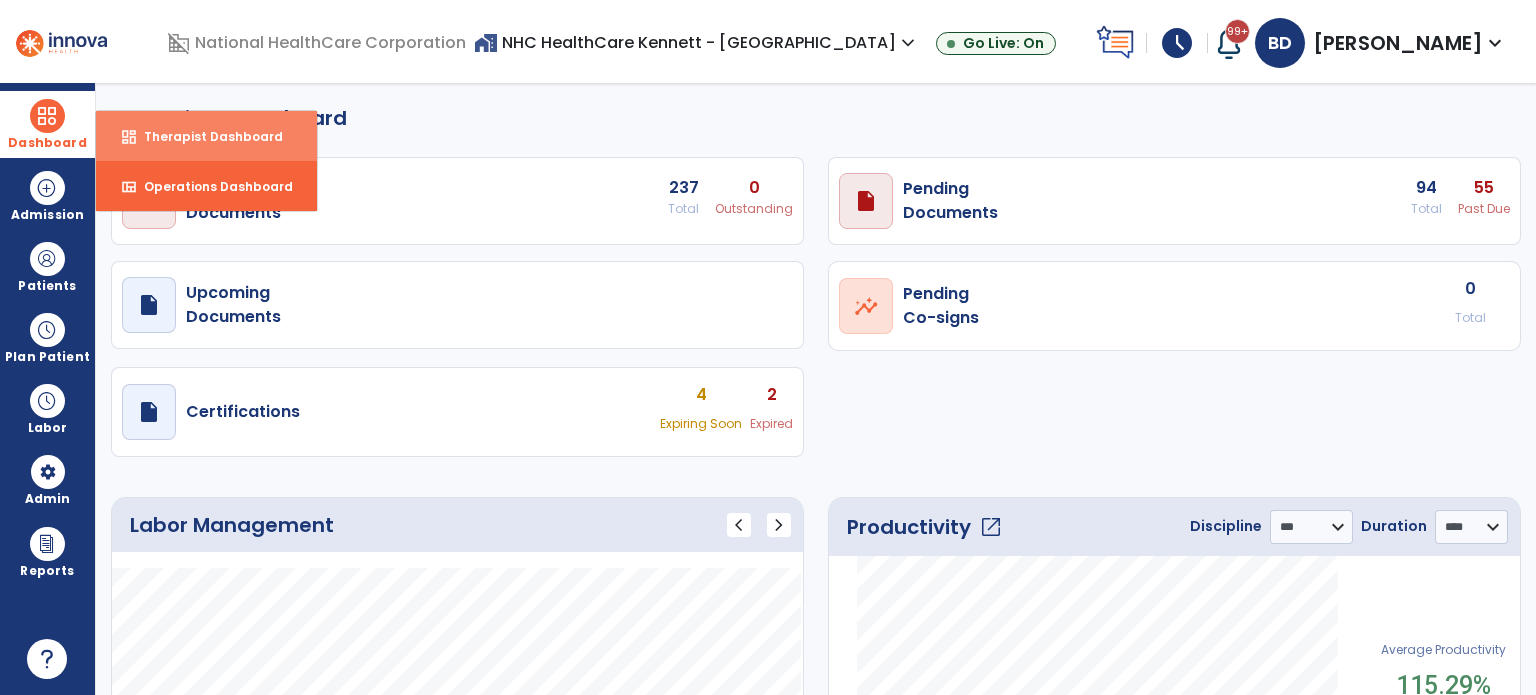click on "dashboard  Therapist Dashboard" at bounding box center (206, 136) 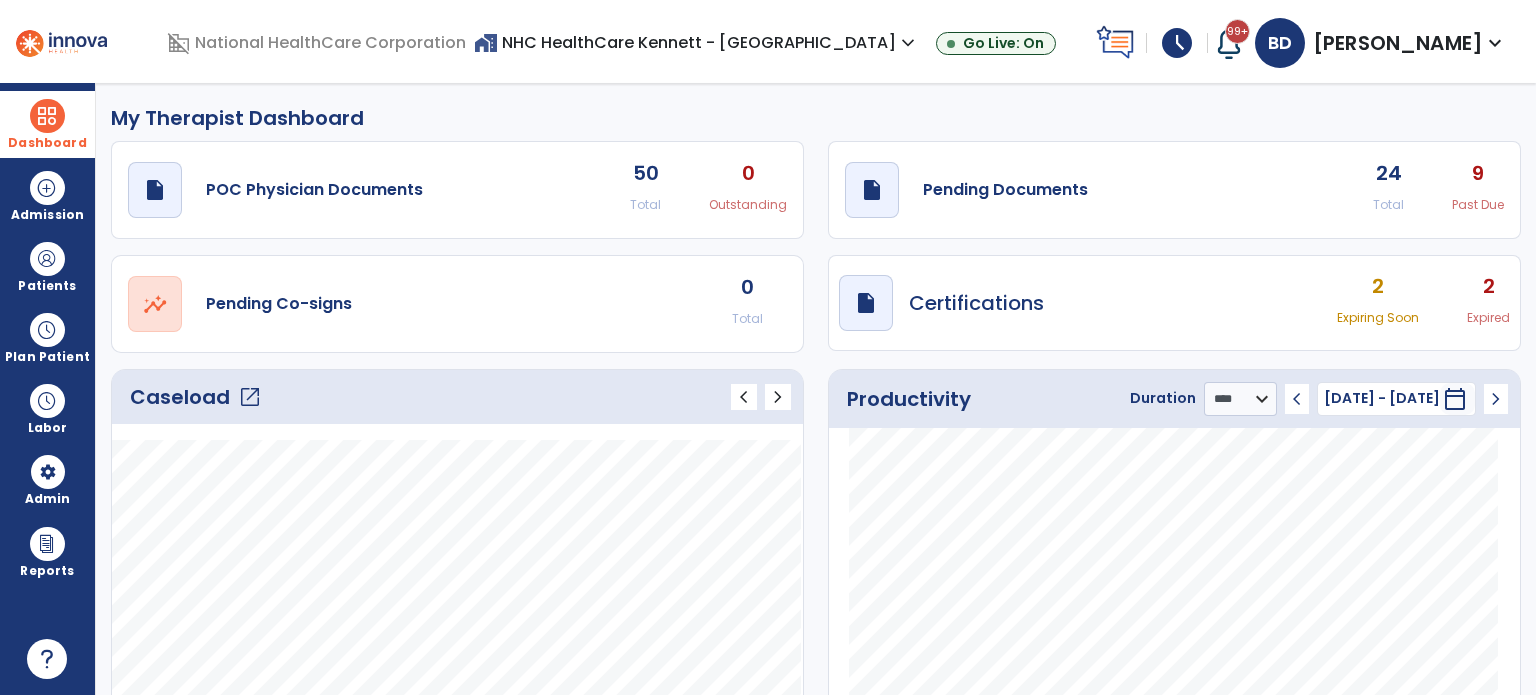 click on "open_in_new" 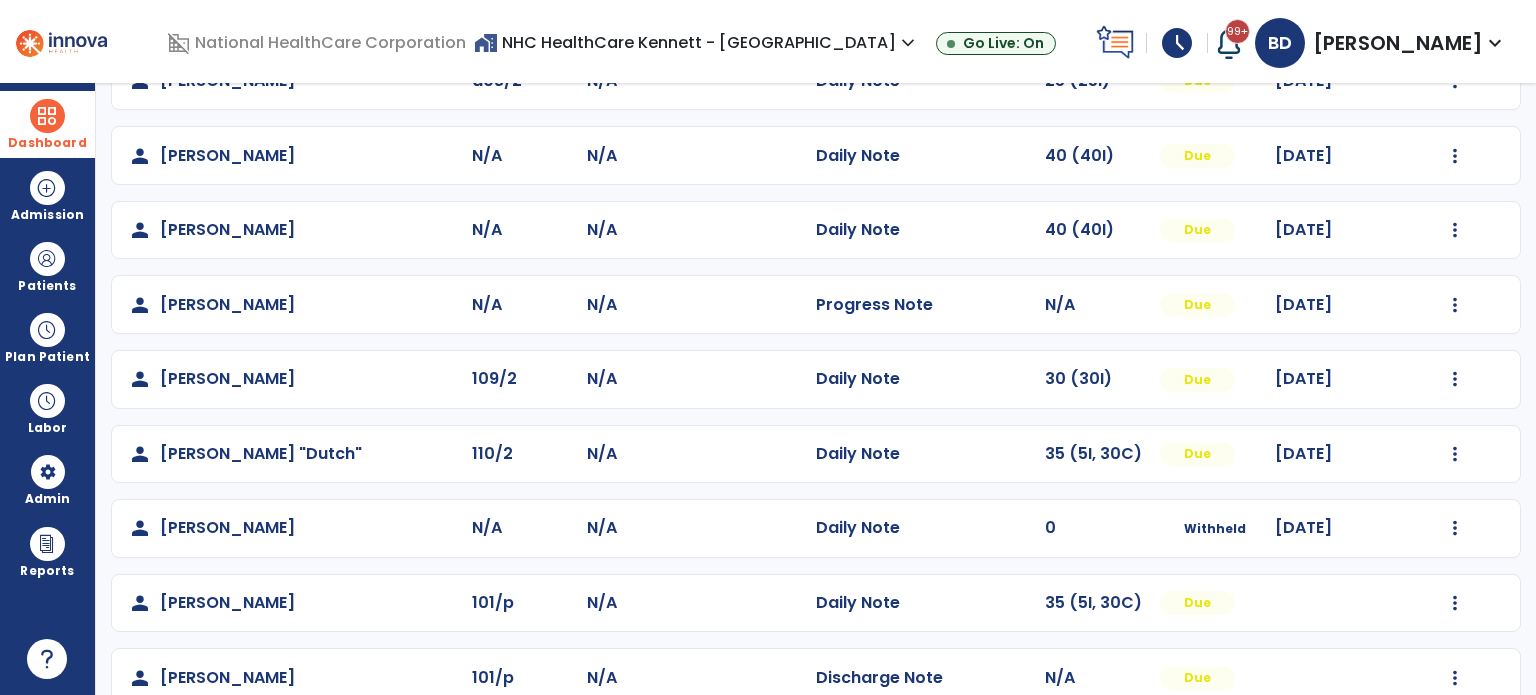 scroll, scrollTop: 211, scrollLeft: 0, axis: vertical 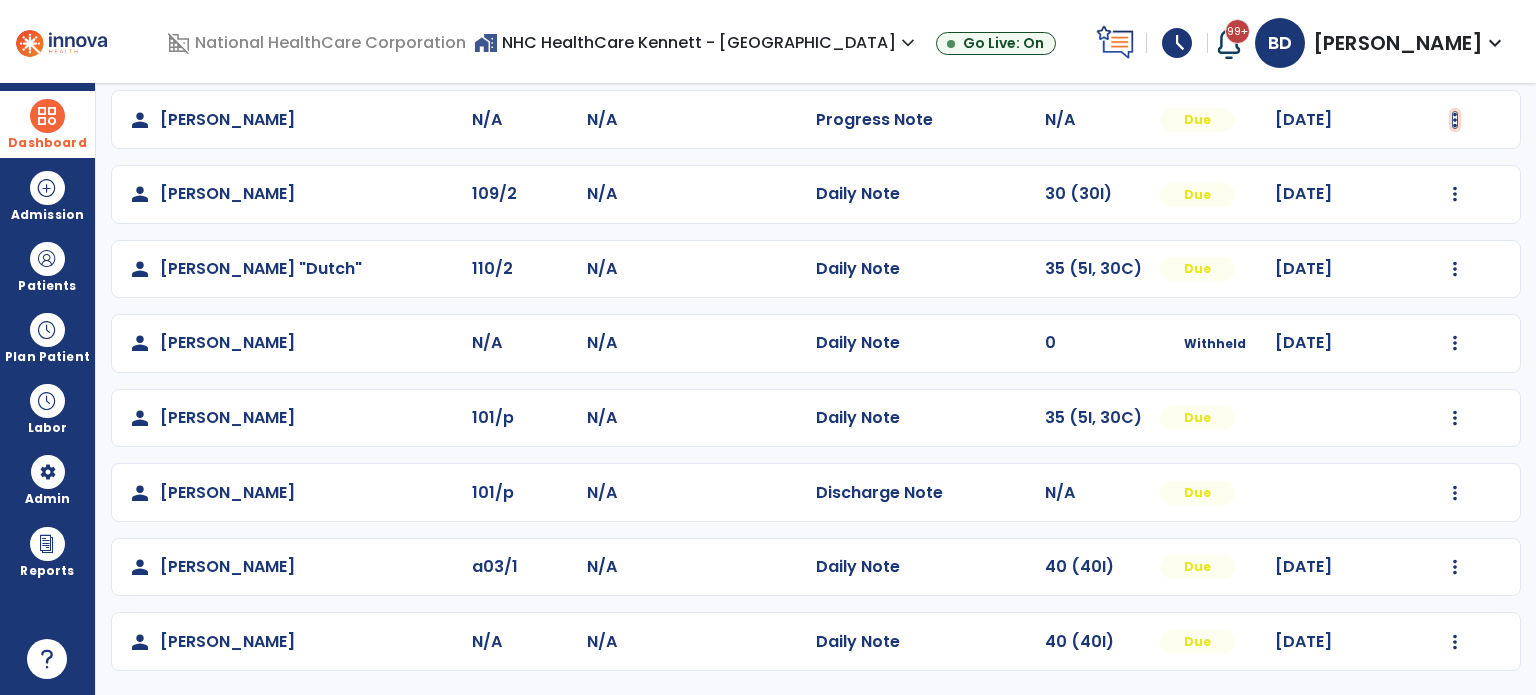 click at bounding box center (1455, -104) 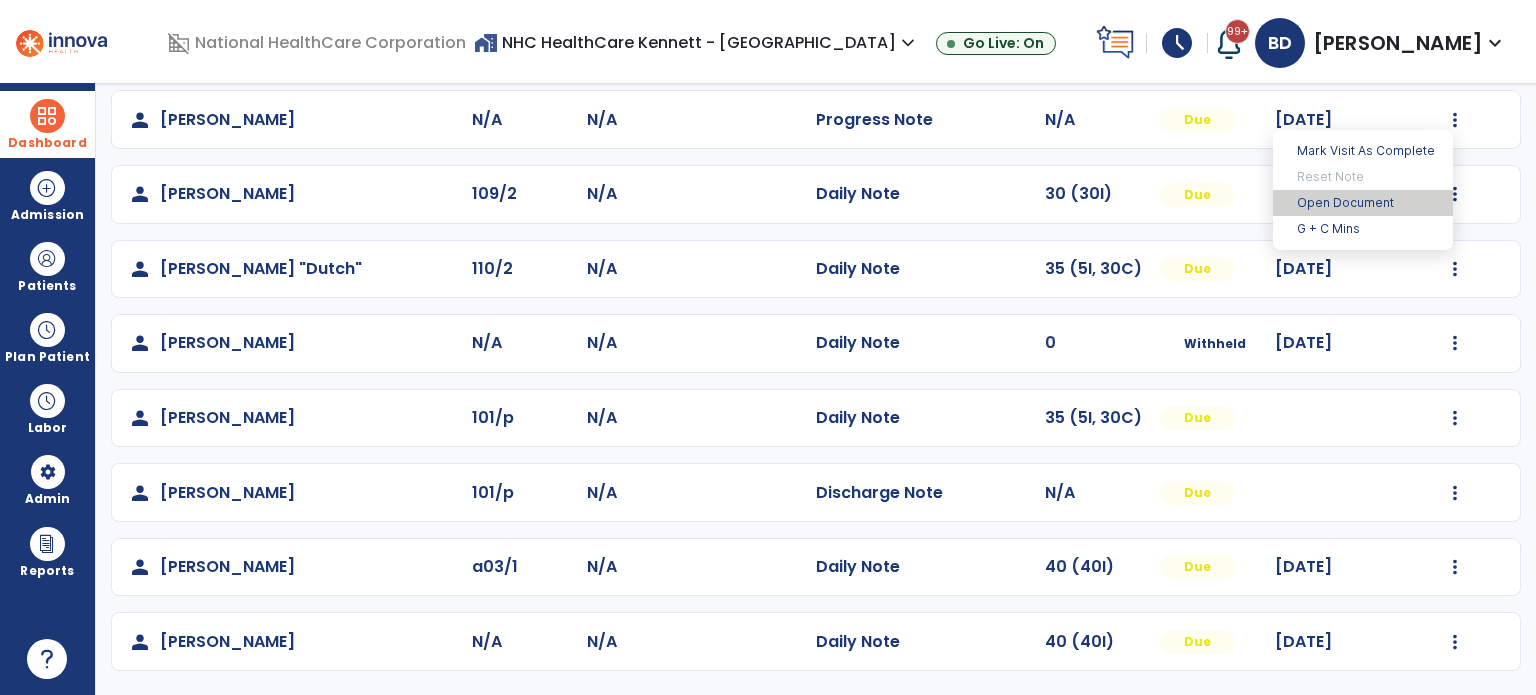 click on "Open Document" at bounding box center [1363, 203] 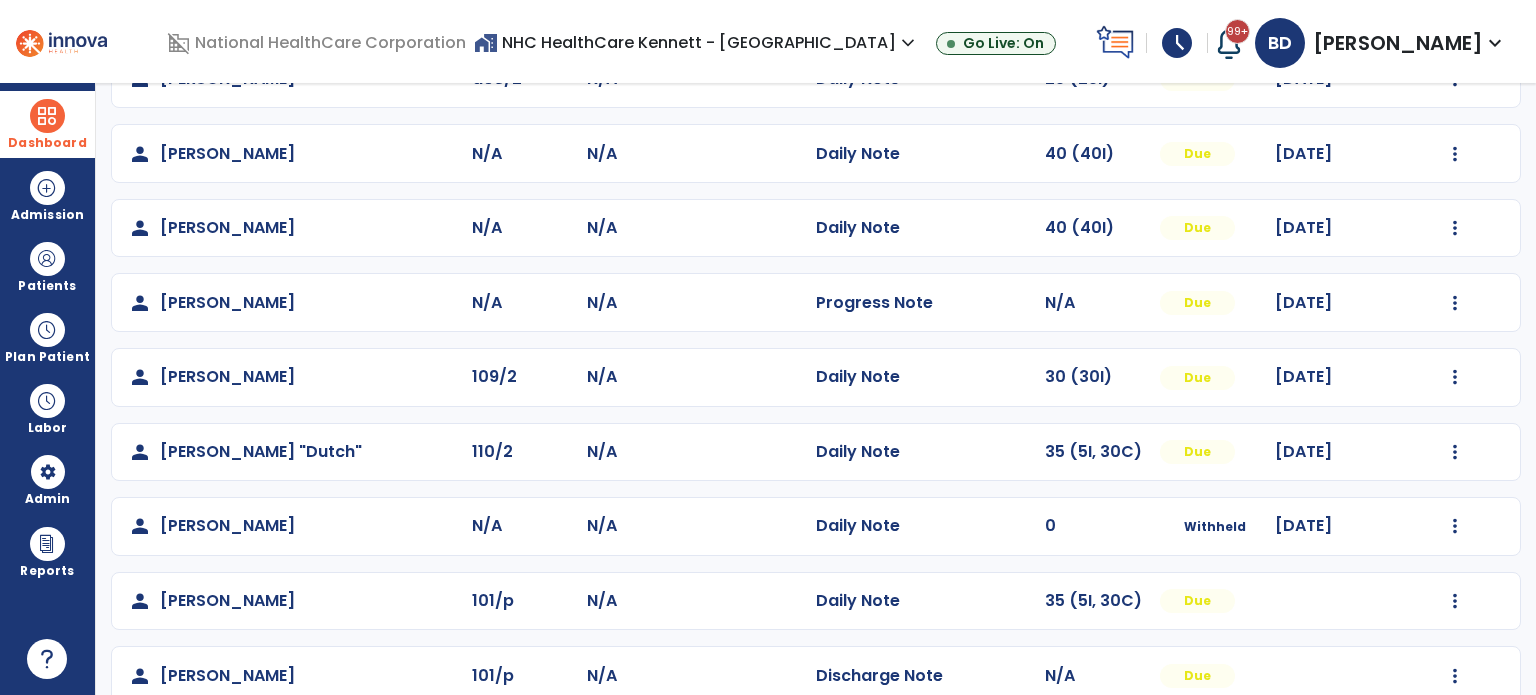 scroll, scrollTop: 214, scrollLeft: 0, axis: vertical 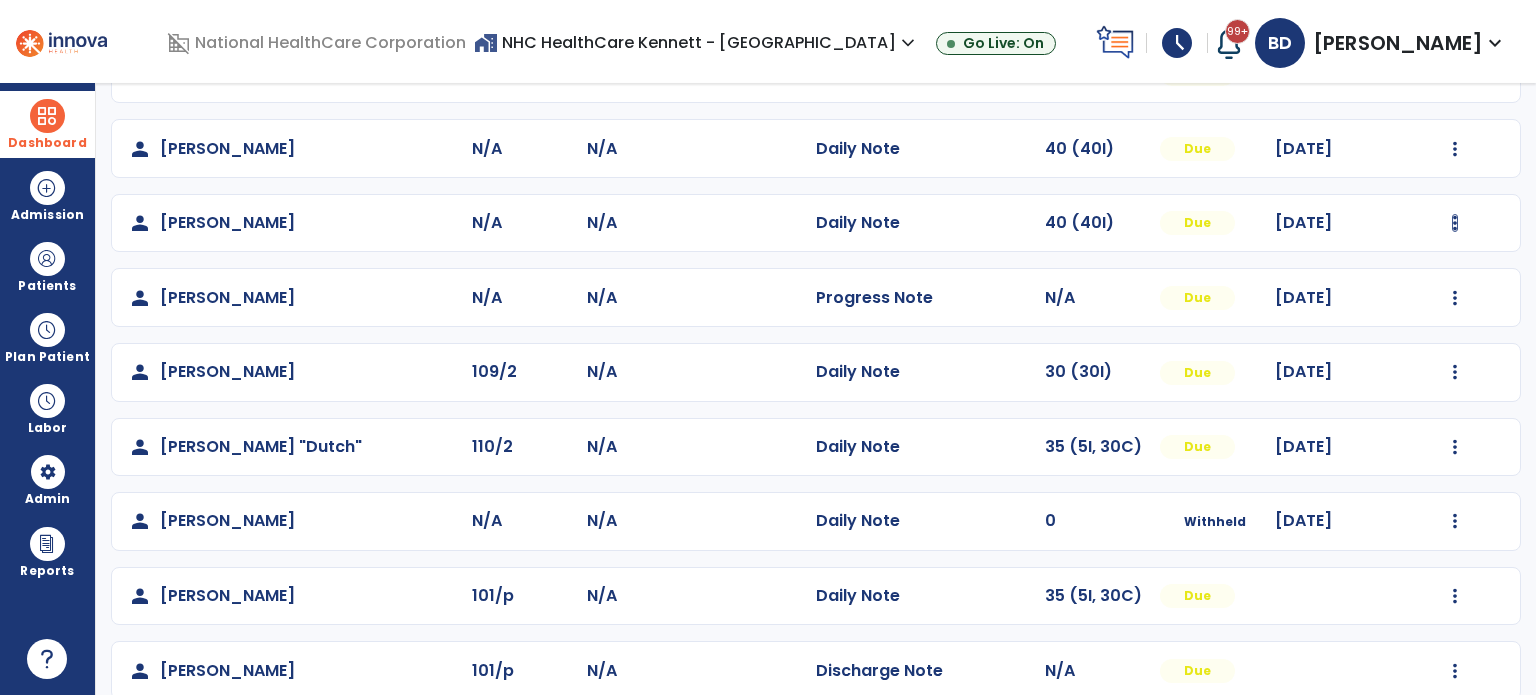click at bounding box center [1455, 74] 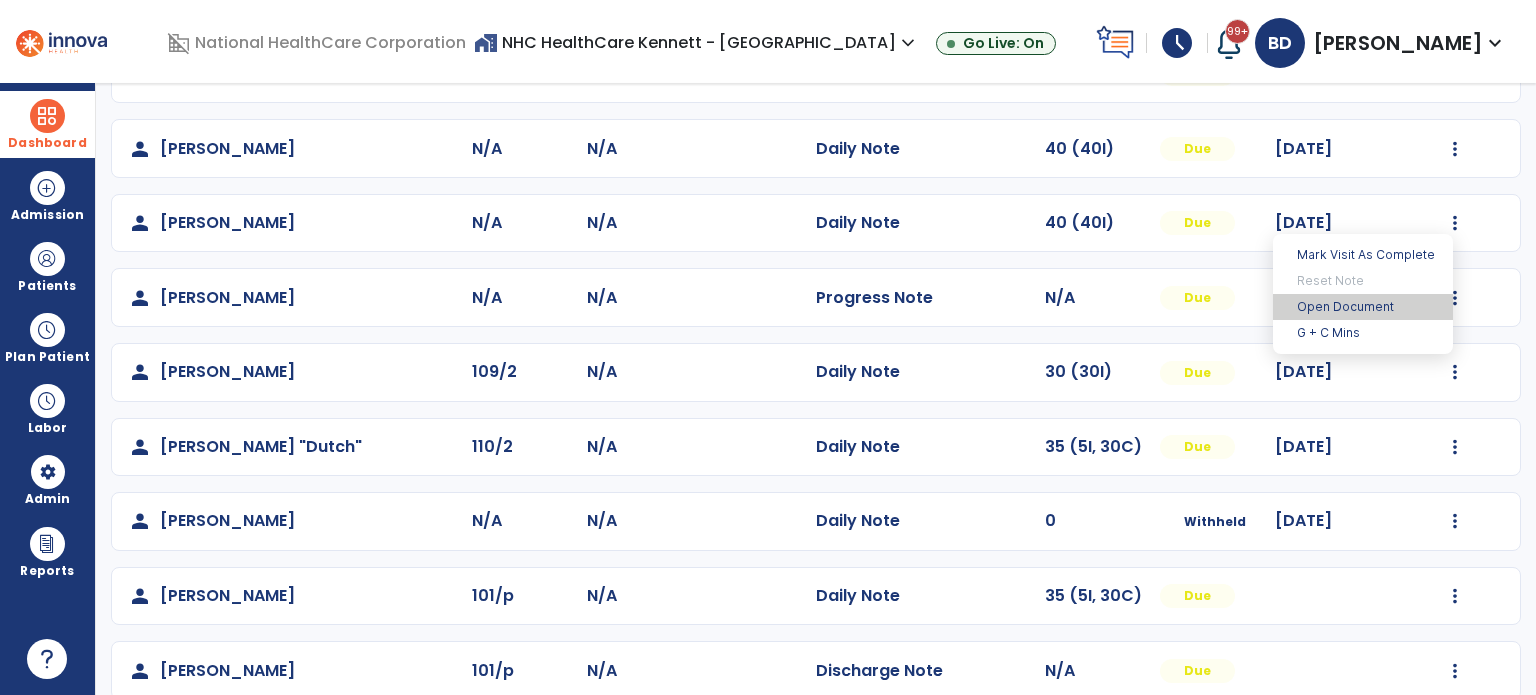 click on "Open Document" at bounding box center [1363, 307] 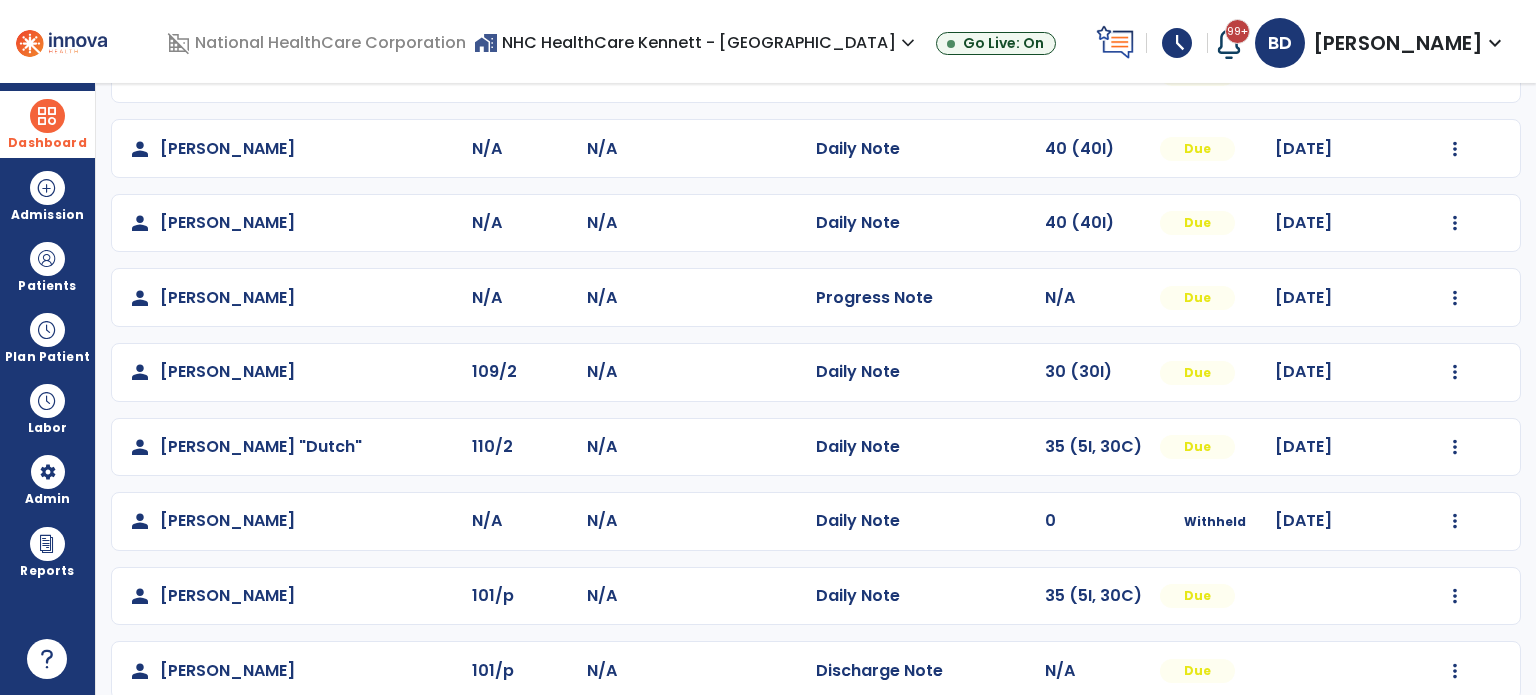 select on "****" 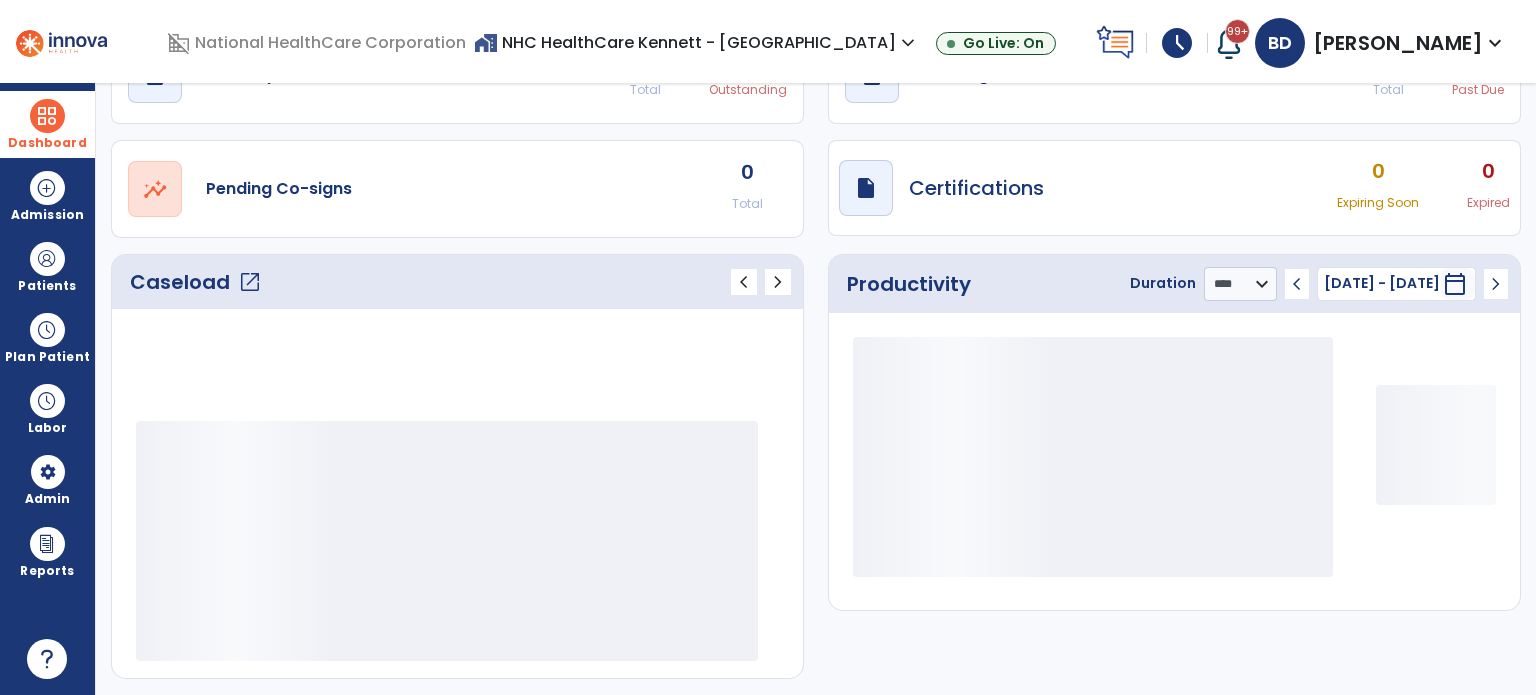 scroll, scrollTop: 112, scrollLeft: 0, axis: vertical 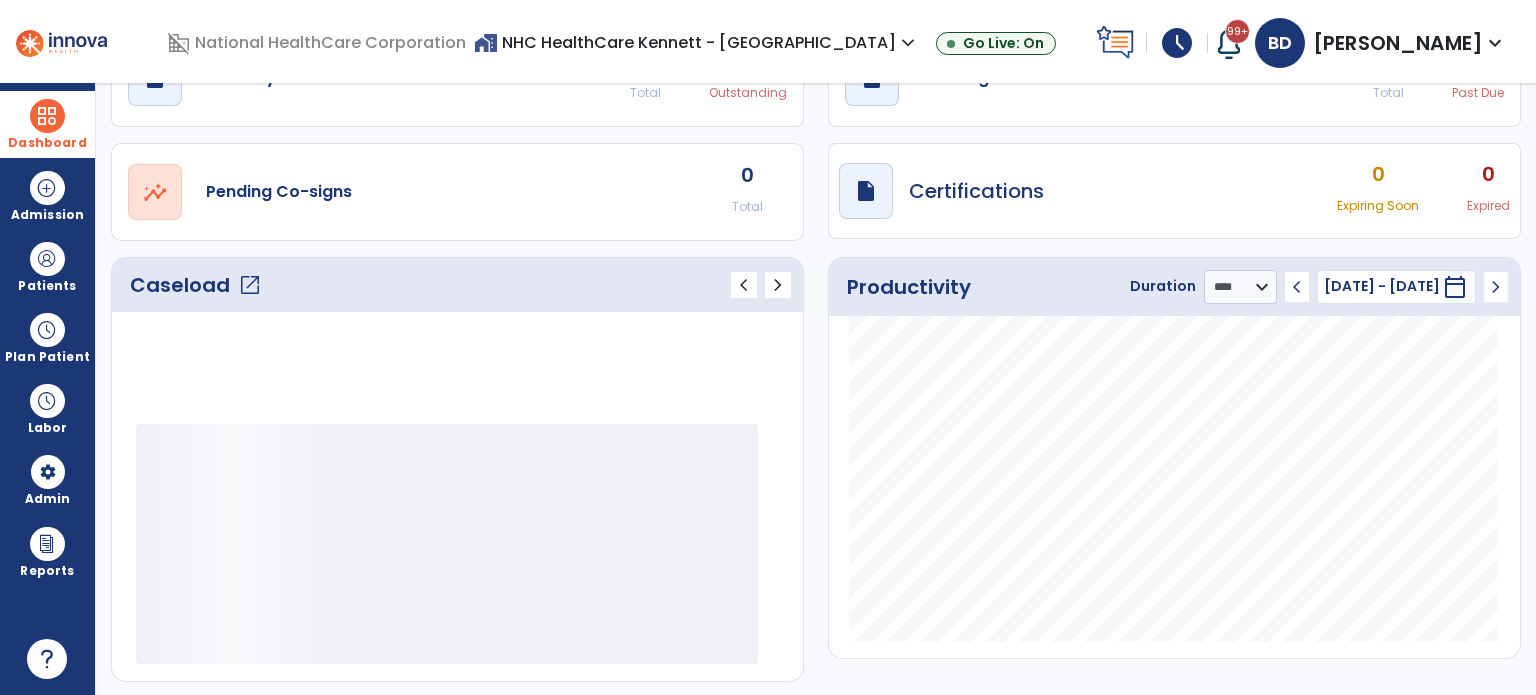 click on "open_in_new" 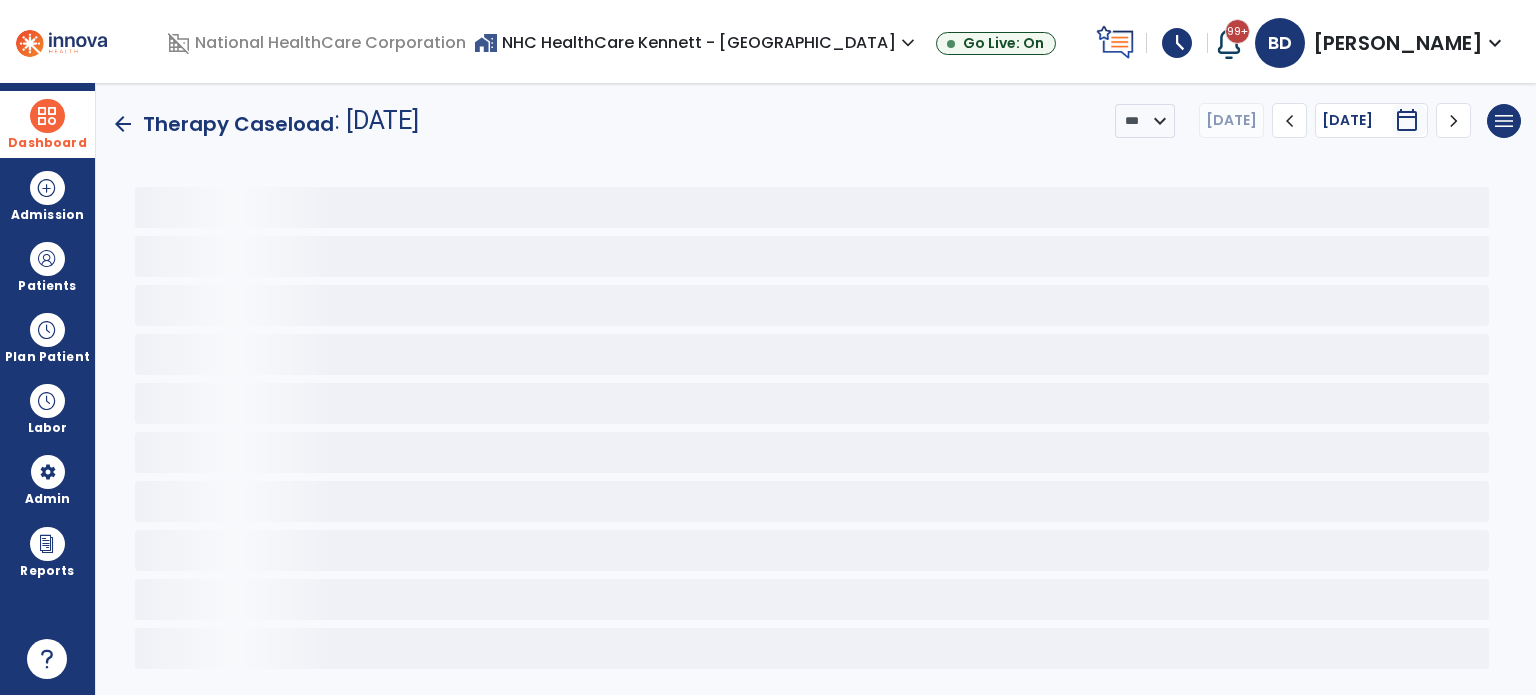 click on "arrow_back" 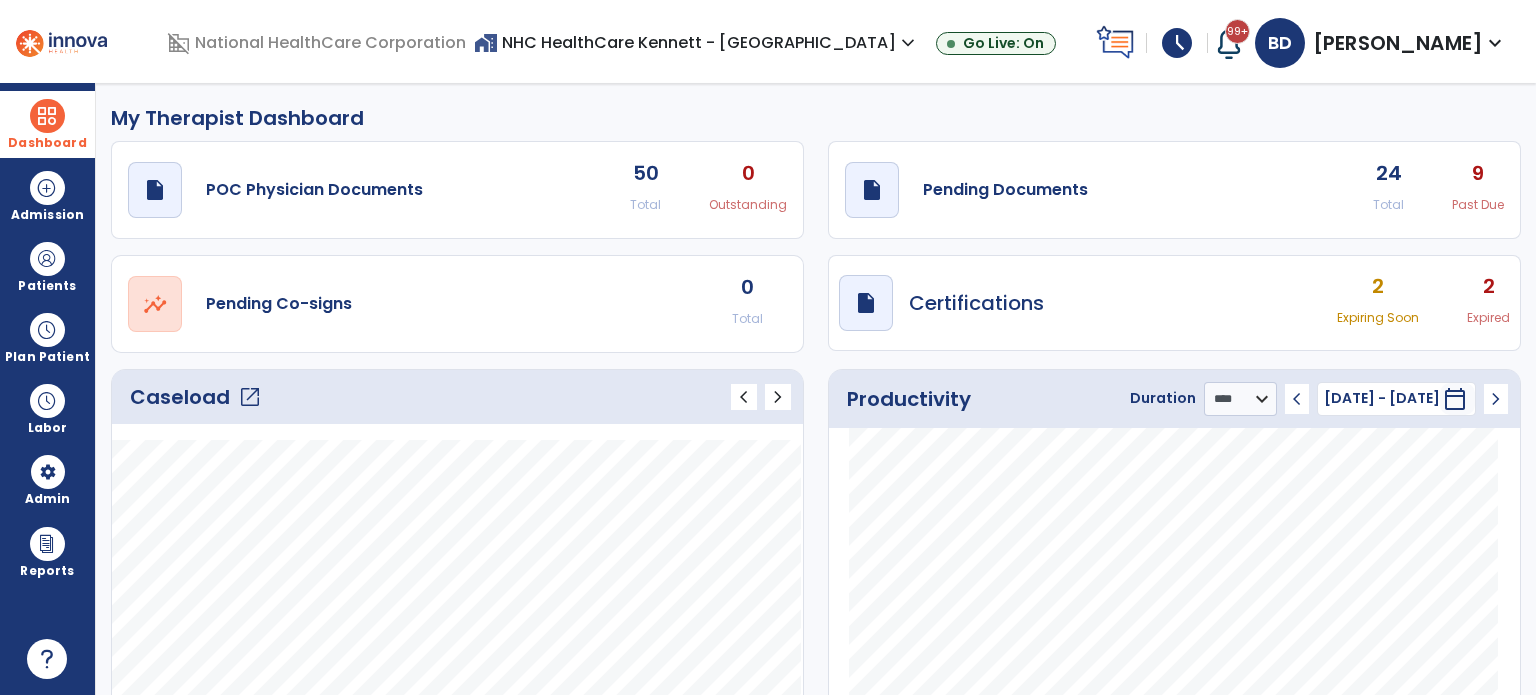 click on "open_in_new" 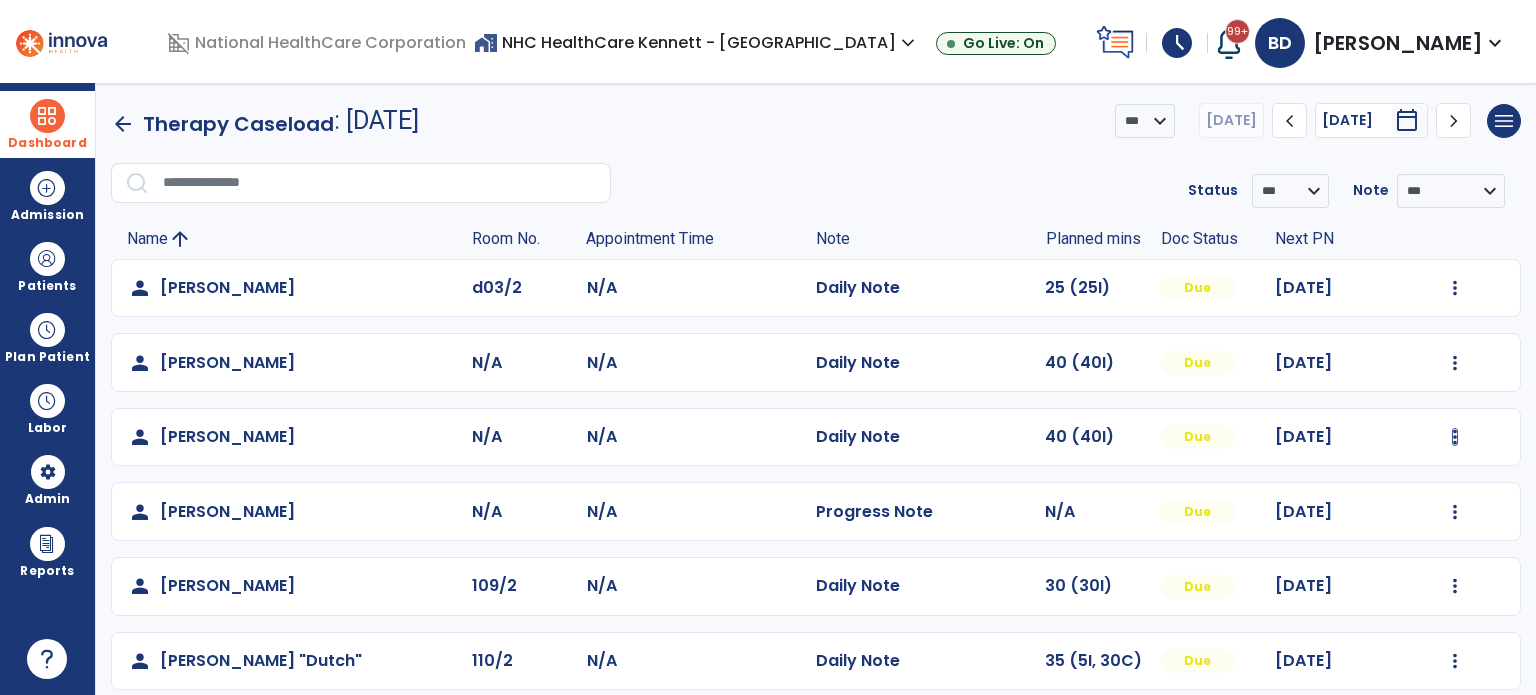 click at bounding box center [1455, 288] 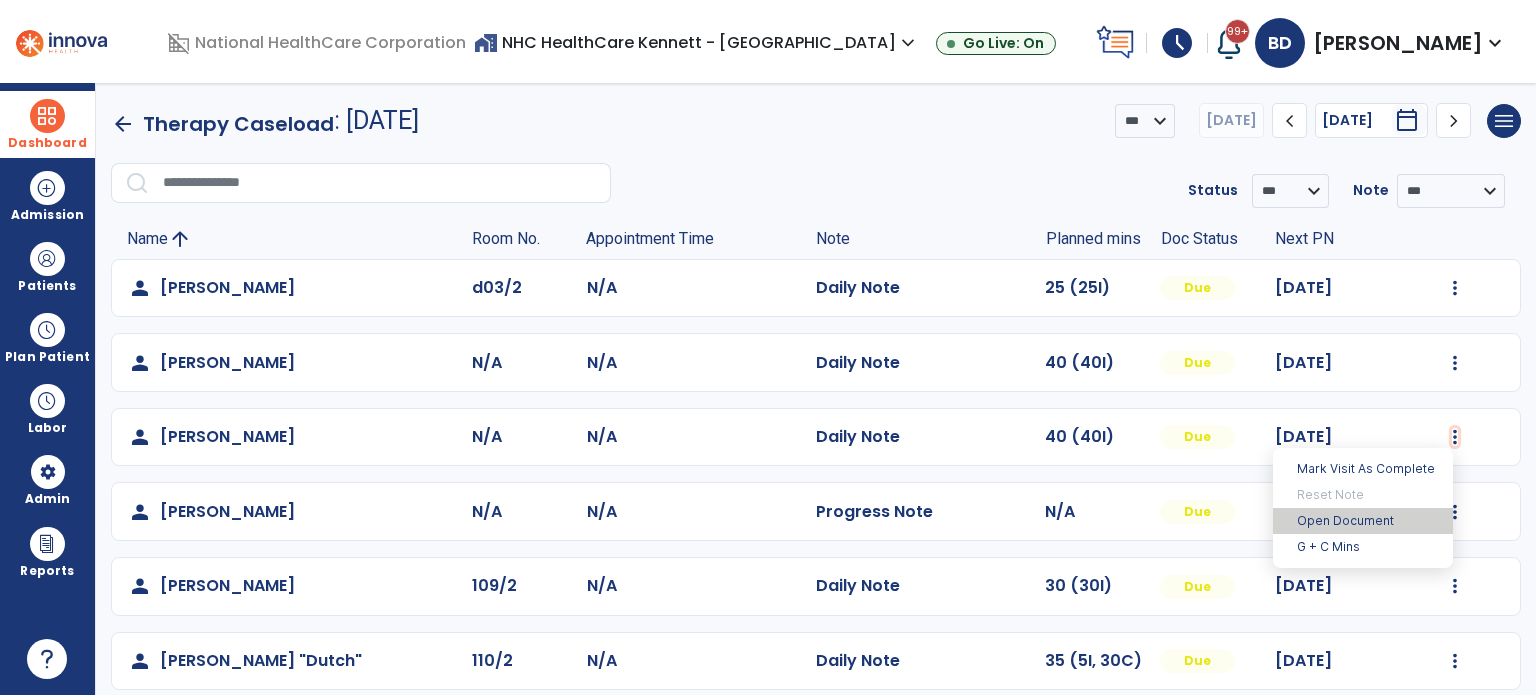 click on "Open Document" at bounding box center (1363, 521) 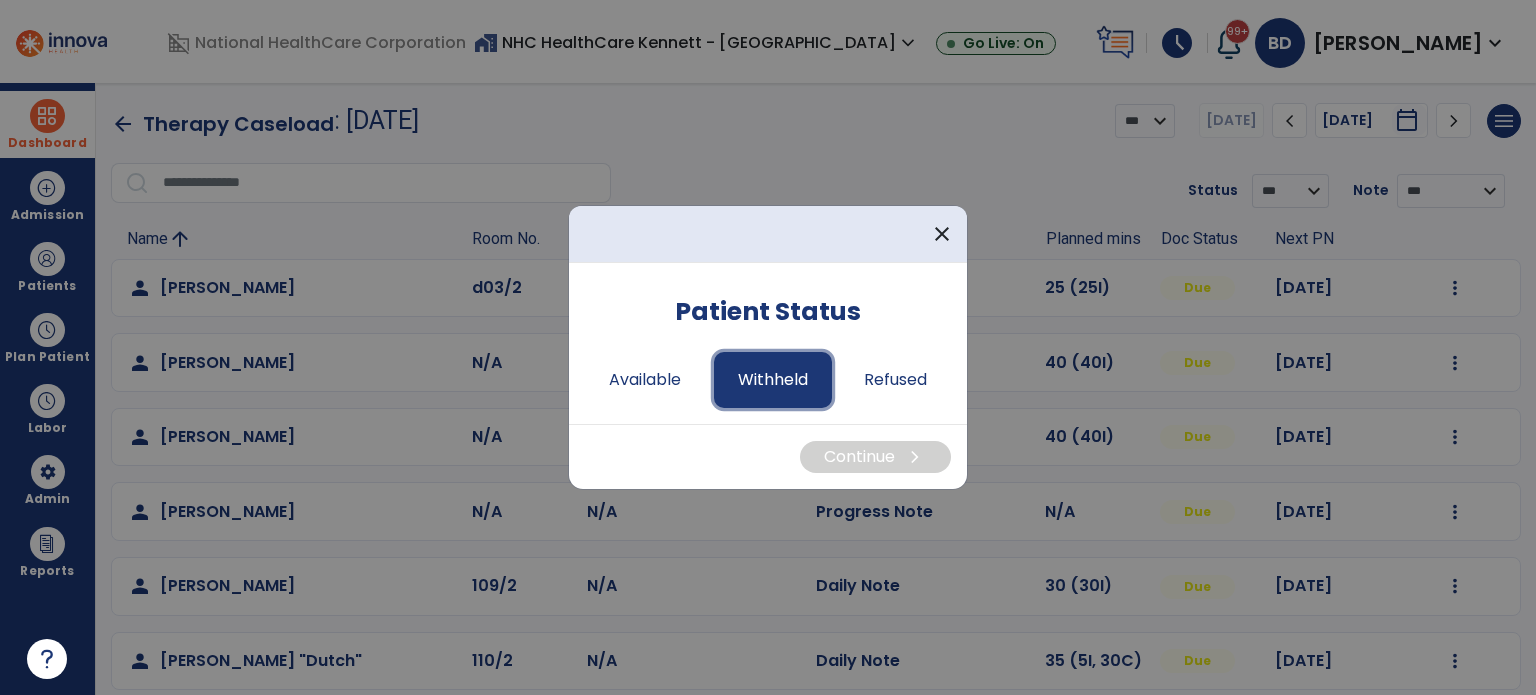 click on "Withheld" at bounding box center [773, 380] 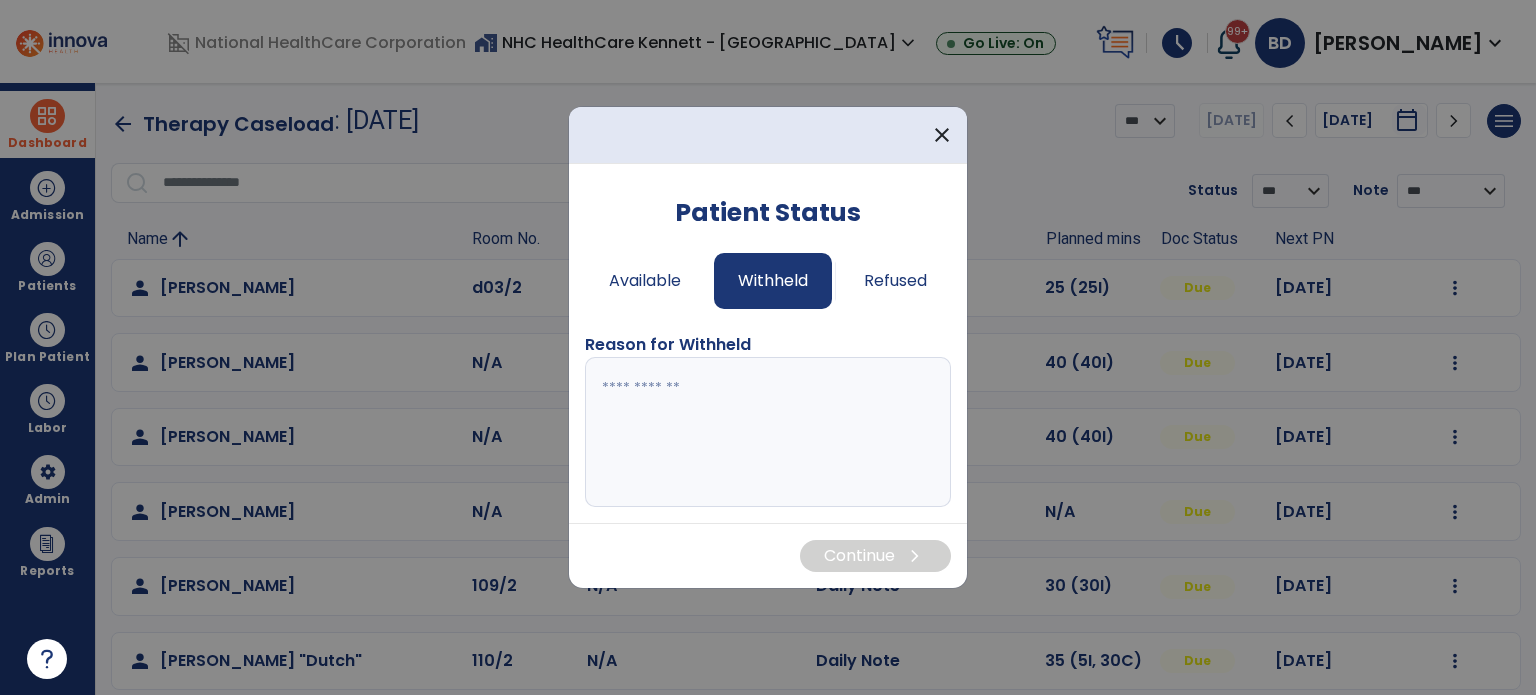 click at bounding box center [768, 432] 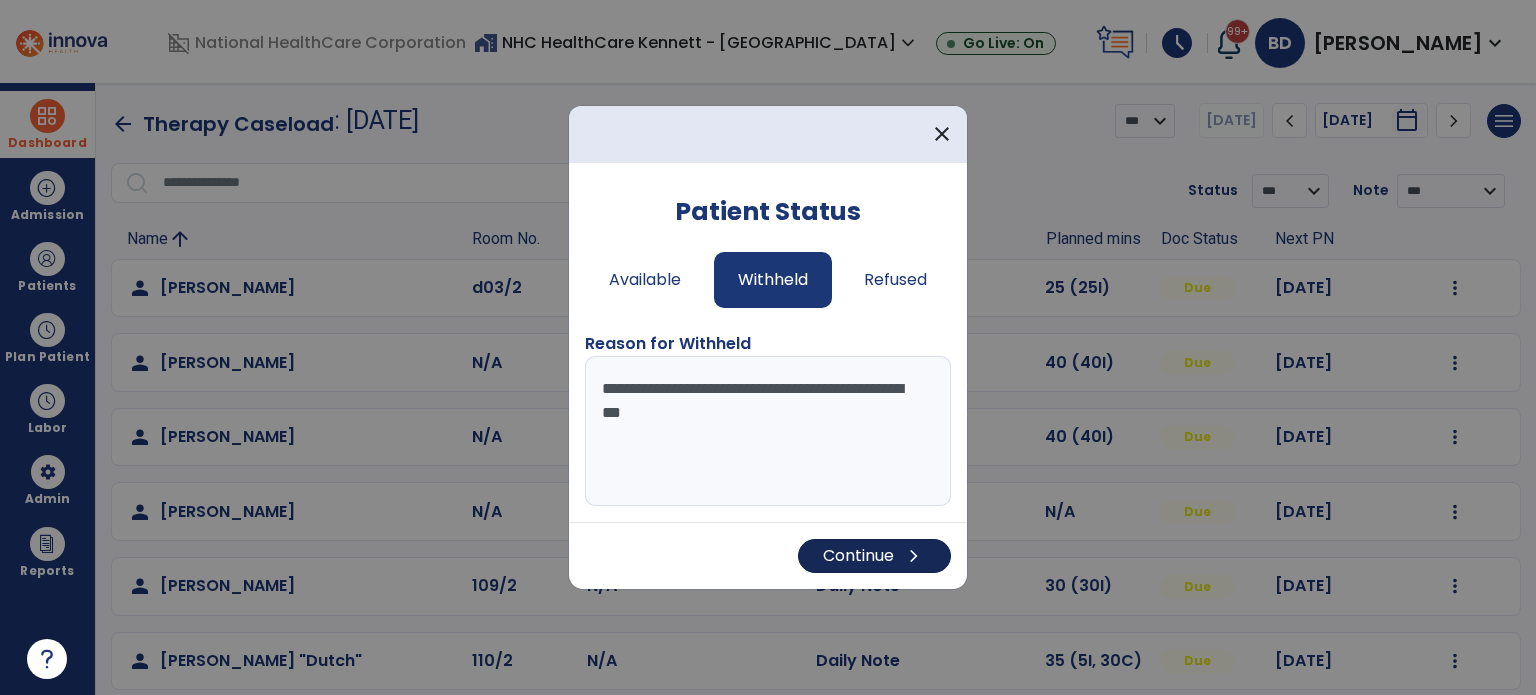 type on "**********" 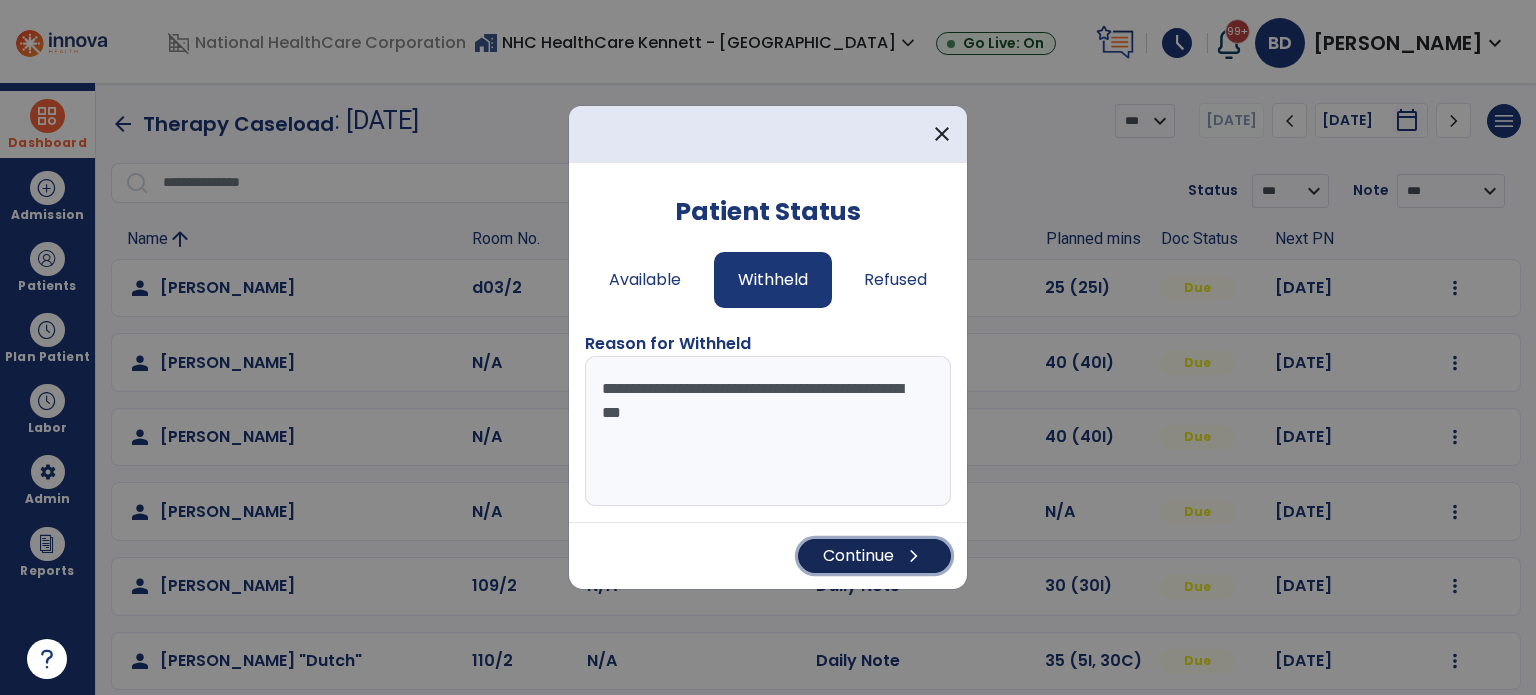 click on "chevron_right" at bounding box center (914, 556) 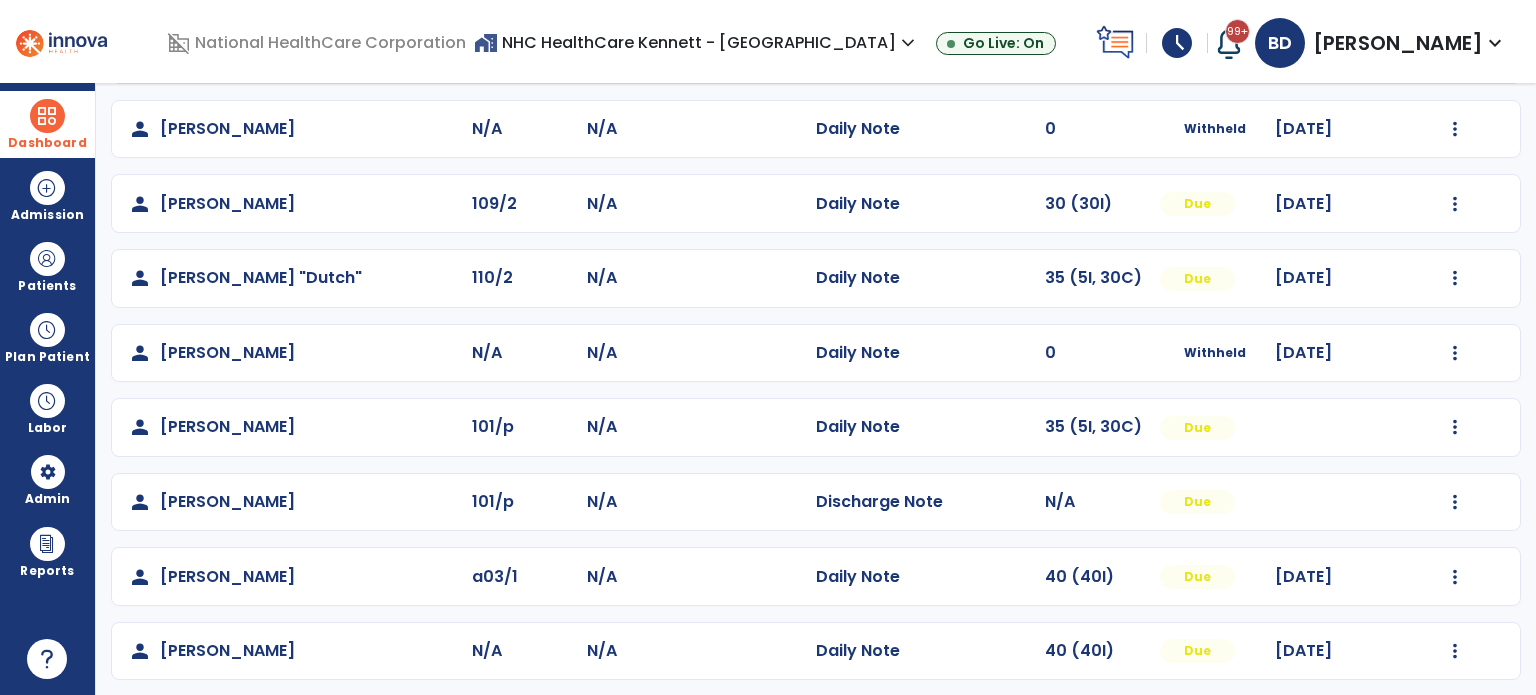 scroll, scrollTop: 319, scrollLeft: 0, axis: vertical 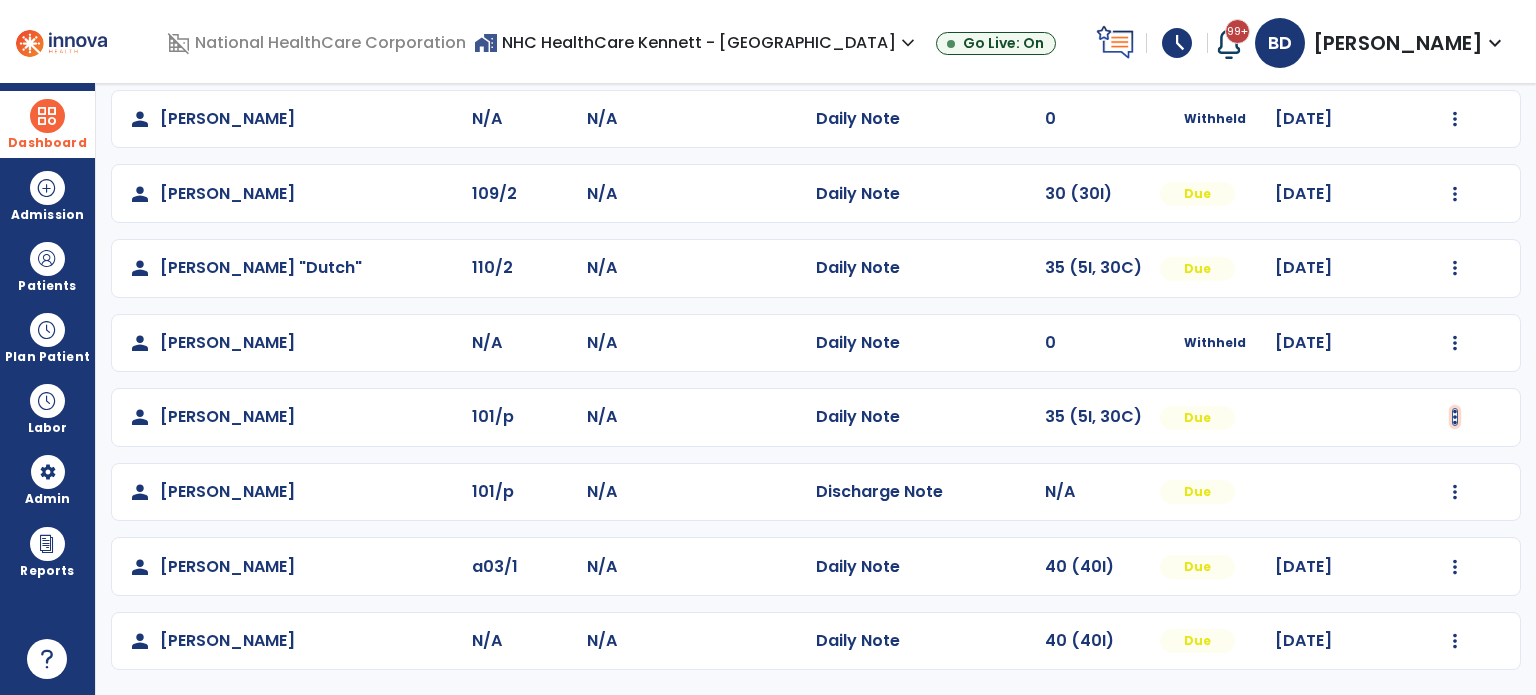 click at bounding box center [1455, -30] 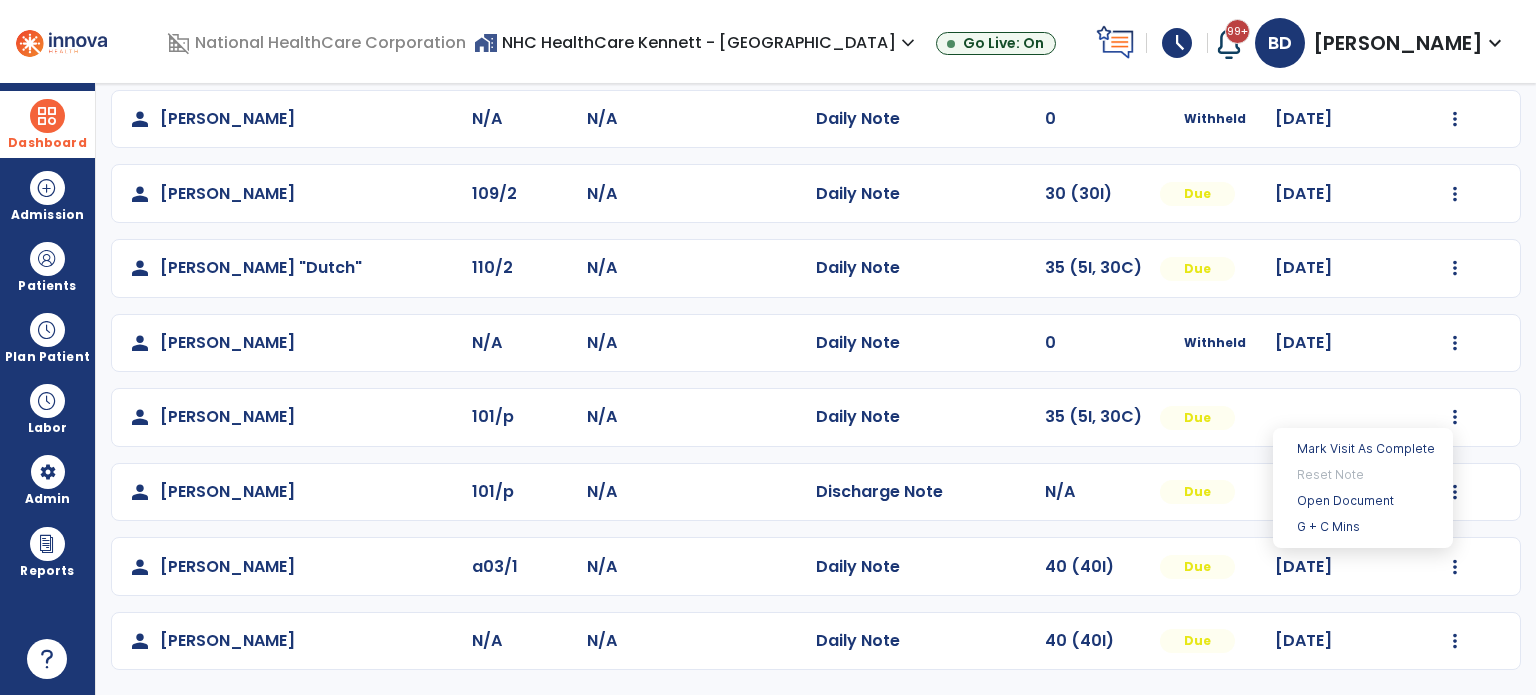 click on "person   [PERSON_NAME]  d03/2 N/A  Daily Note   25 (25I)  Due [DATE]  Mark Visit As Complete   Reset Note   Open Document   G + C Mins   person   [PERSON_NAME]  N/A N/A  Daily Note   40 (40I)  Due [DATE]  Mark Visit As Complete   Reset Note   Open Document   G + C Mins   person   [PERSON_NAME]  N/A N/A  Daily Note   0  Withheld [DATE]  Mark Visit As Complete   Reset Note   Open Document   G + C Mins   person   [PERSON_NAME]  109/2 N/A  Daily Note   30 (30I)  Due [DATE]  Mark Visit As Complete   Reset Note   Open Document   G + C Mins   person   [PERSON_NAME] "Dutch"  110/2 N/A  Daily Note   35 (5I, 30C)  Due [DATE]  Mark Visit As Complete   Reset Note   Open Document   G + C Mins   person   [PERSON_NAME]  N/A N/A  Daily Note   0  Withheld [DATE]  Mark Visit As Complete   Reset Note   Open Document   G + C Mins   person   [PERSON_NAME]  101/p N/A  Daily Note   35 (5I, 30C)  Due  person   [PERSON_NAME]  101/p N/A  Discharge Note   N/A  Due  Mark Visit As Complete   Reset Note  N/A" 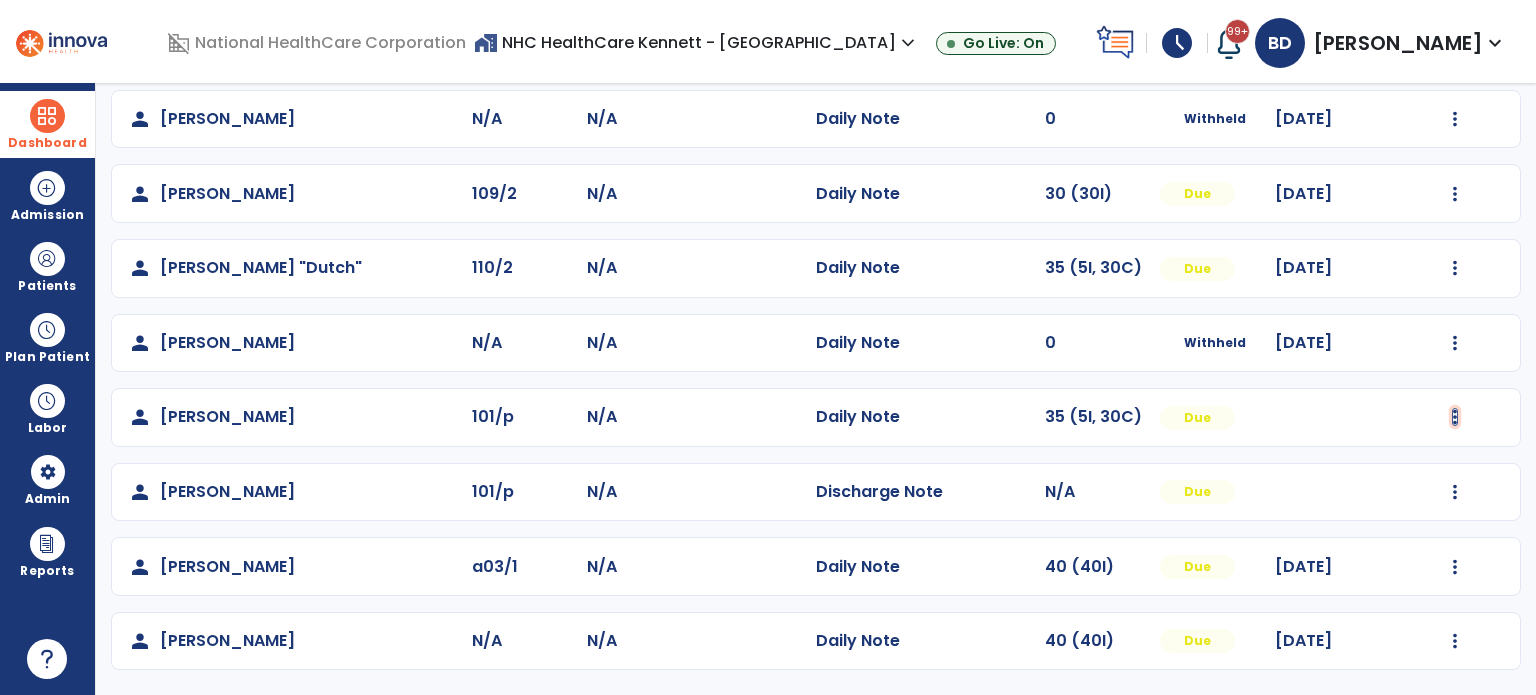 click at bounding box center [1455, -30] 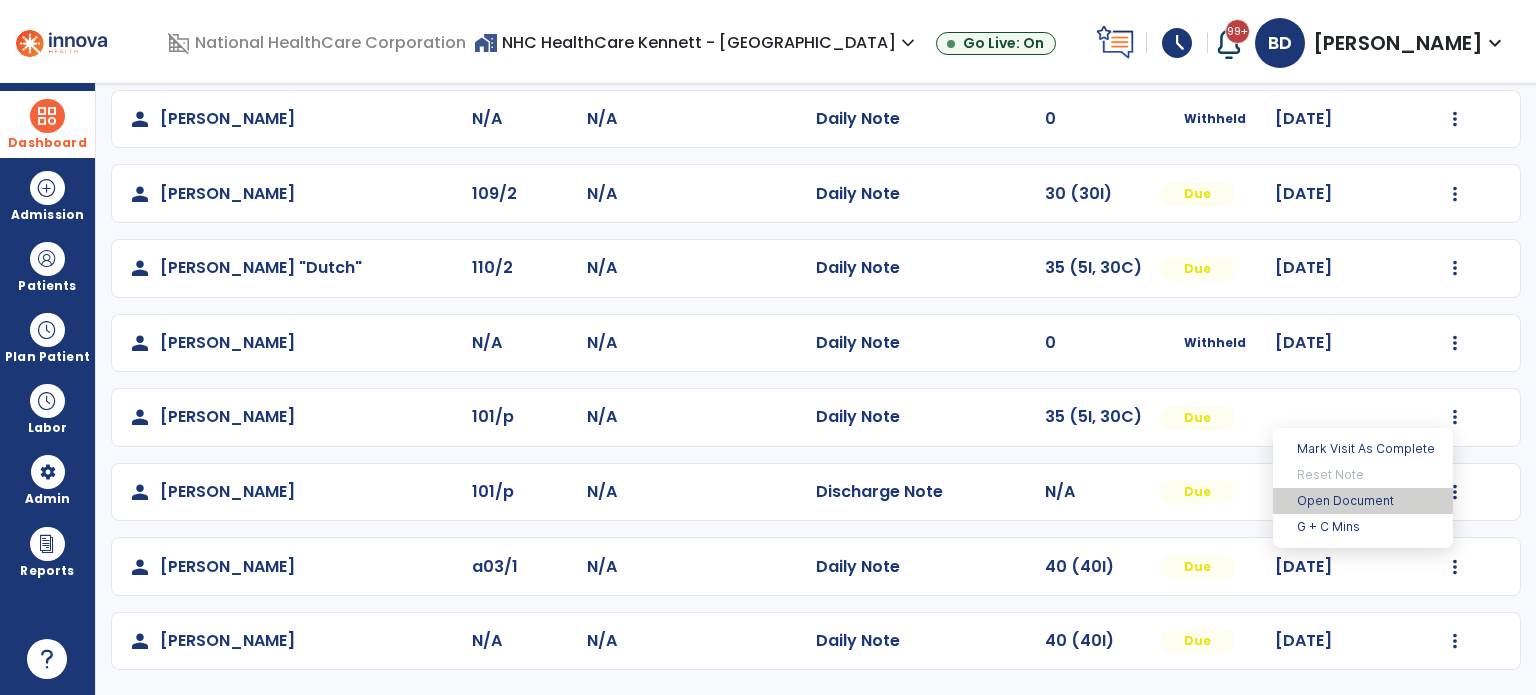 click on "Open Document" at bounding box center (1363, 501) 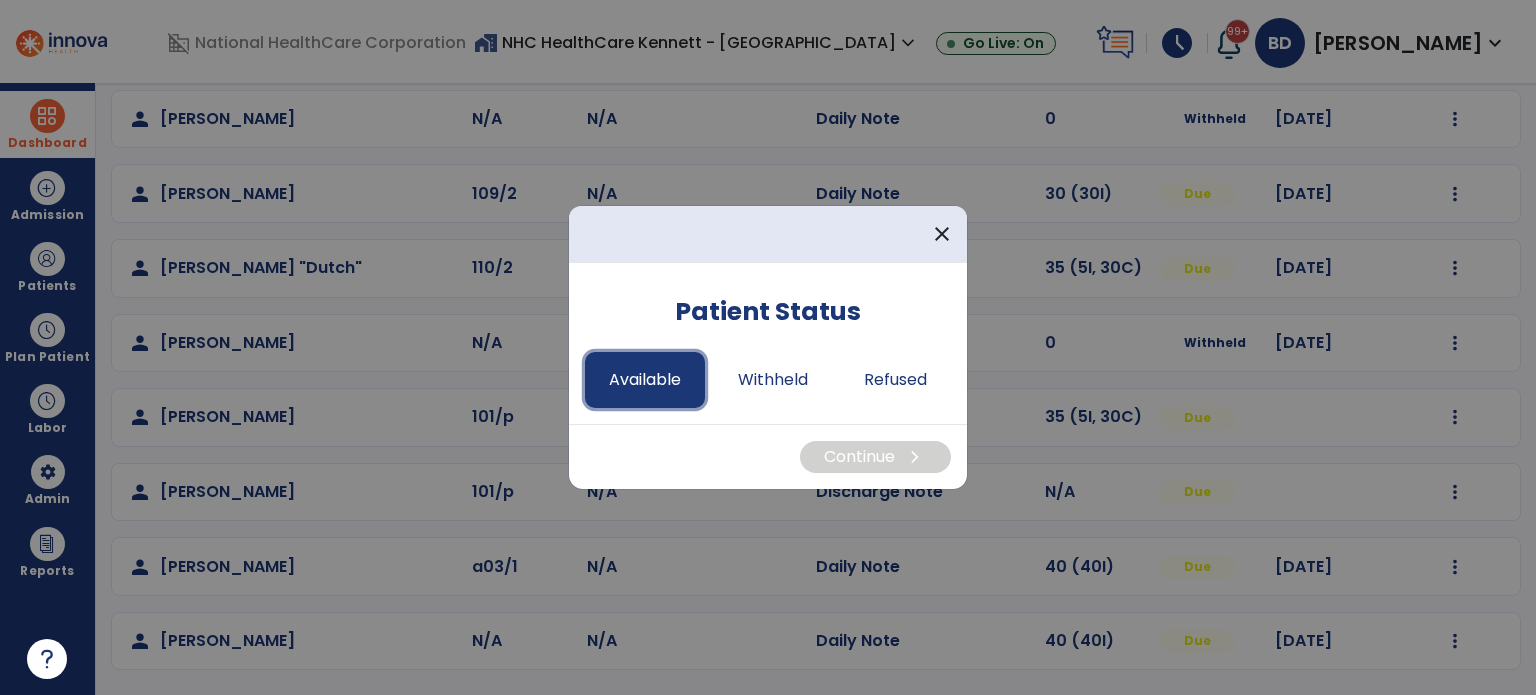 drag, startPoint x: 672, startPoint y: 386, endPoint x: 636, endPoint y: 391, distance: 36.345562 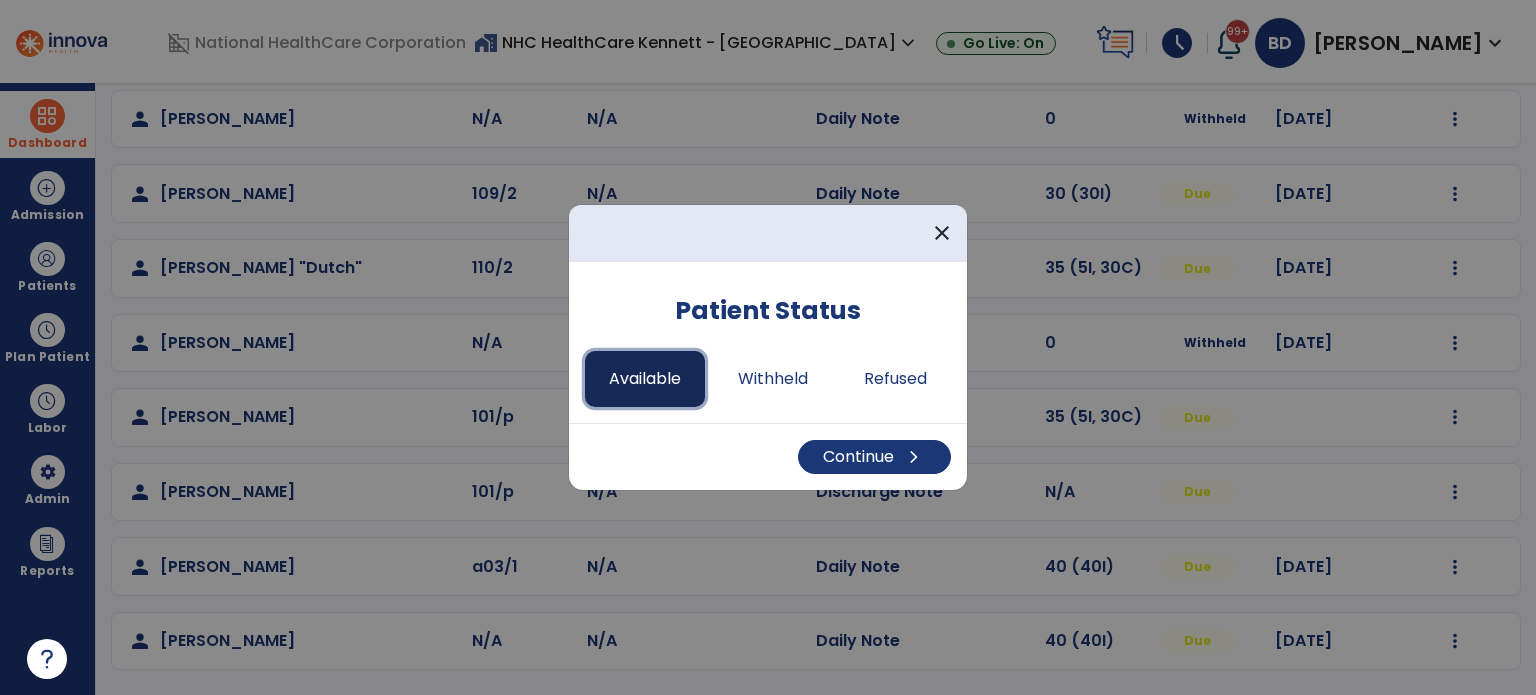 click on "Available" at bounding box center (645, 379) 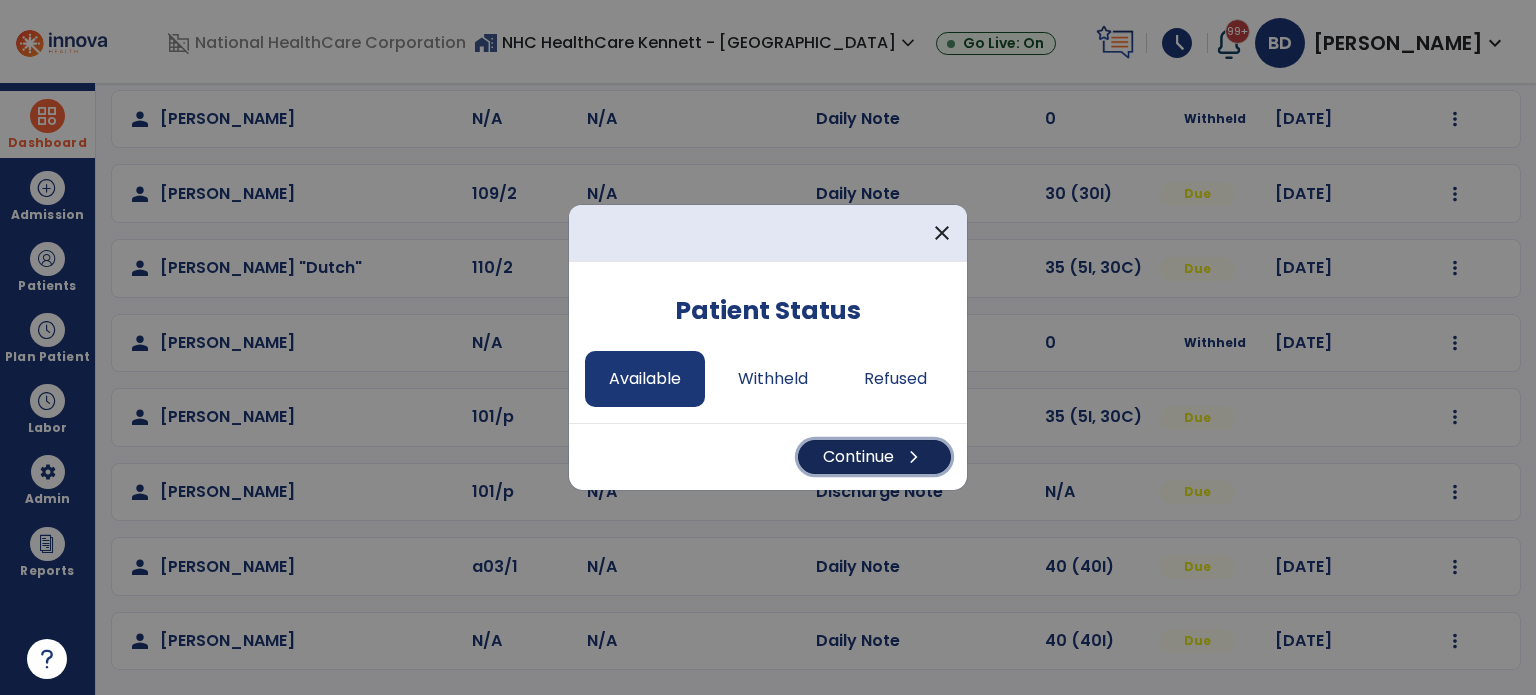 click on "Continue   chevron_right" at bounding box center (874, 457) 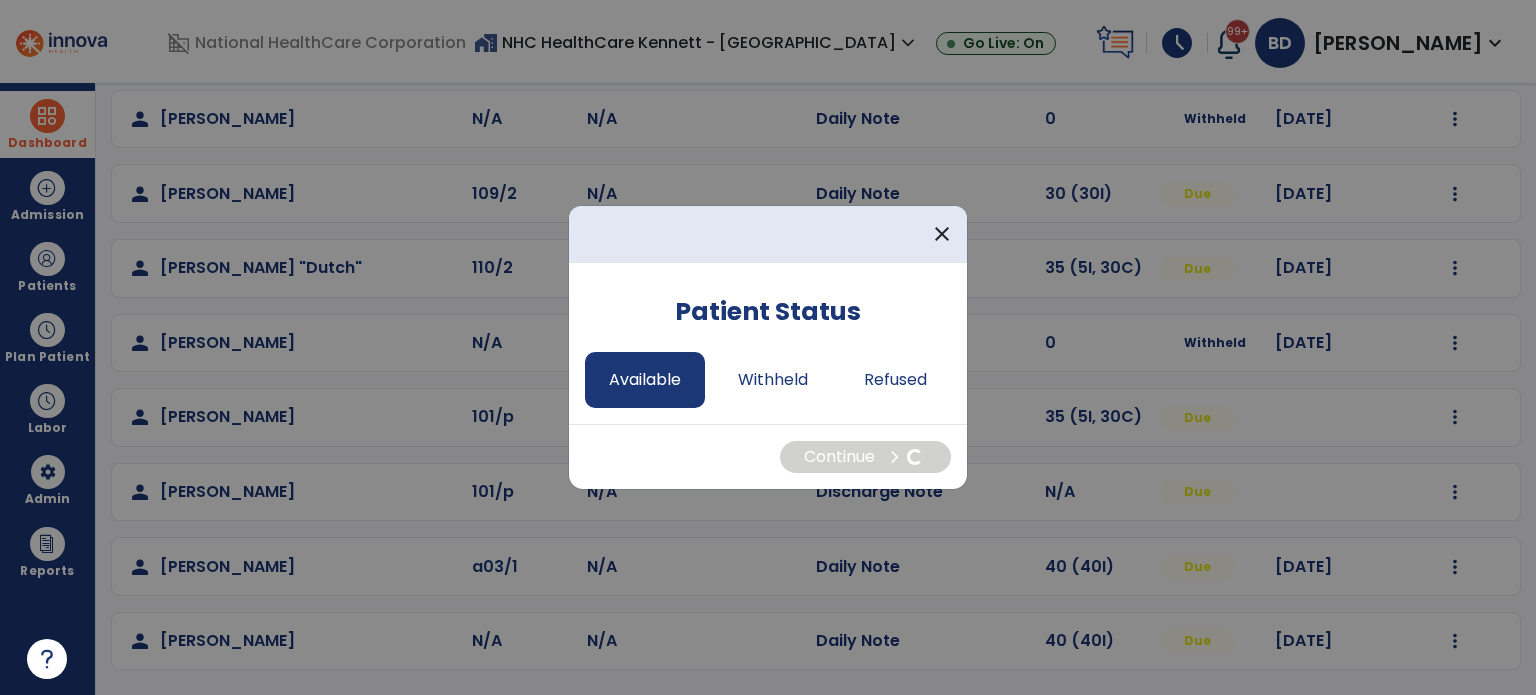 select on "*" 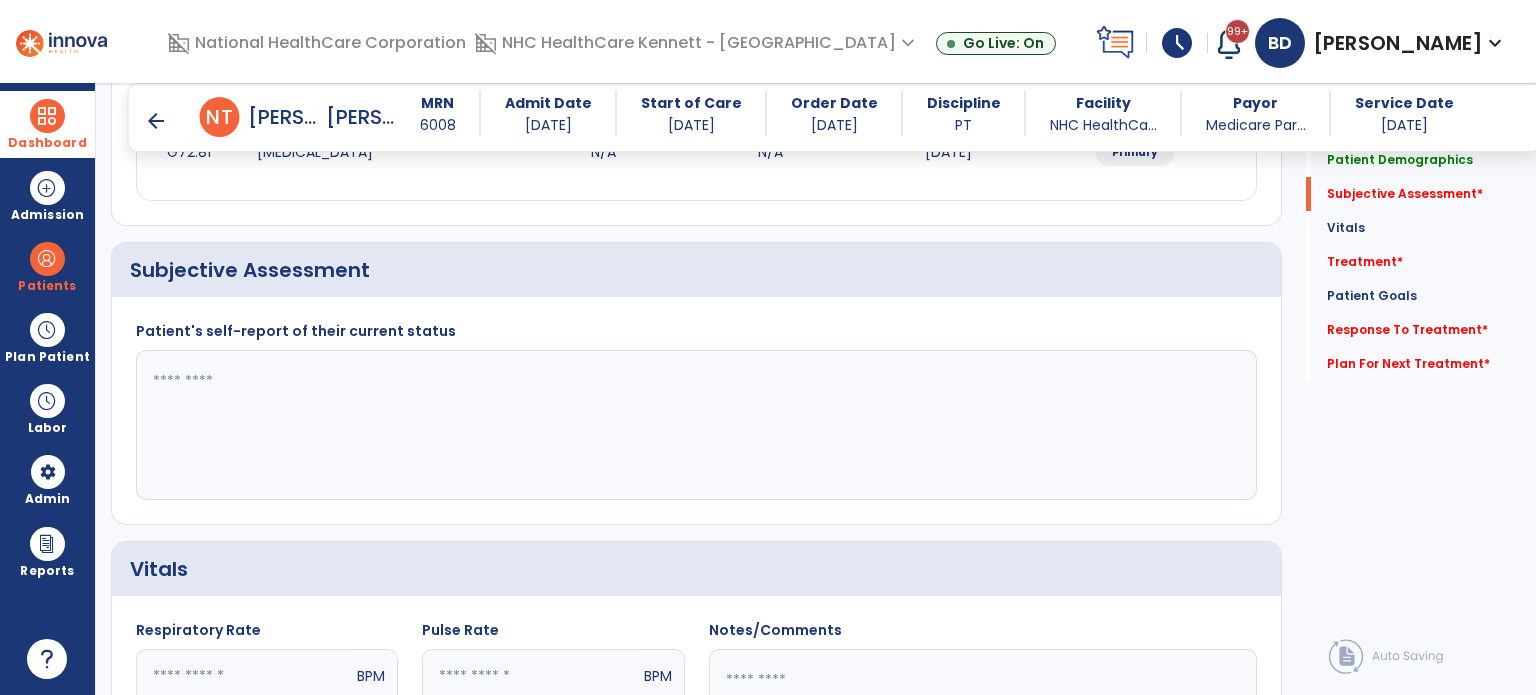 scroll, scrollTop: 408, scrollLeft: 0, axis: vertical 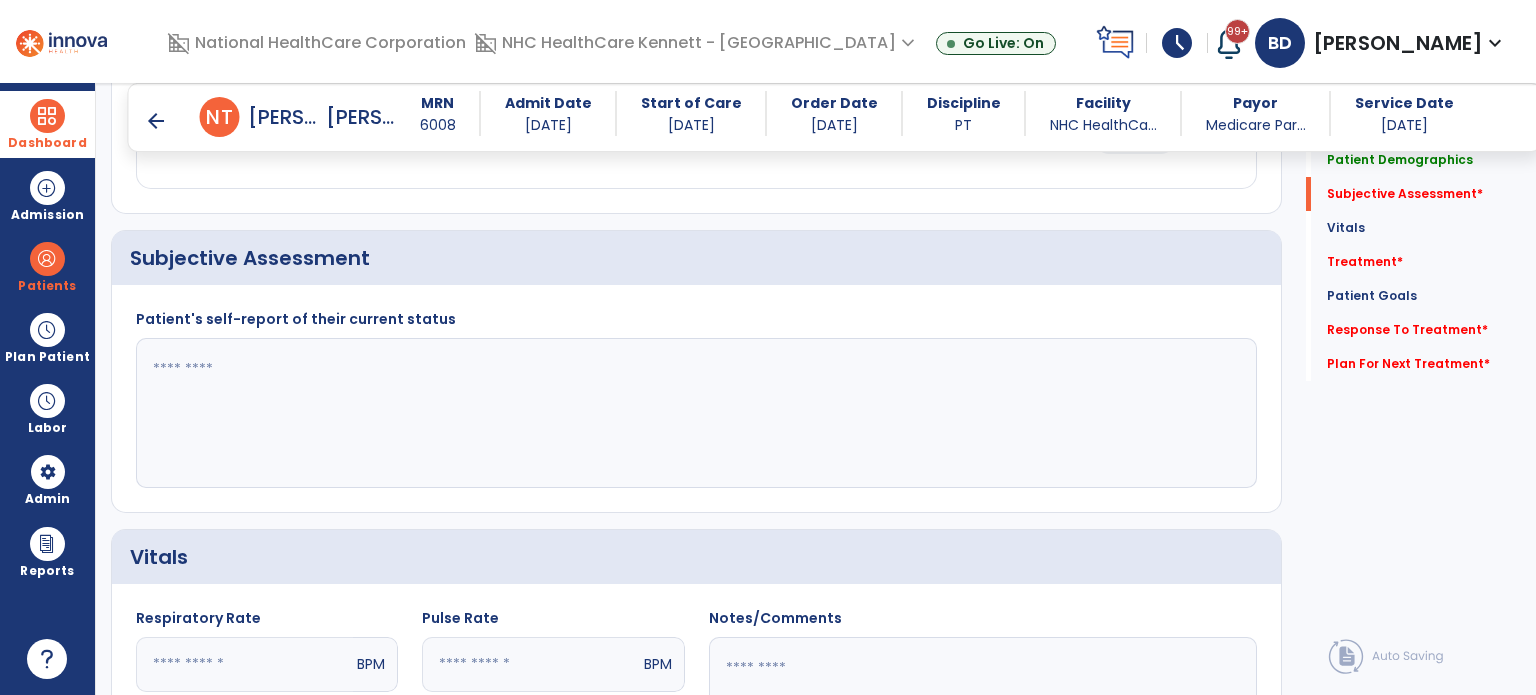 click 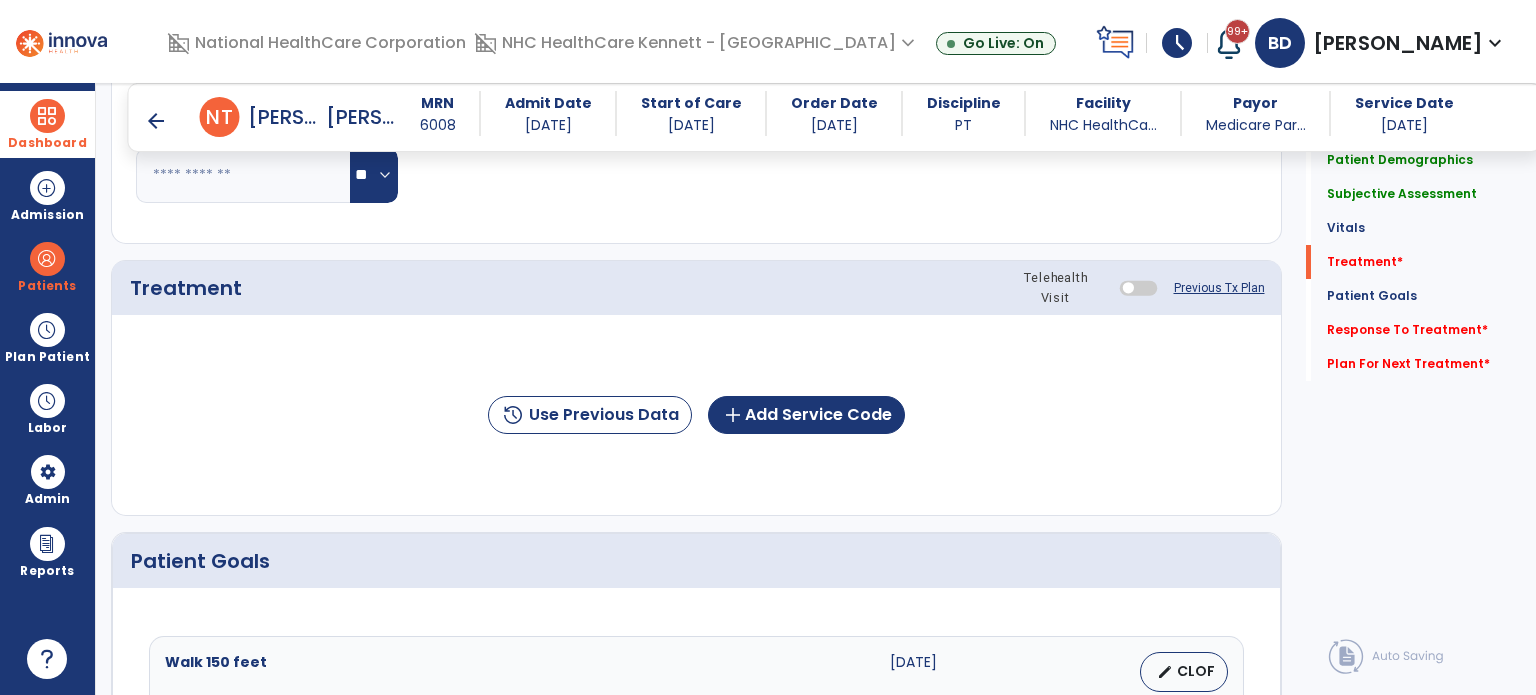 scroll, scrollTop: 1092, scrollLeft: 0, axis: vertical 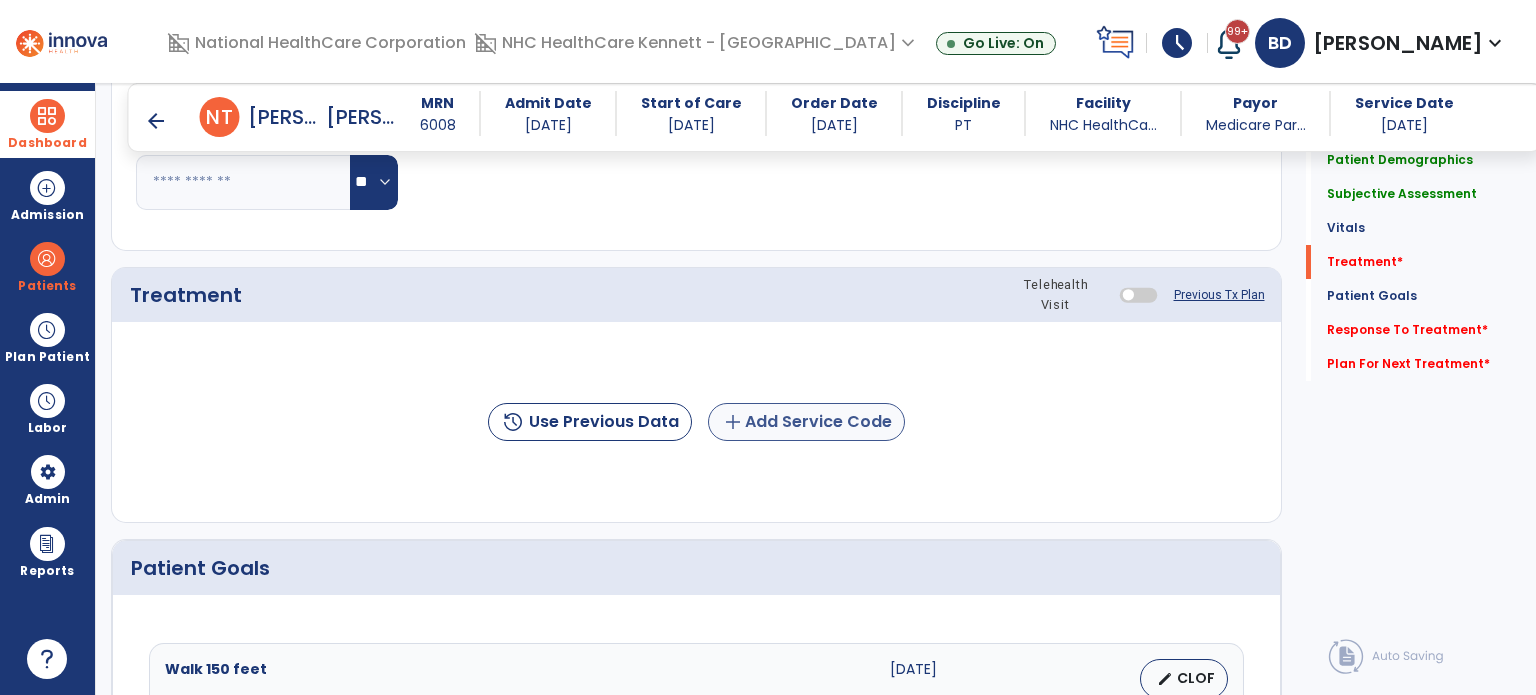 type on "**********" 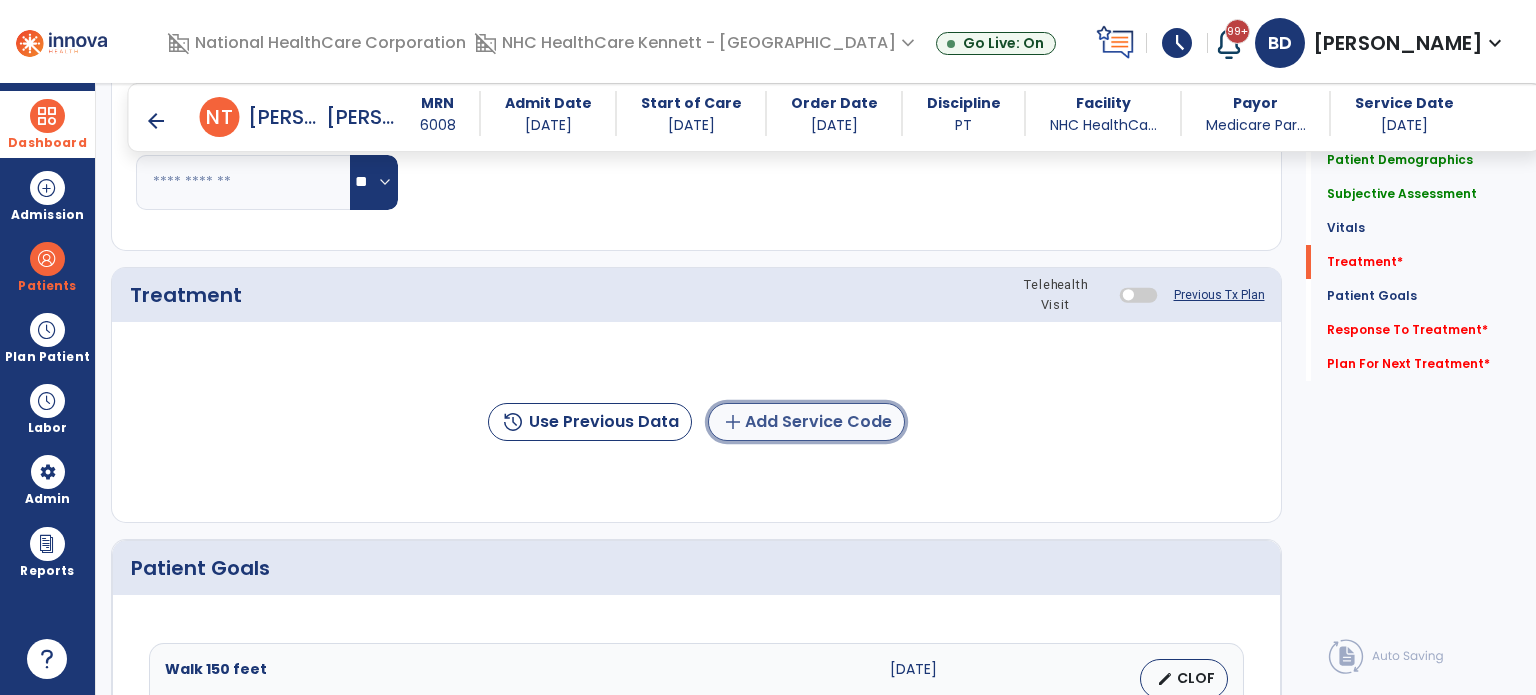 click on "add  Add Service Code" 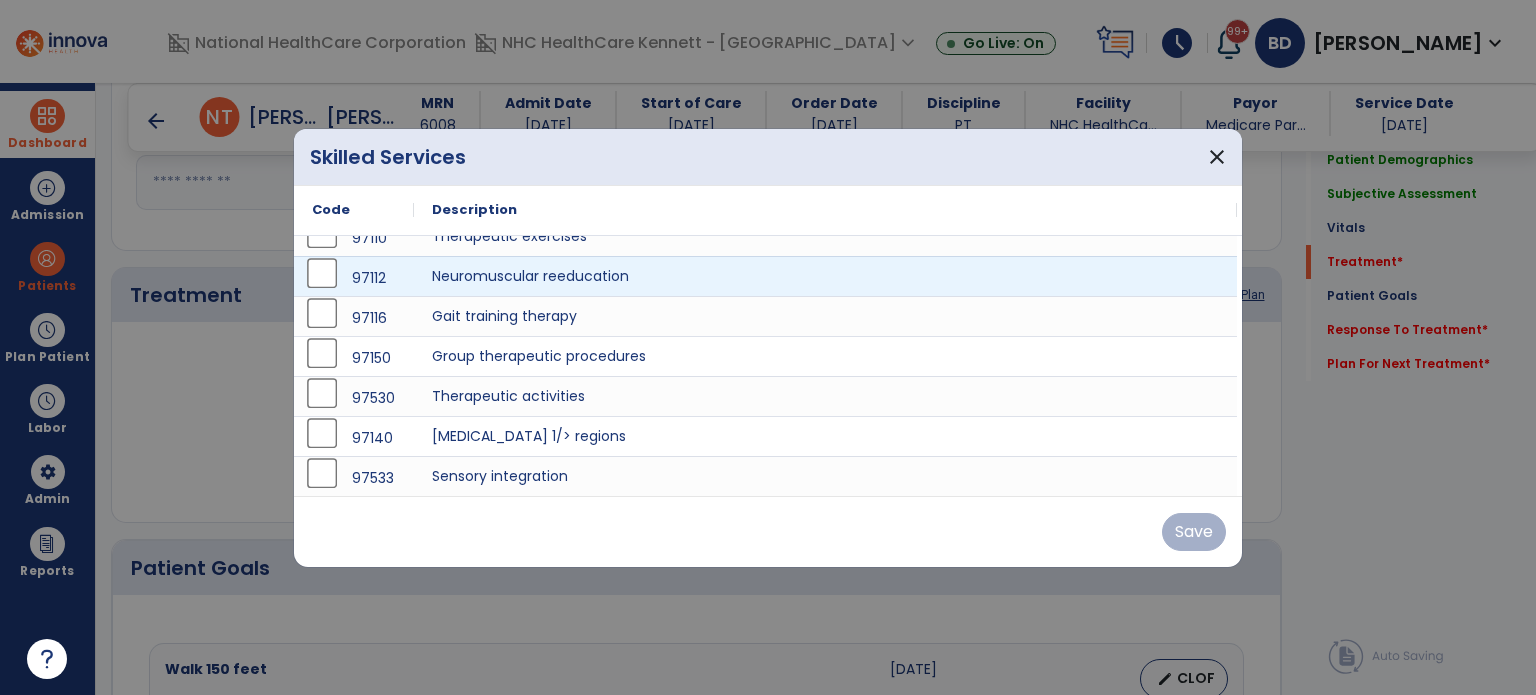 scroll, scrollTop: 59, scrollLeft: 0, axis: vertical 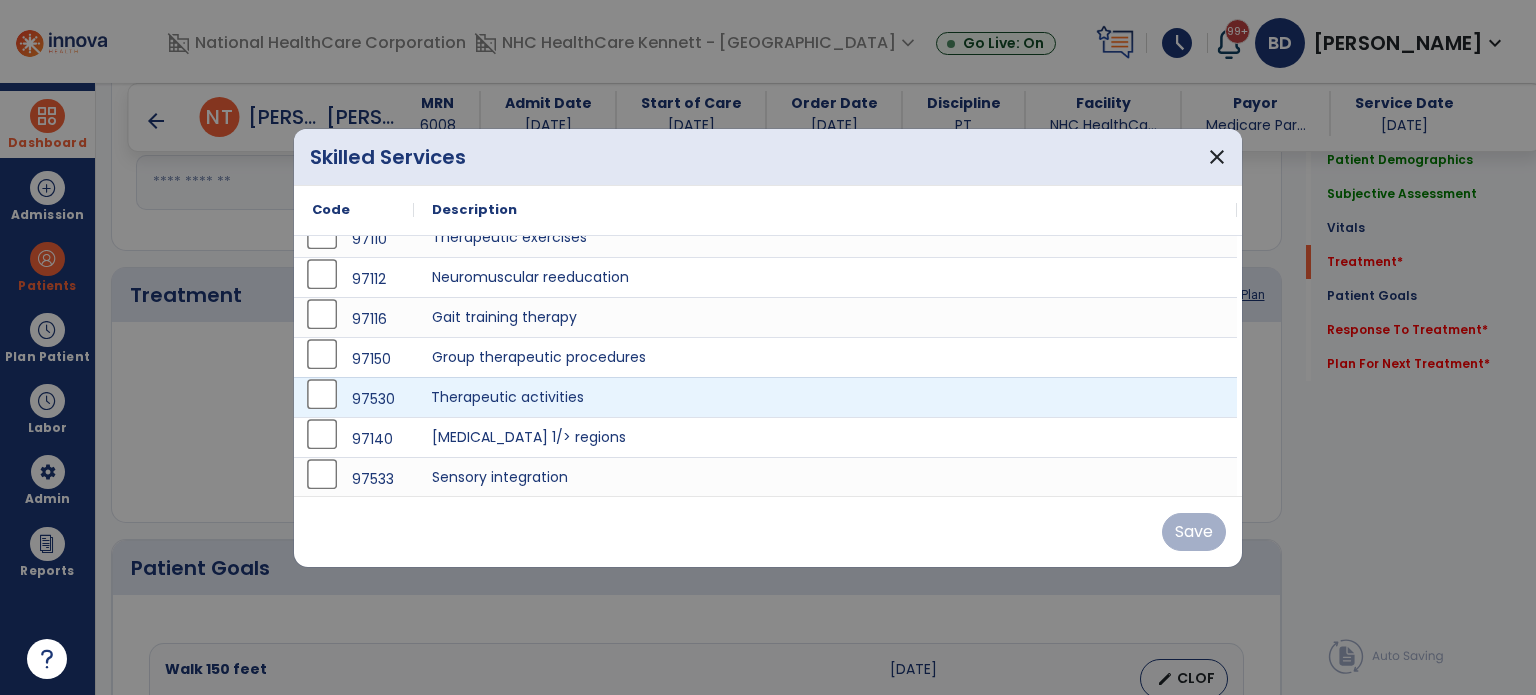 click on "Therapeutic activities" at bounding box center [825, 397] 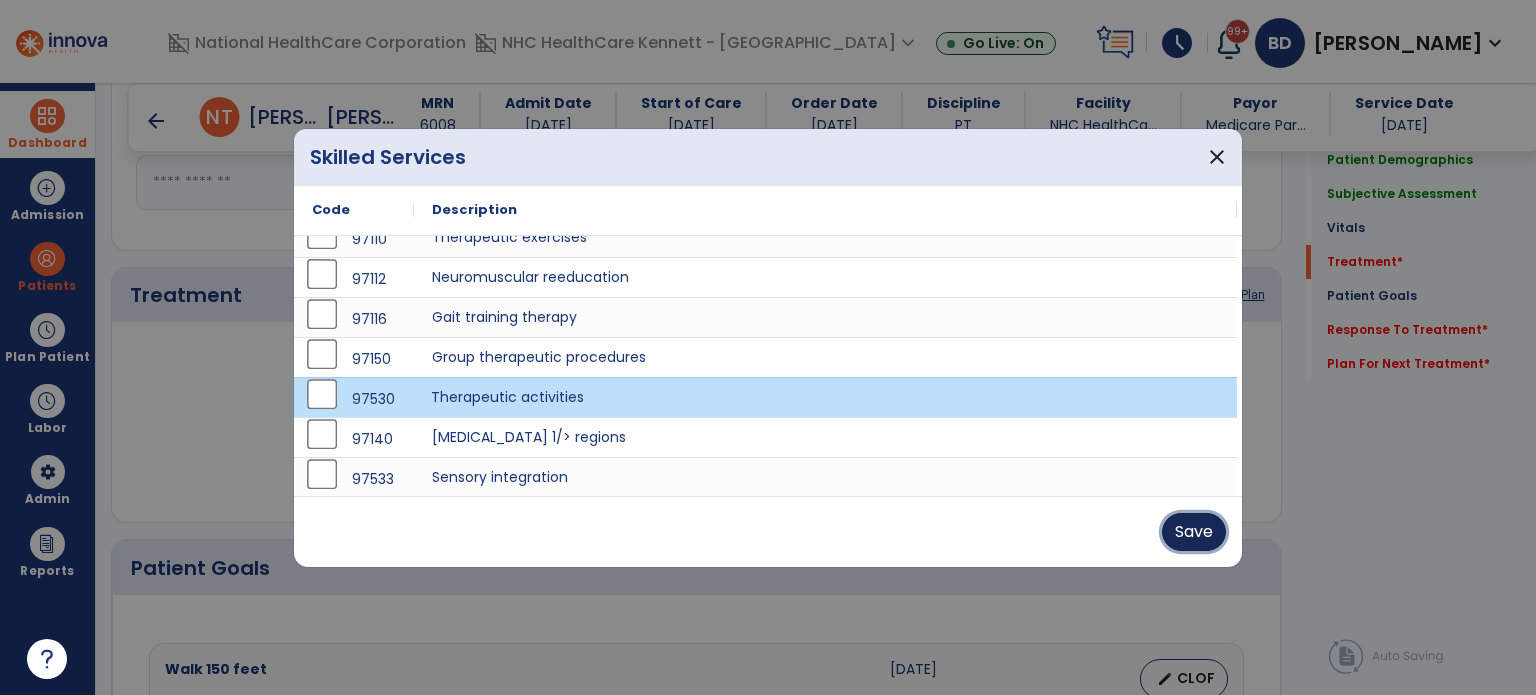 click on "Save" at bounding box center [1194, 532] 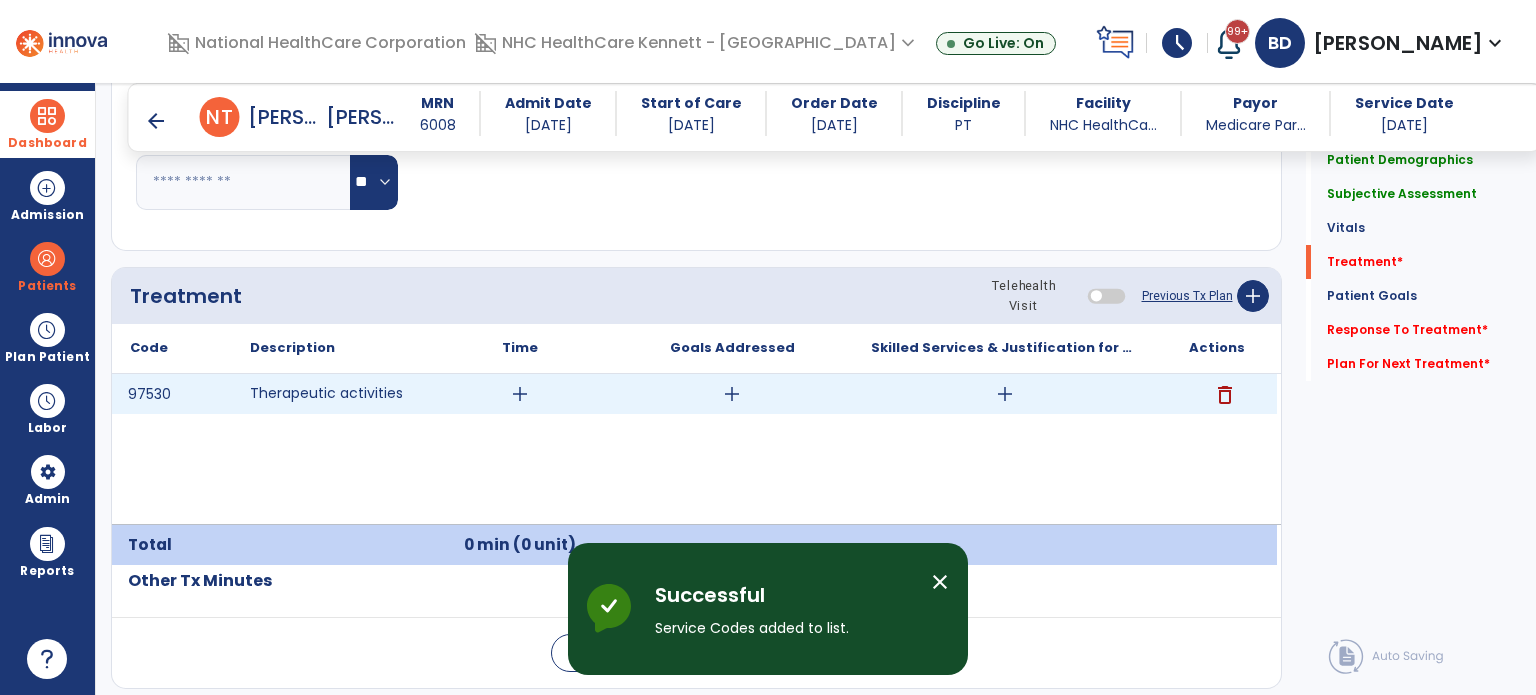 click on "add" at bounding box center (520, 394) 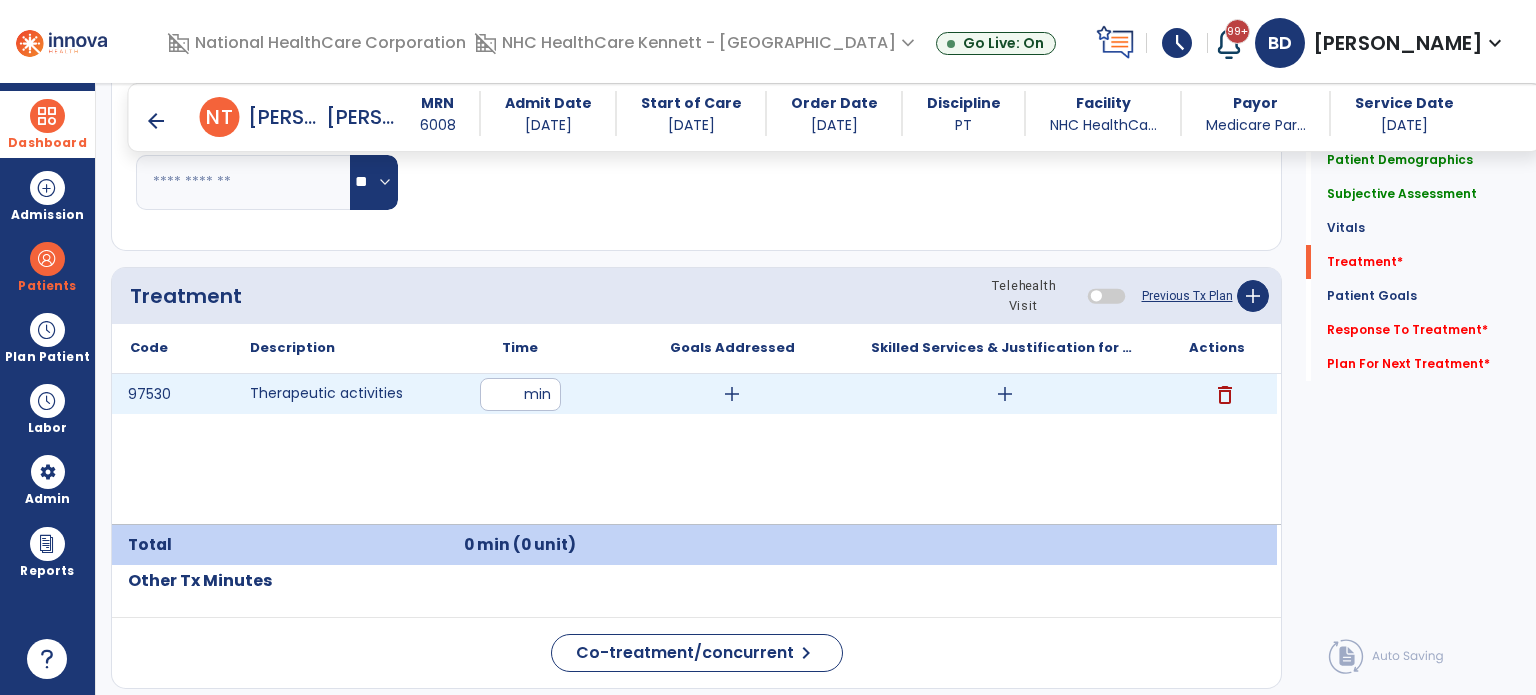 type on "**" 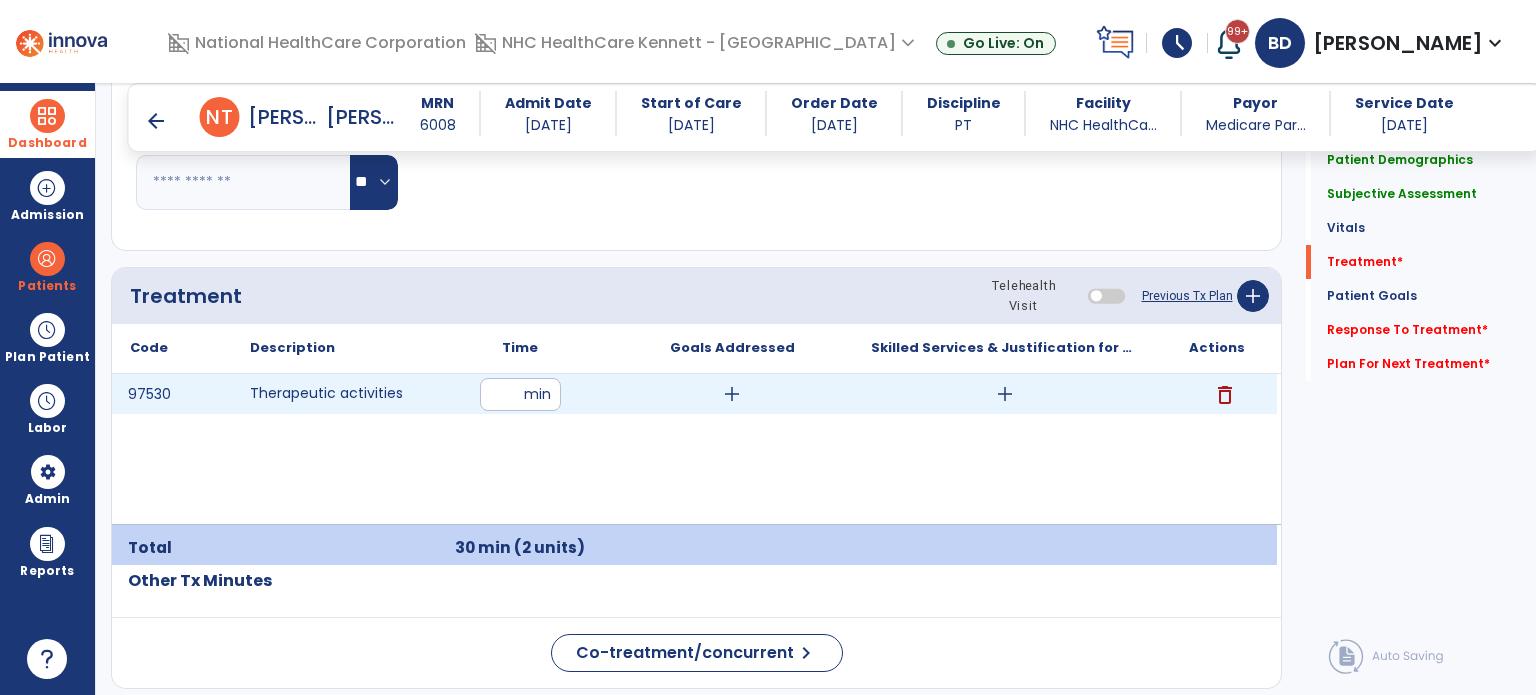 click on "add" at bounding box center [732, 394] 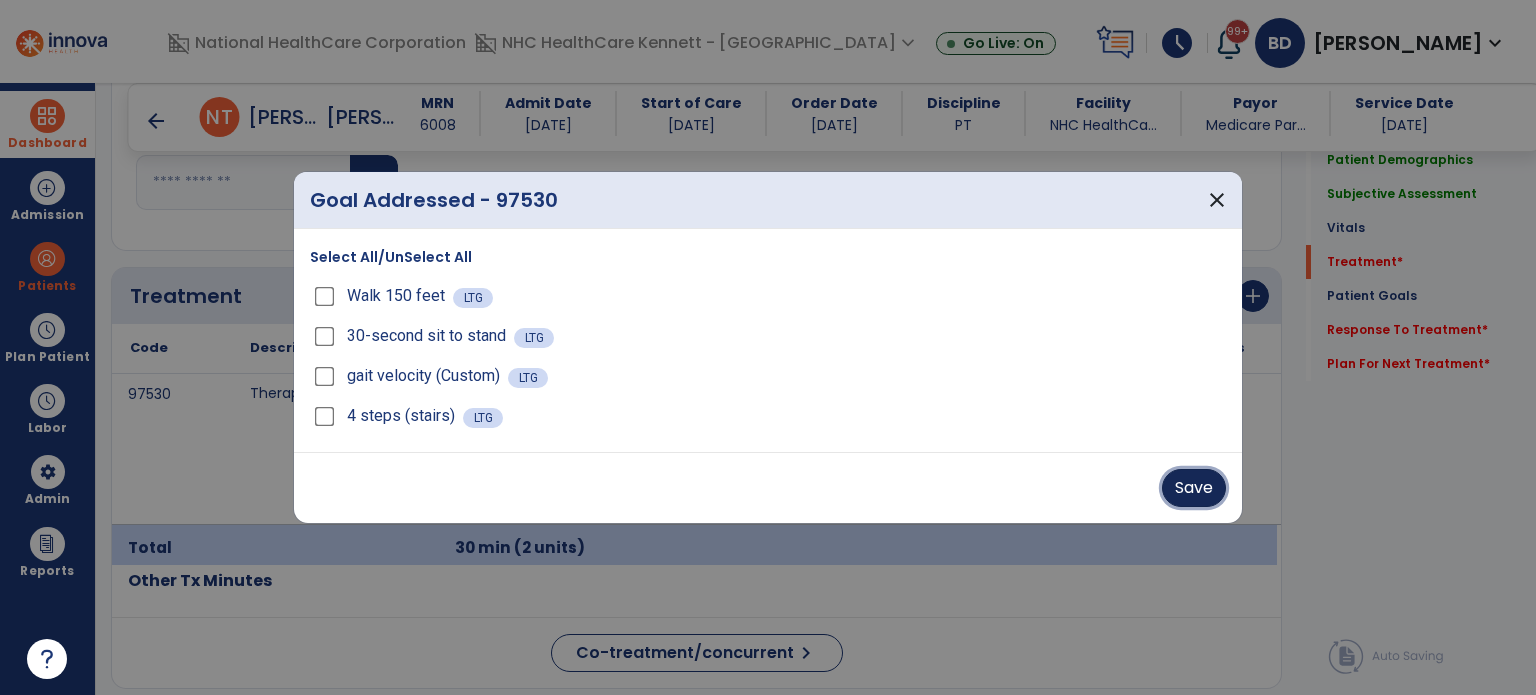 click on "Save" at bounding box center (1194, 488) 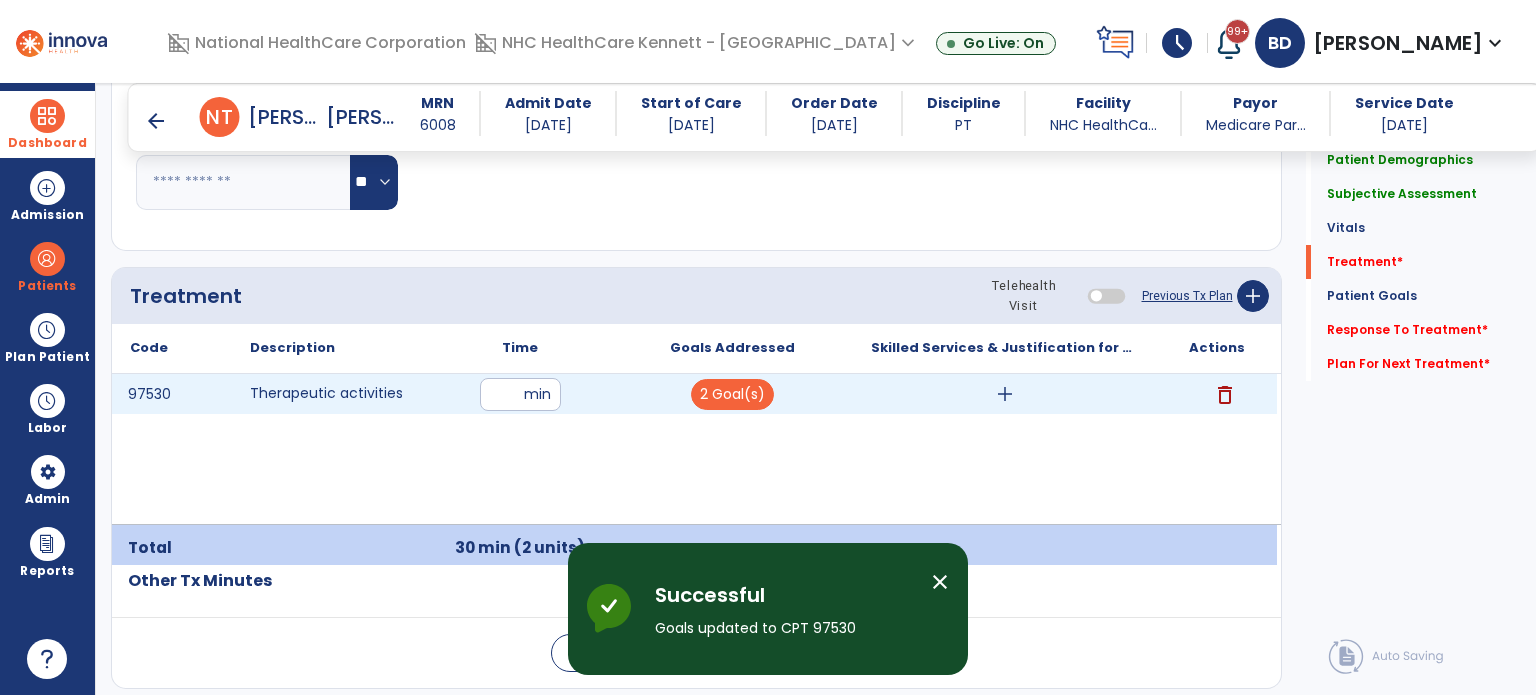 click on "add" at bounding box center (1005, 394) 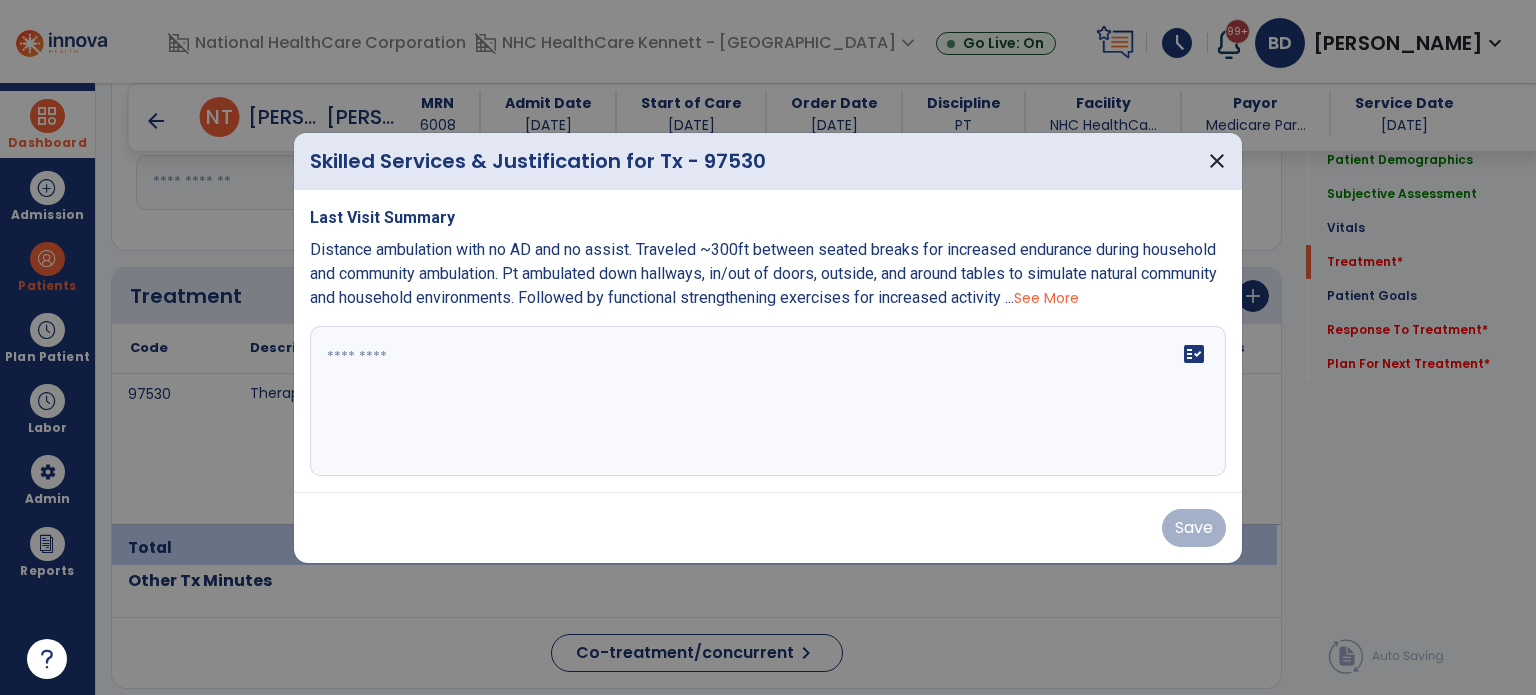 click at bounding box center [768, 401] 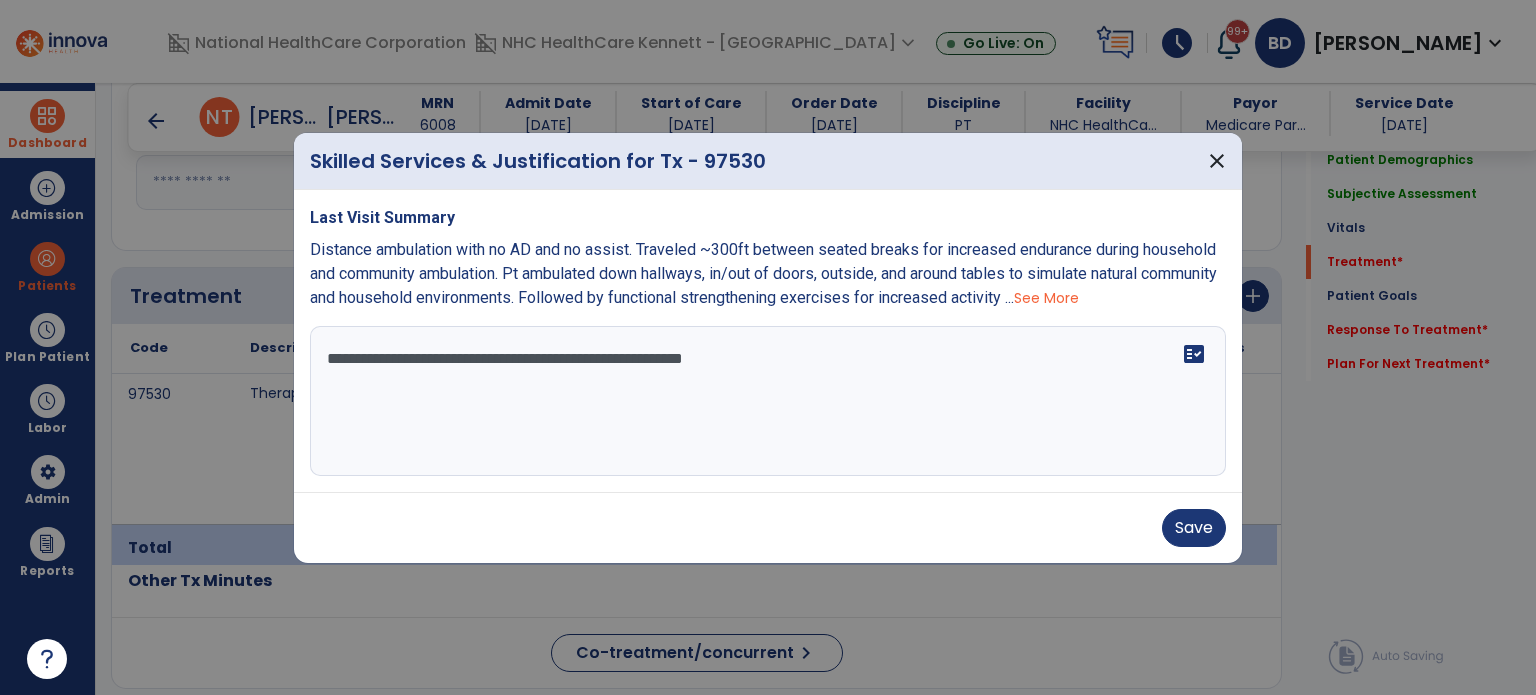 drag, startPoint x: 875, startPoint y: 357, endPoint x: 195, endPoint y: 359, distance: 680.0029 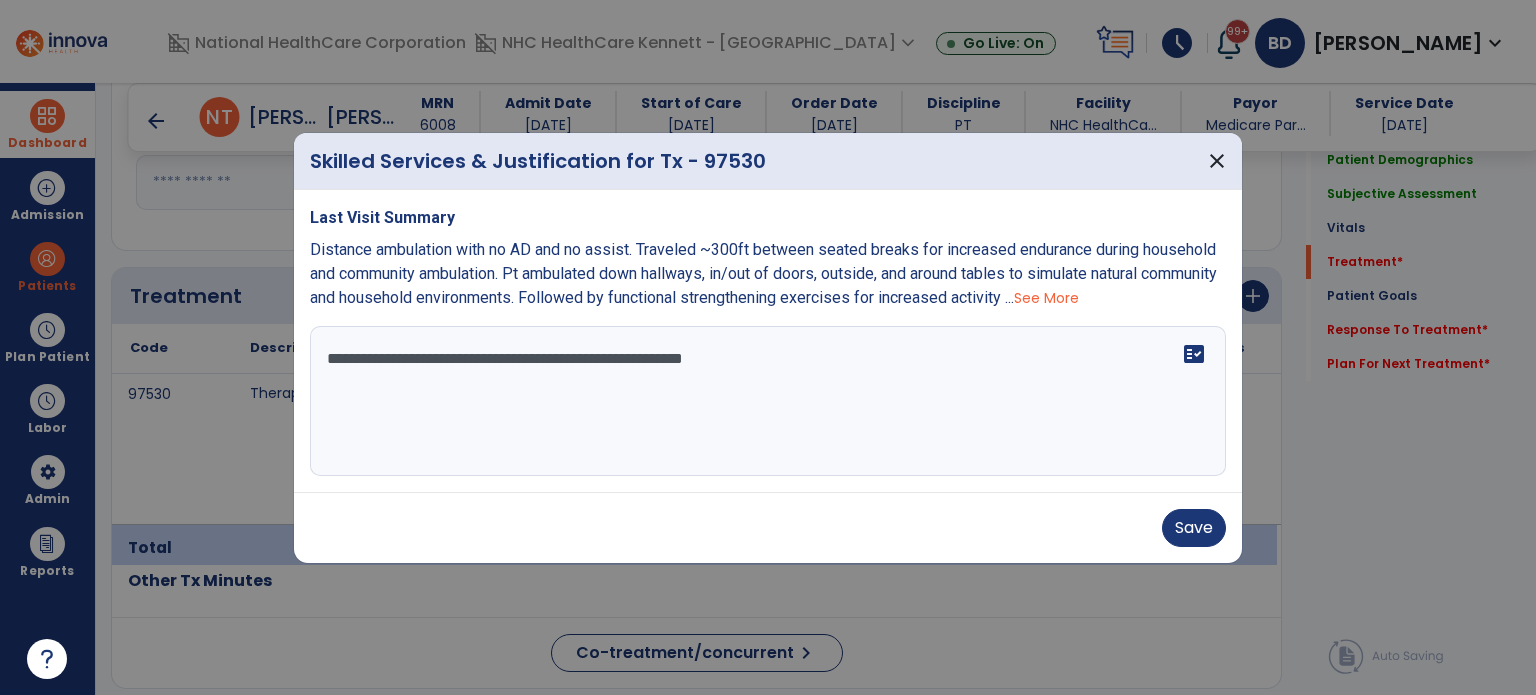 click on "**********" at bounding box center [768, 347] 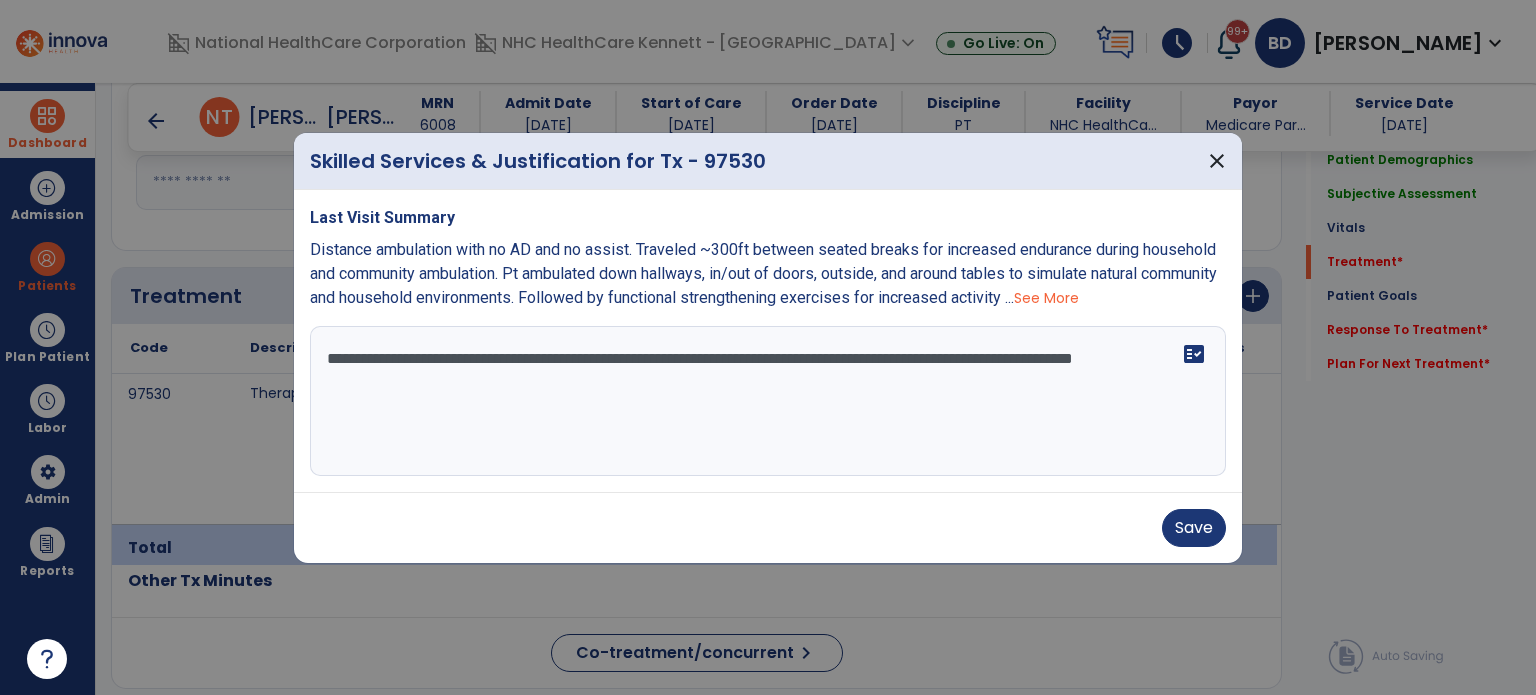 click on "**********" at bounding box center [768, 401] 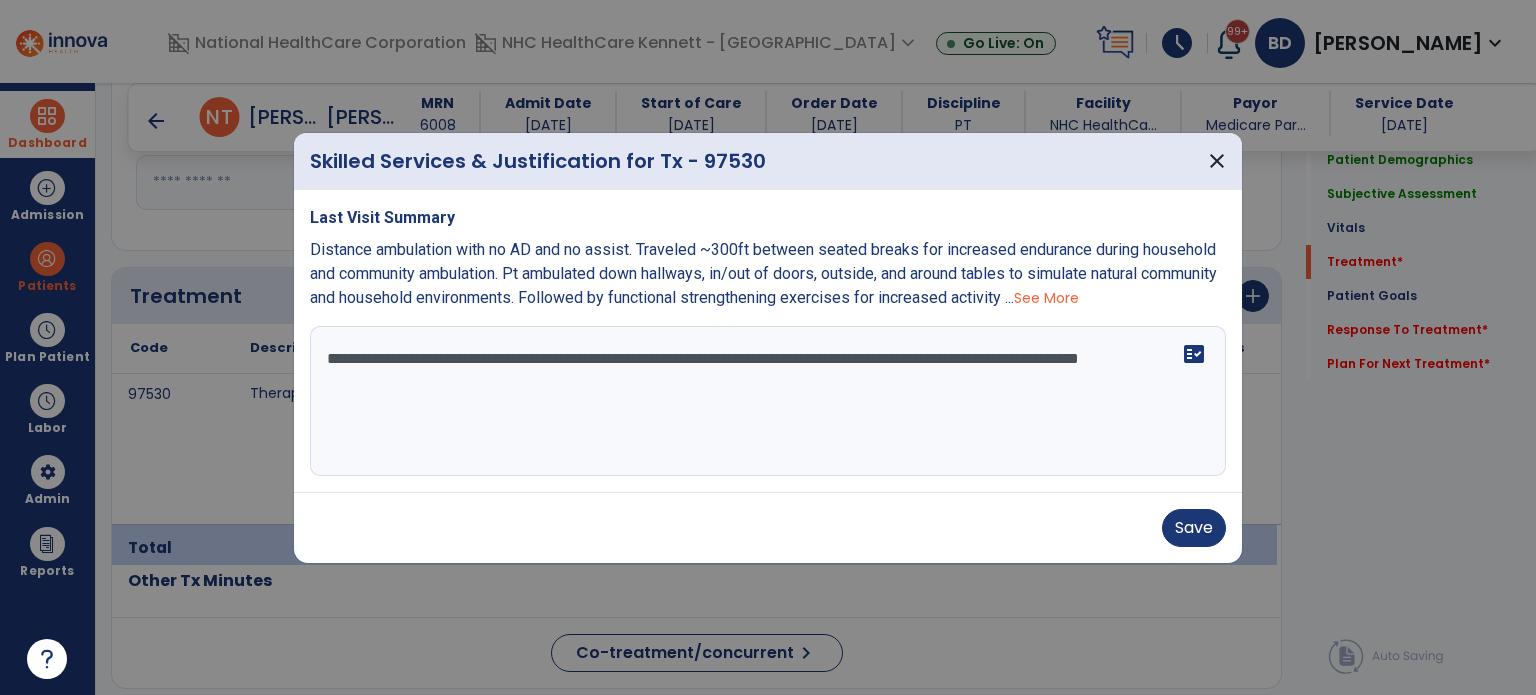 click on "**********" at bounding box center [768, 401] 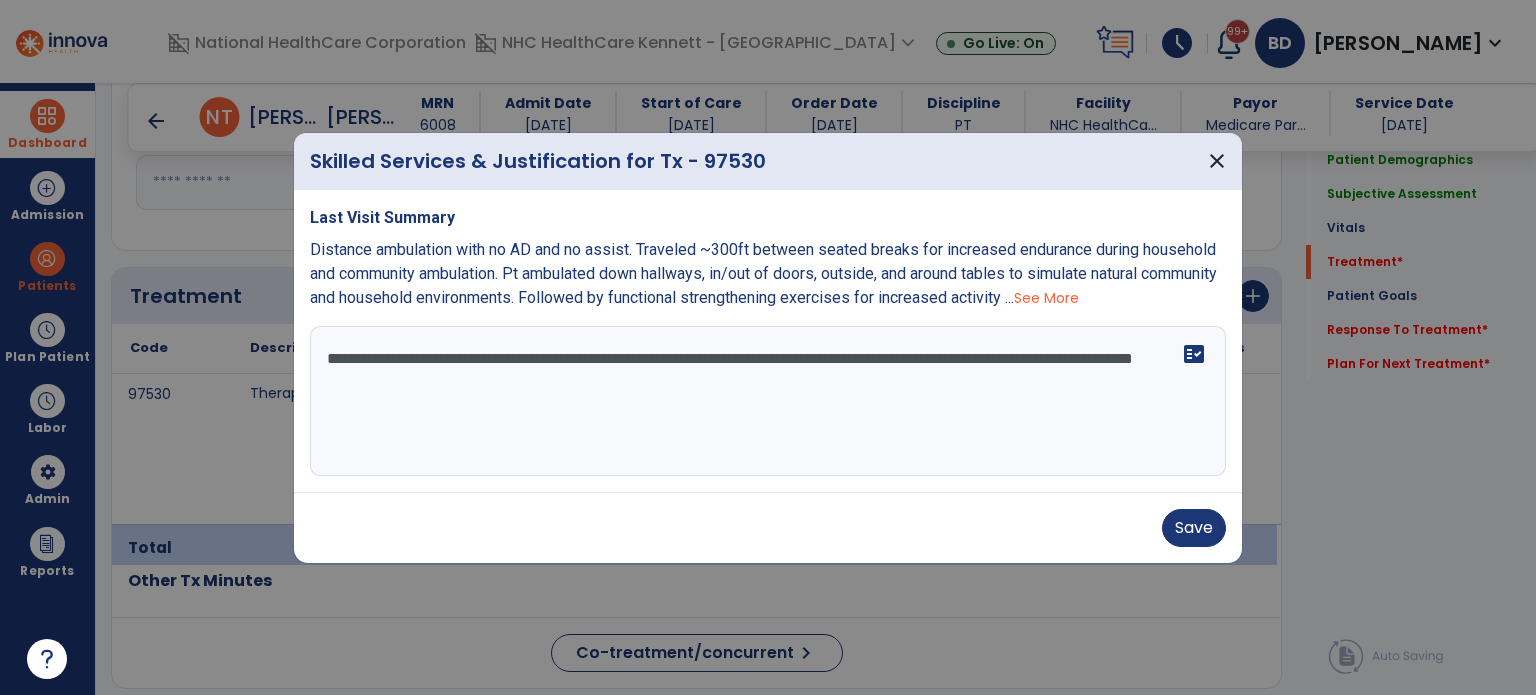 click on "**********" at bounding box center (768, 401) 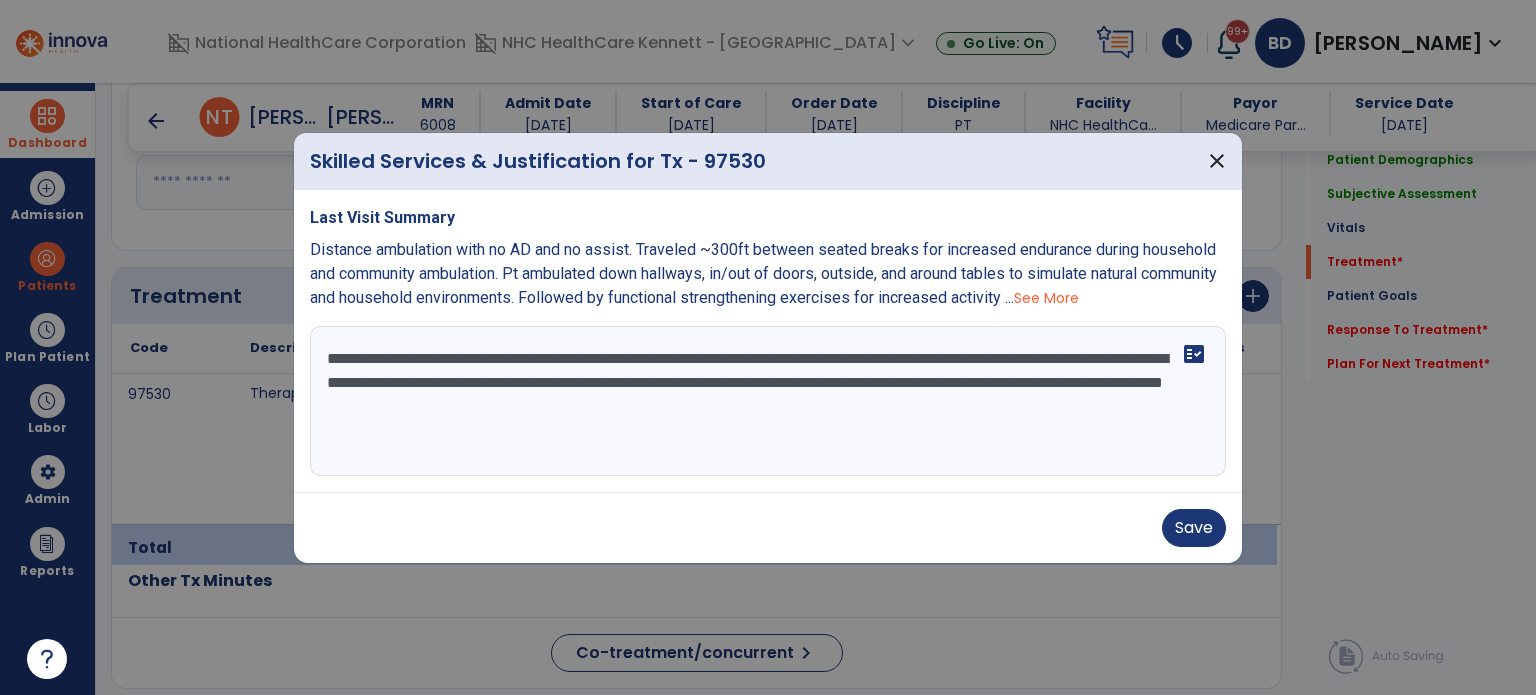 click on "**********" at bounding box center (768, 401) 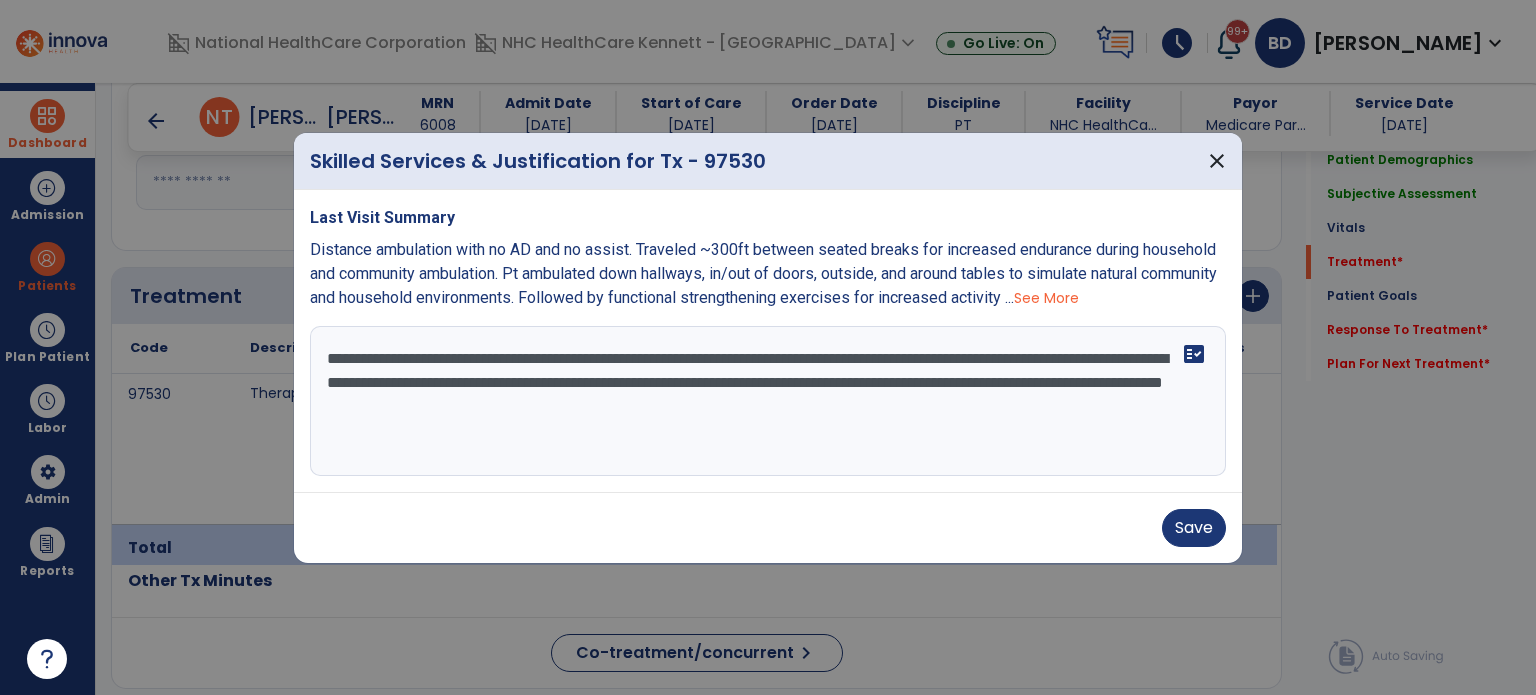 click on "**********" at bounding box center [768, 401] 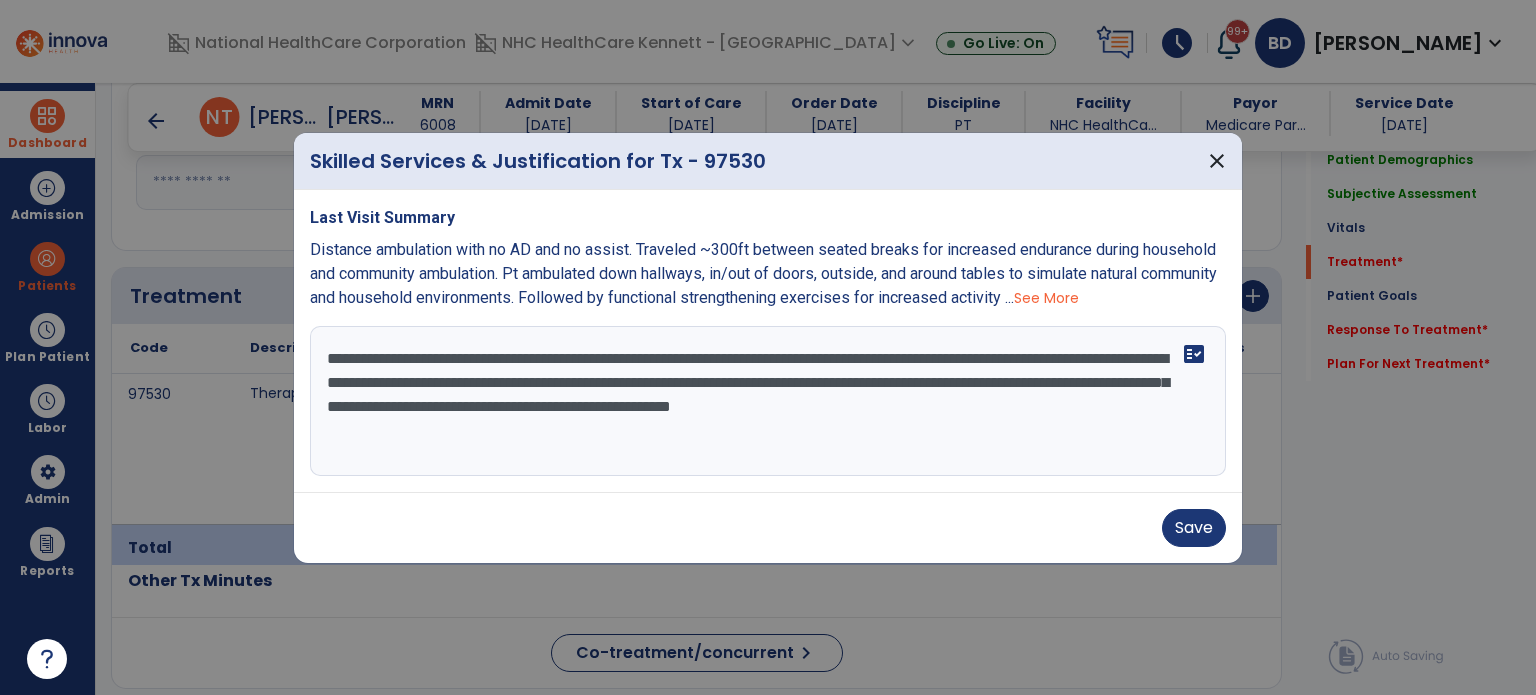 click on "**********" at bounding box center [768, 401] 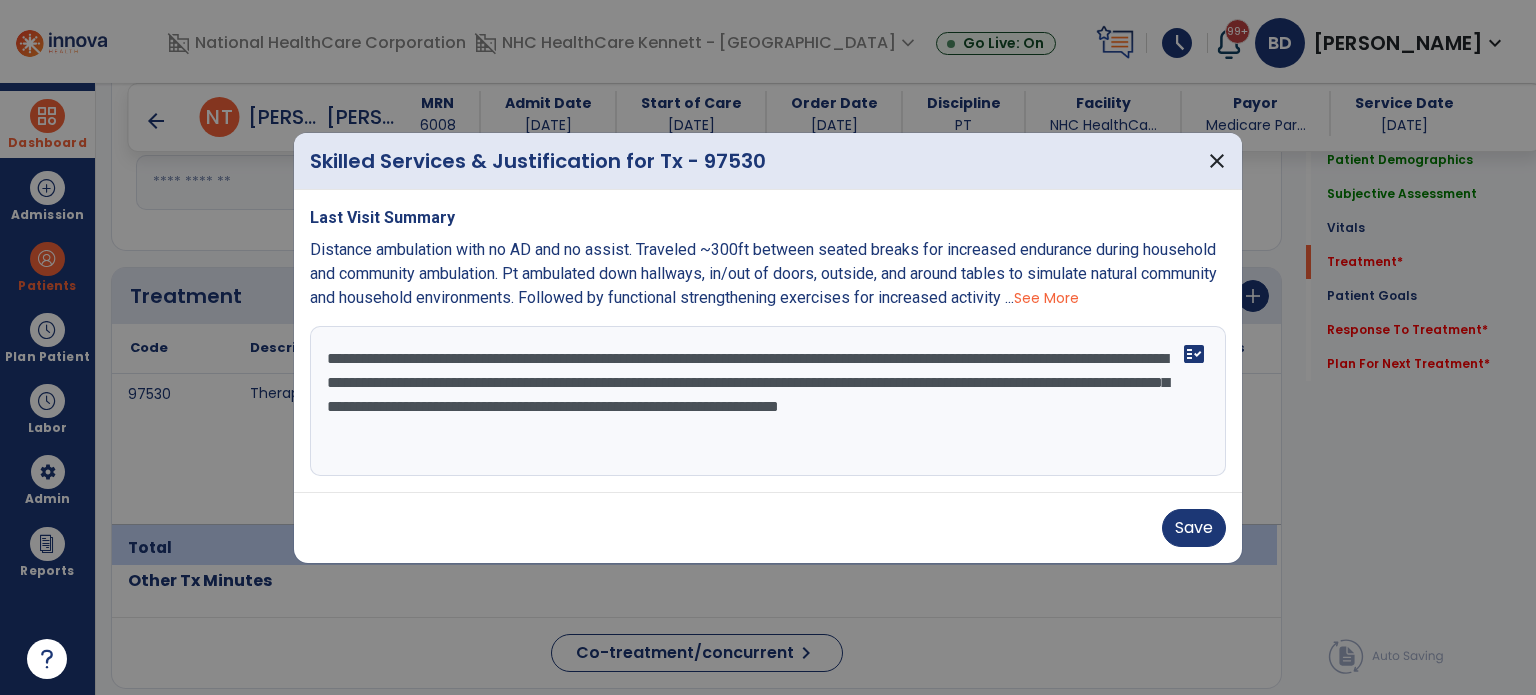 drag, startPoint x: 686, startPoint y: 408, endPoint x: 588, endPoint y: 412, distance: 98.0816 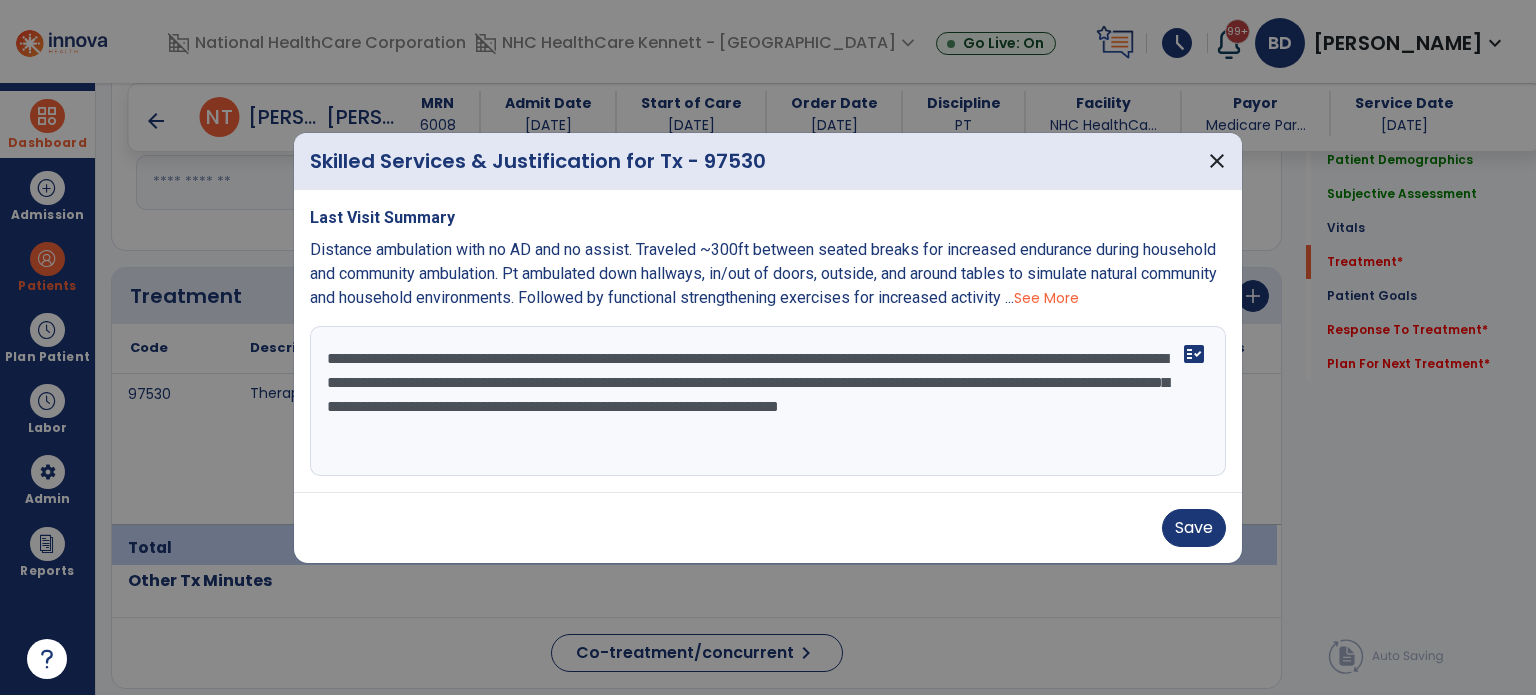 click on "**********" at bounding box center (768, 401) 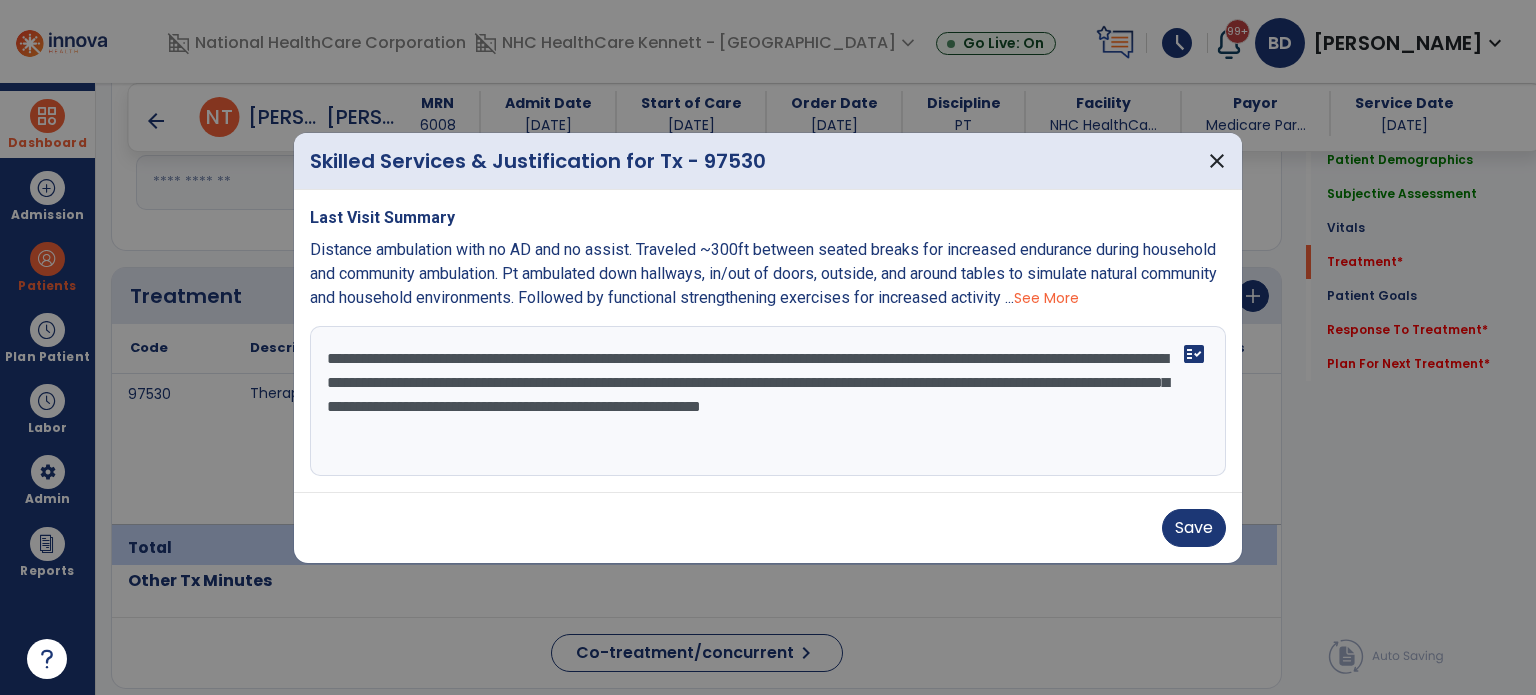 click on "**********" at bounding box center [768, 401] 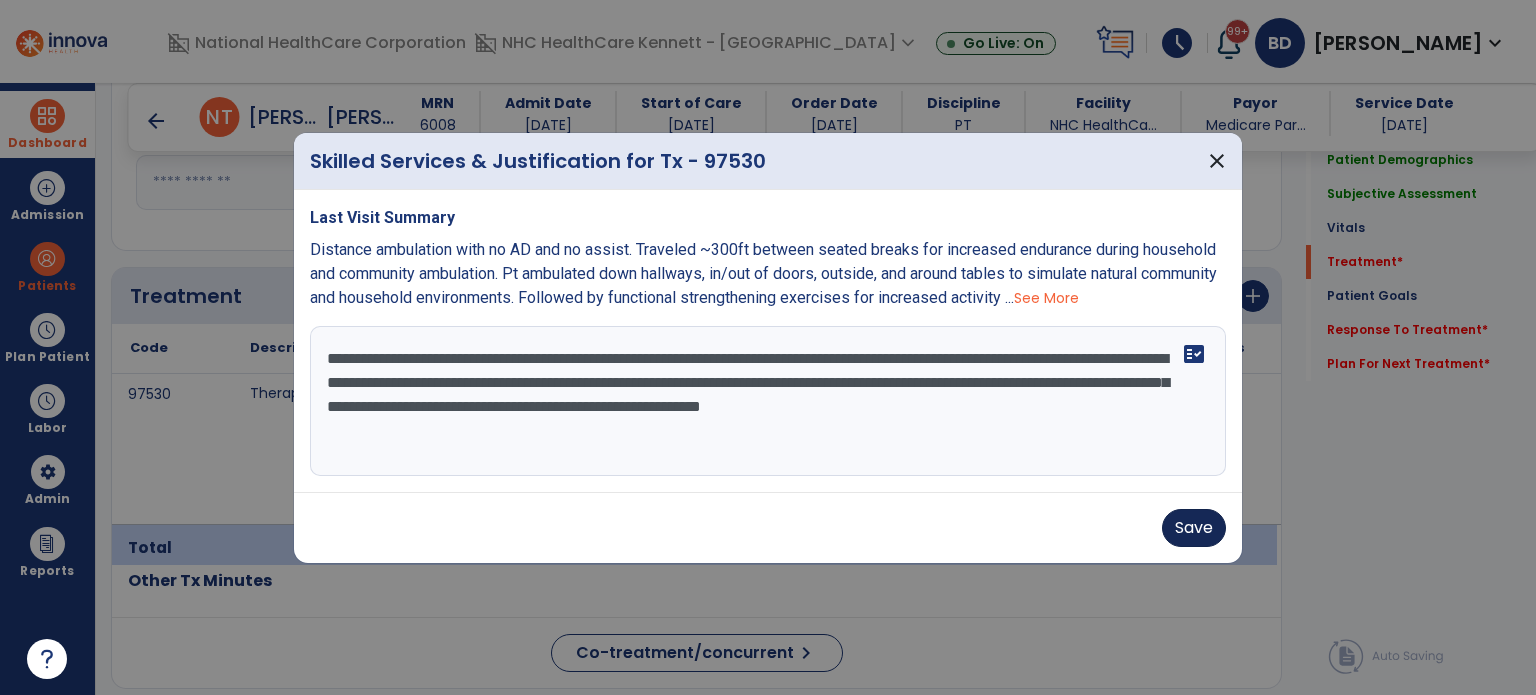 type on "**********" 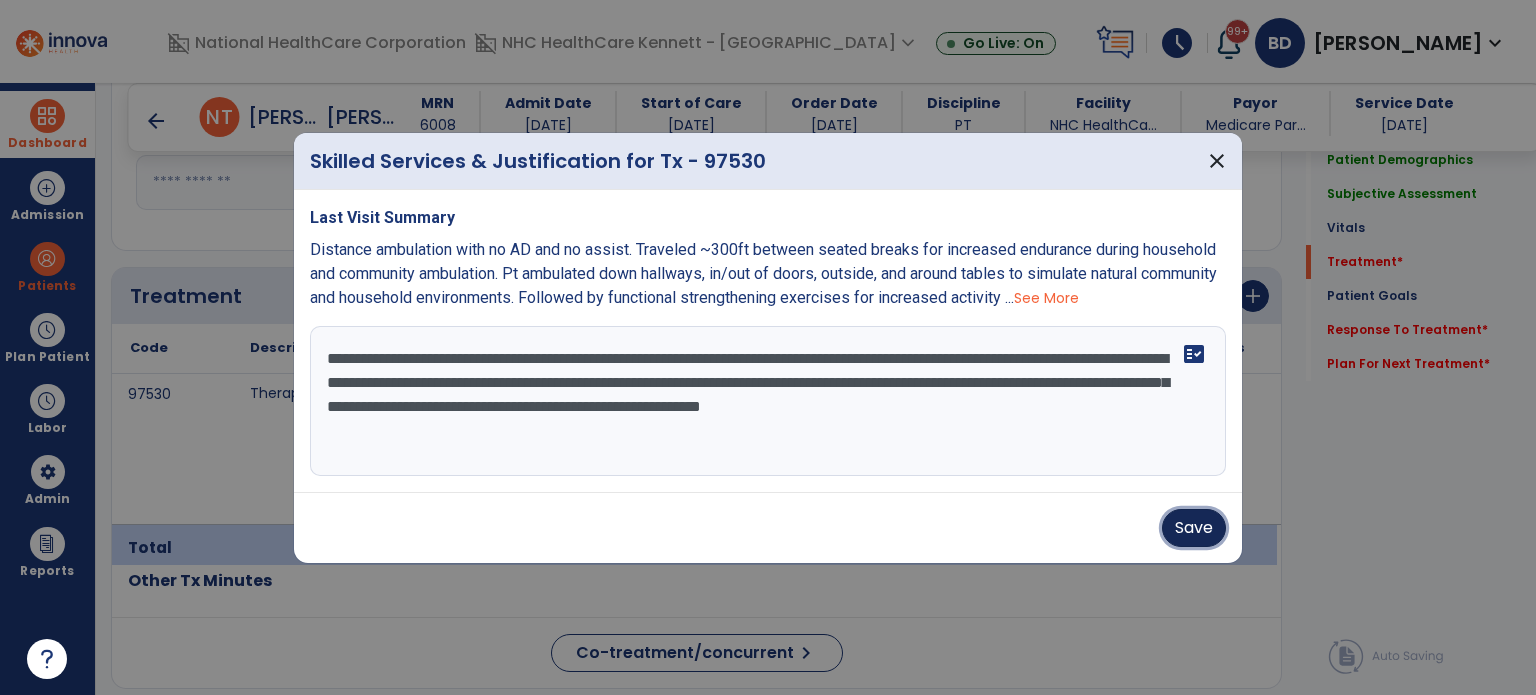 click on "Save" at bounding box center [1194, 528] 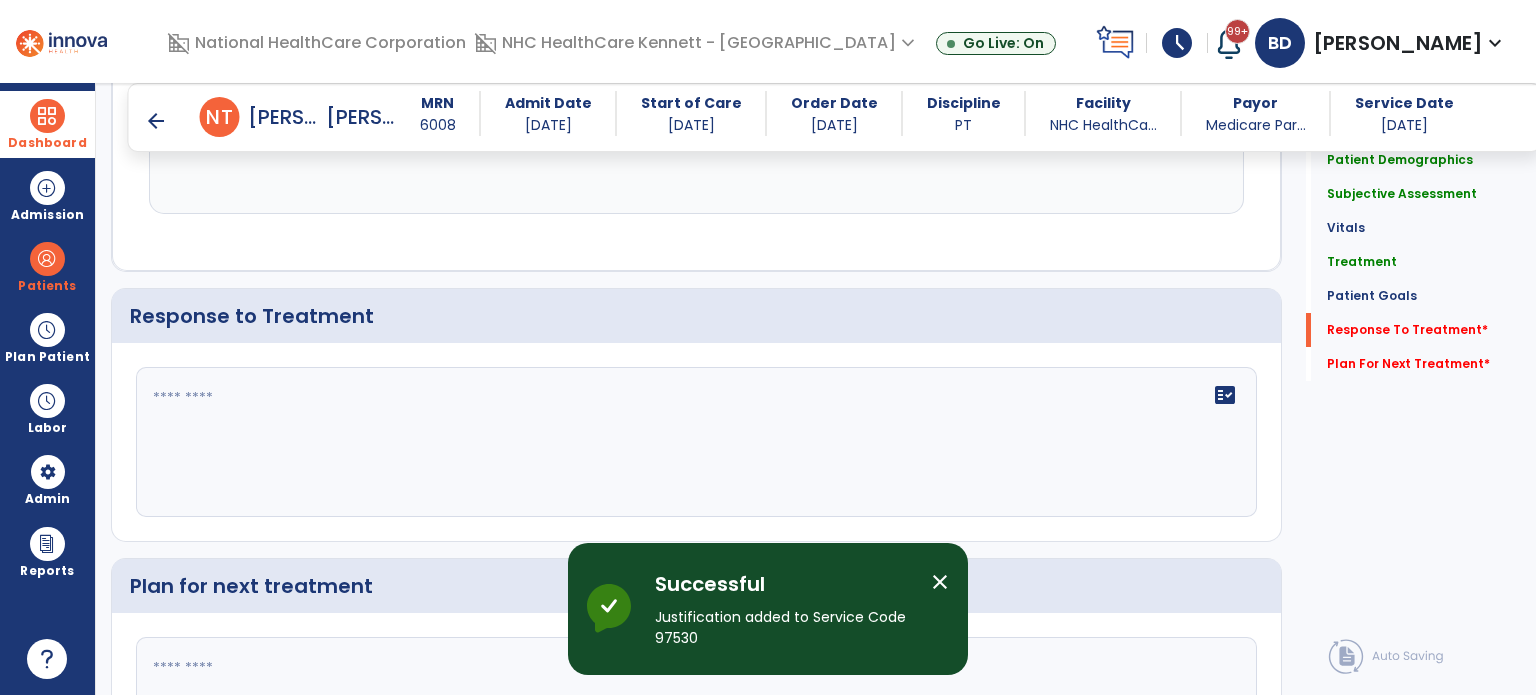 scroll, scrollTop: 2408, scrollLeft: 0, axis: vertical 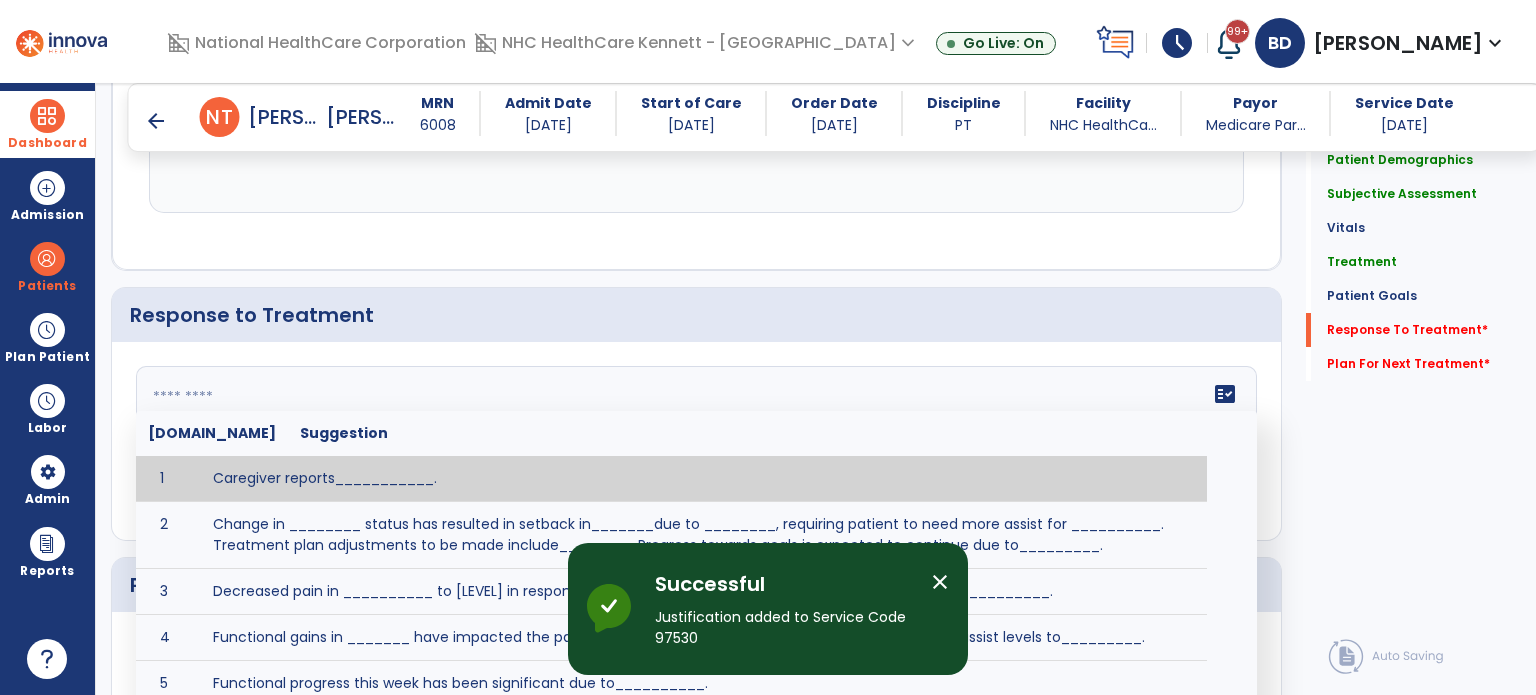 click 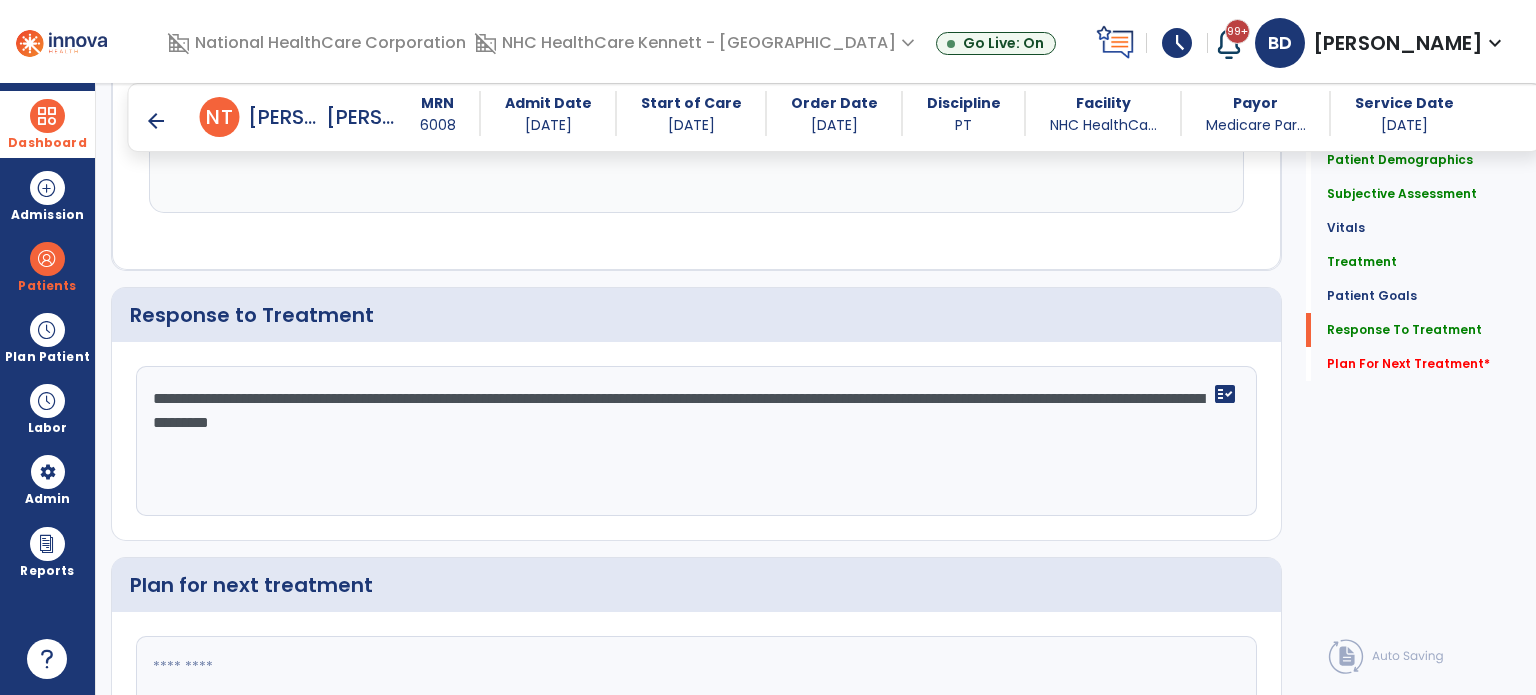 click on "**********" 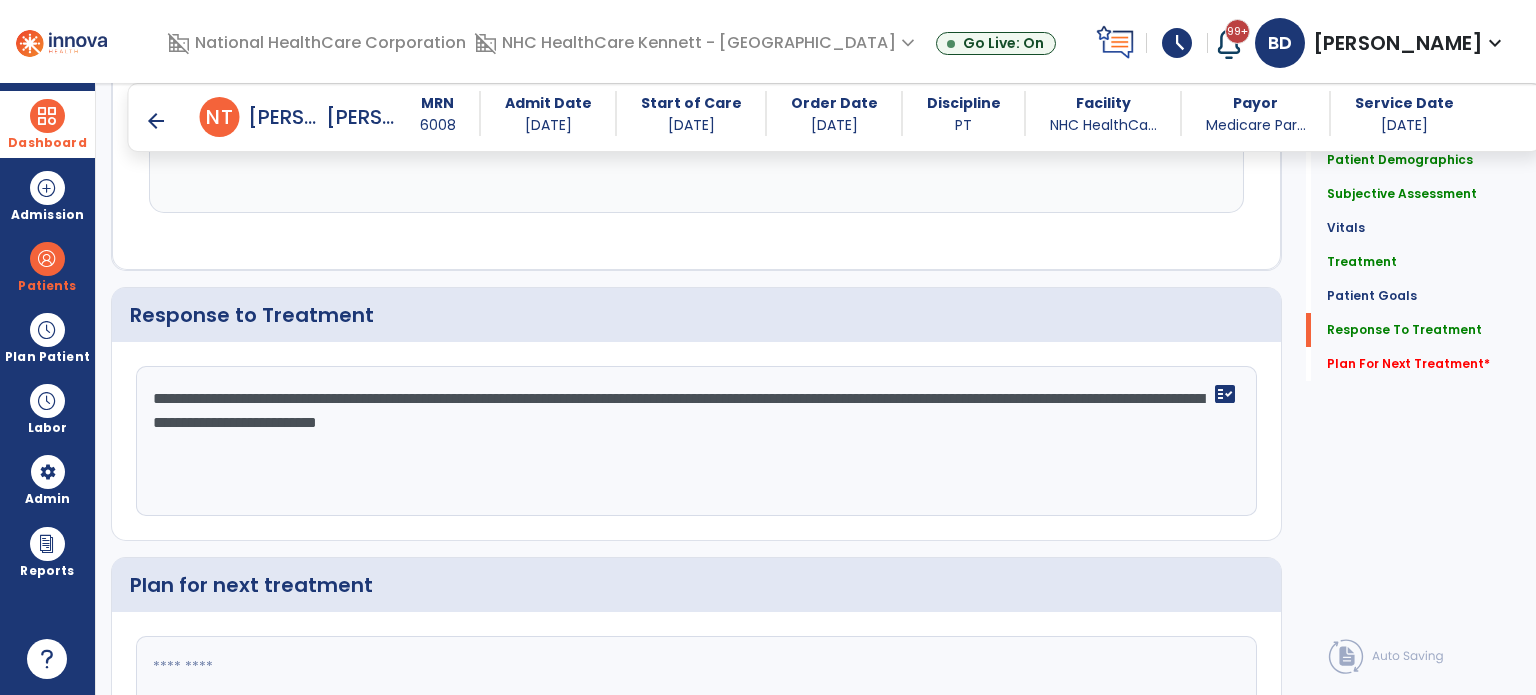 click on "**********" 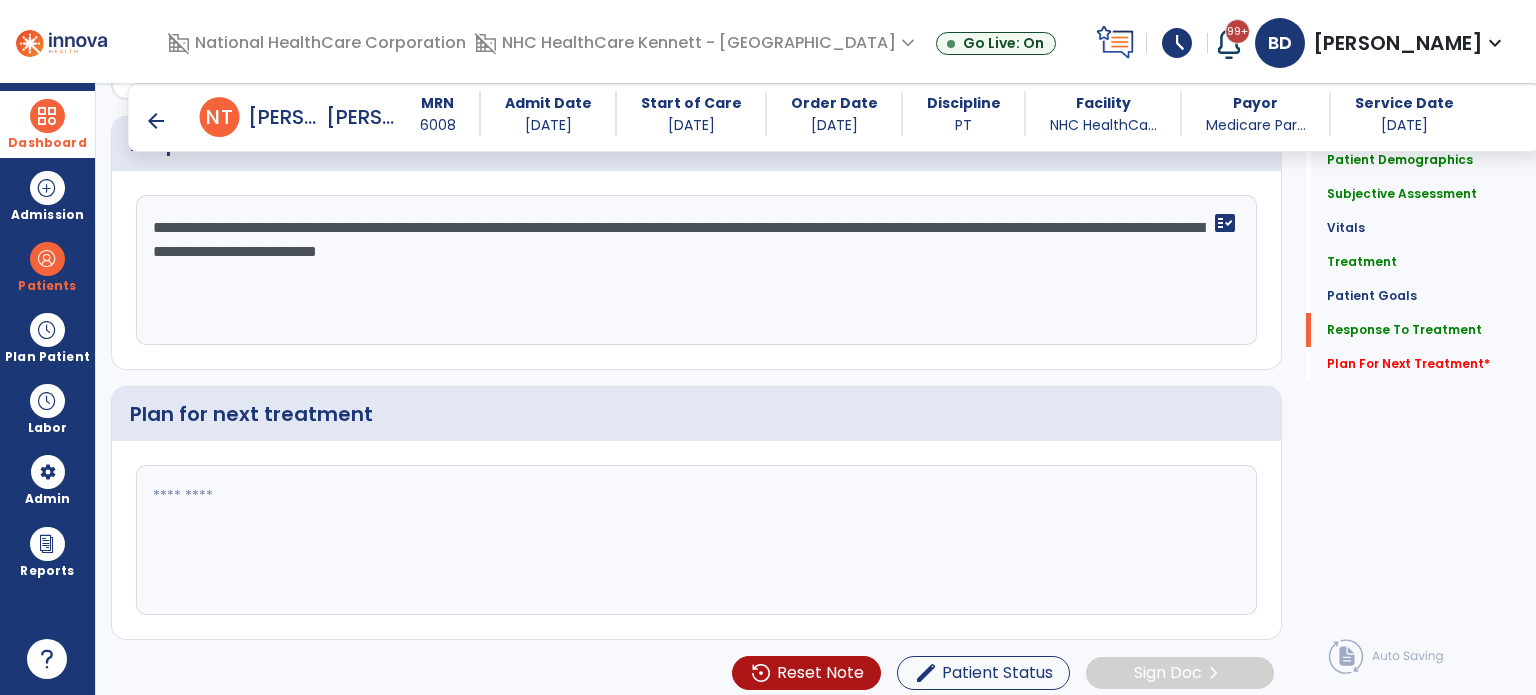 scroll, scrollTop: 2583, scrollLeft: 0, axis: vertical 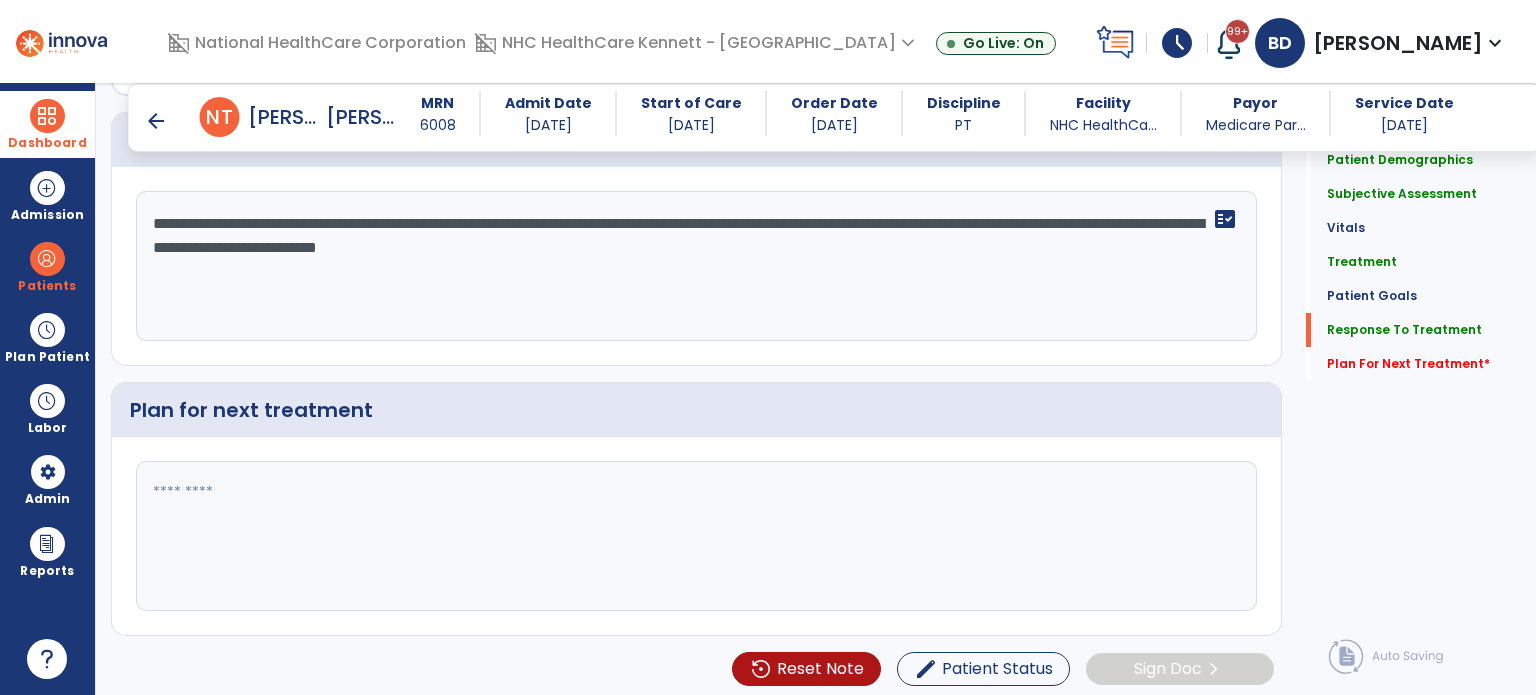 type on "**********" 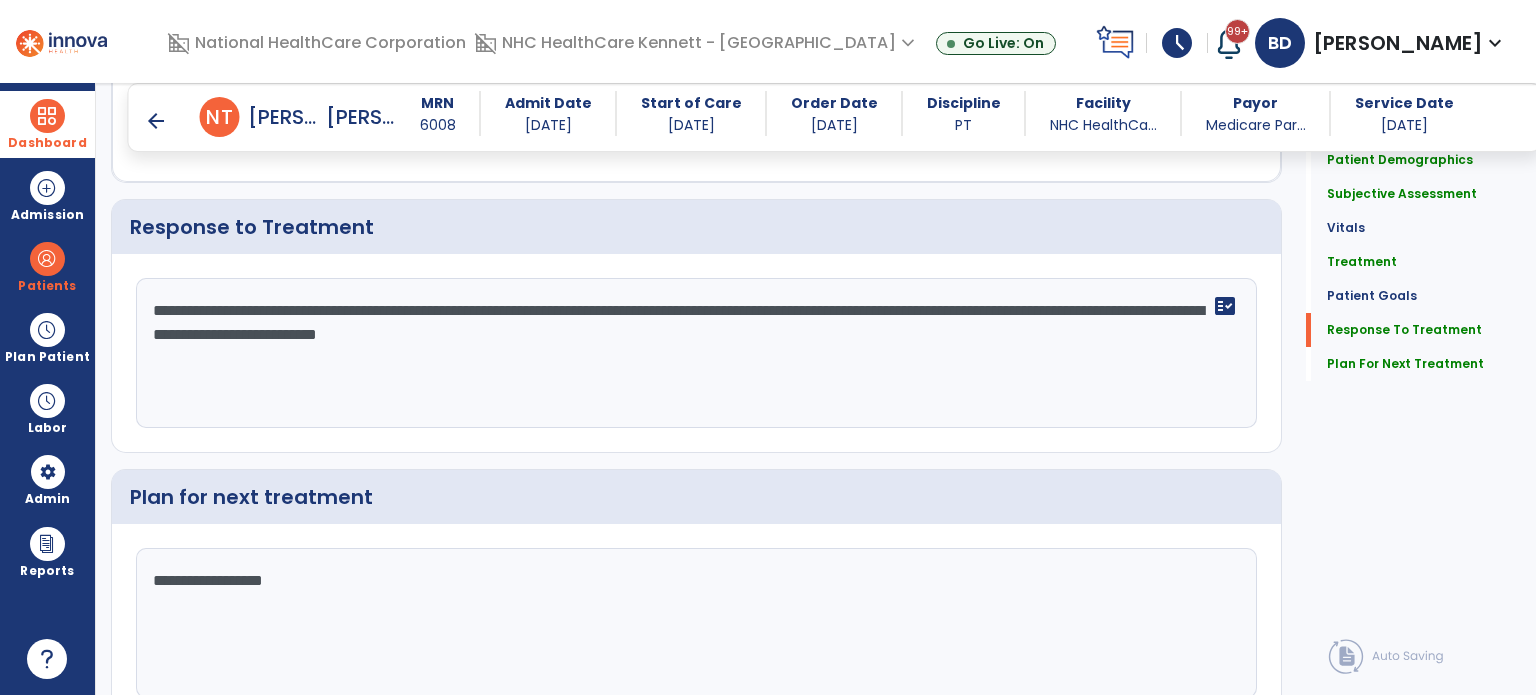 scroll, scrollTop: 2583, scrollLeft: 0, axis: vertical 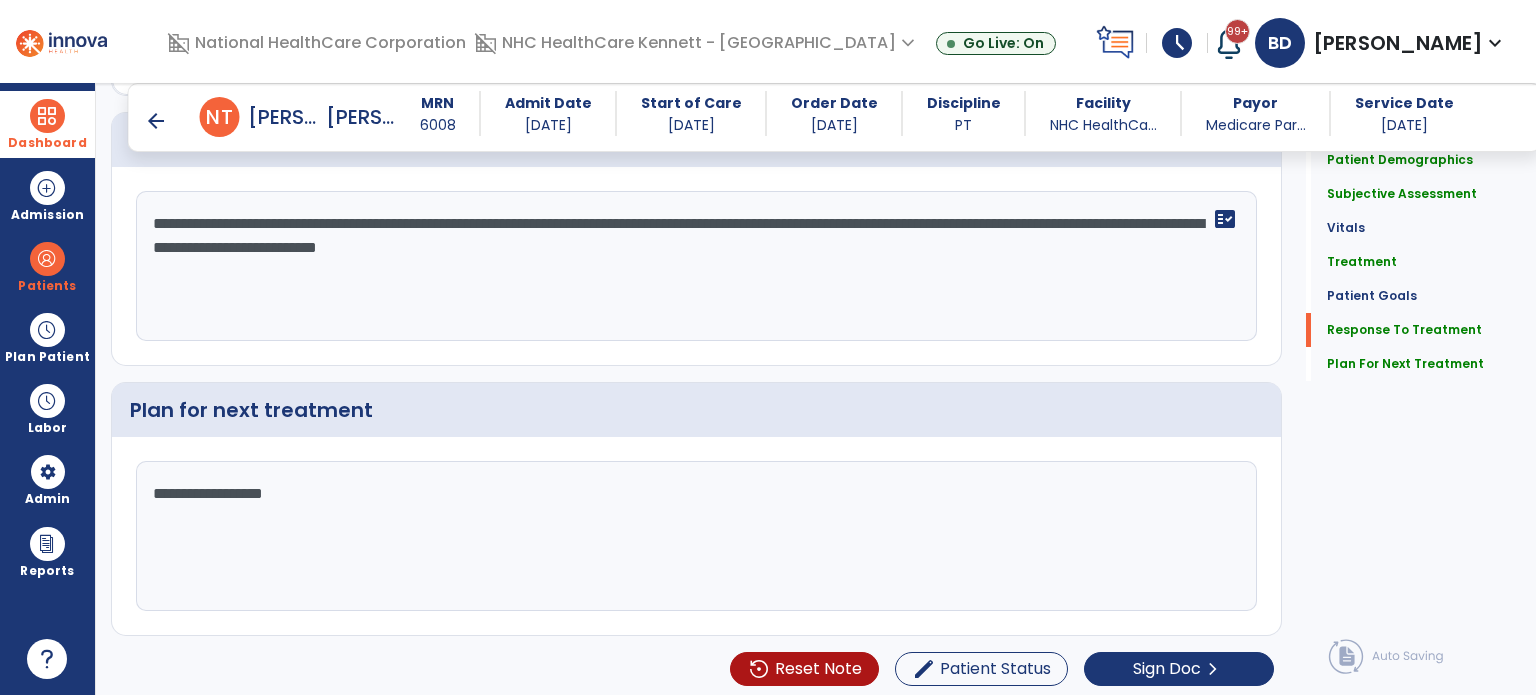 type on "**********" 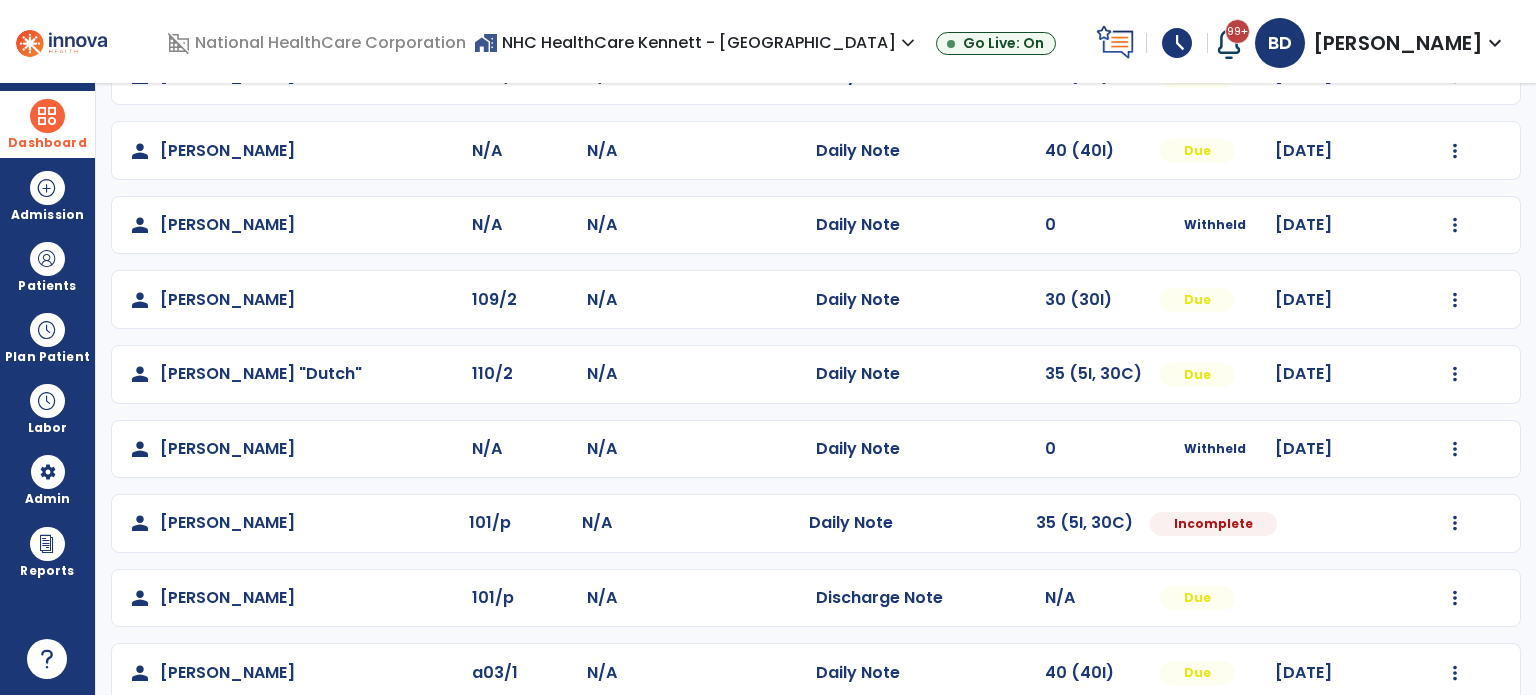 scroll, scrollTop: 220, scrollLeft: 0, axis: vertical 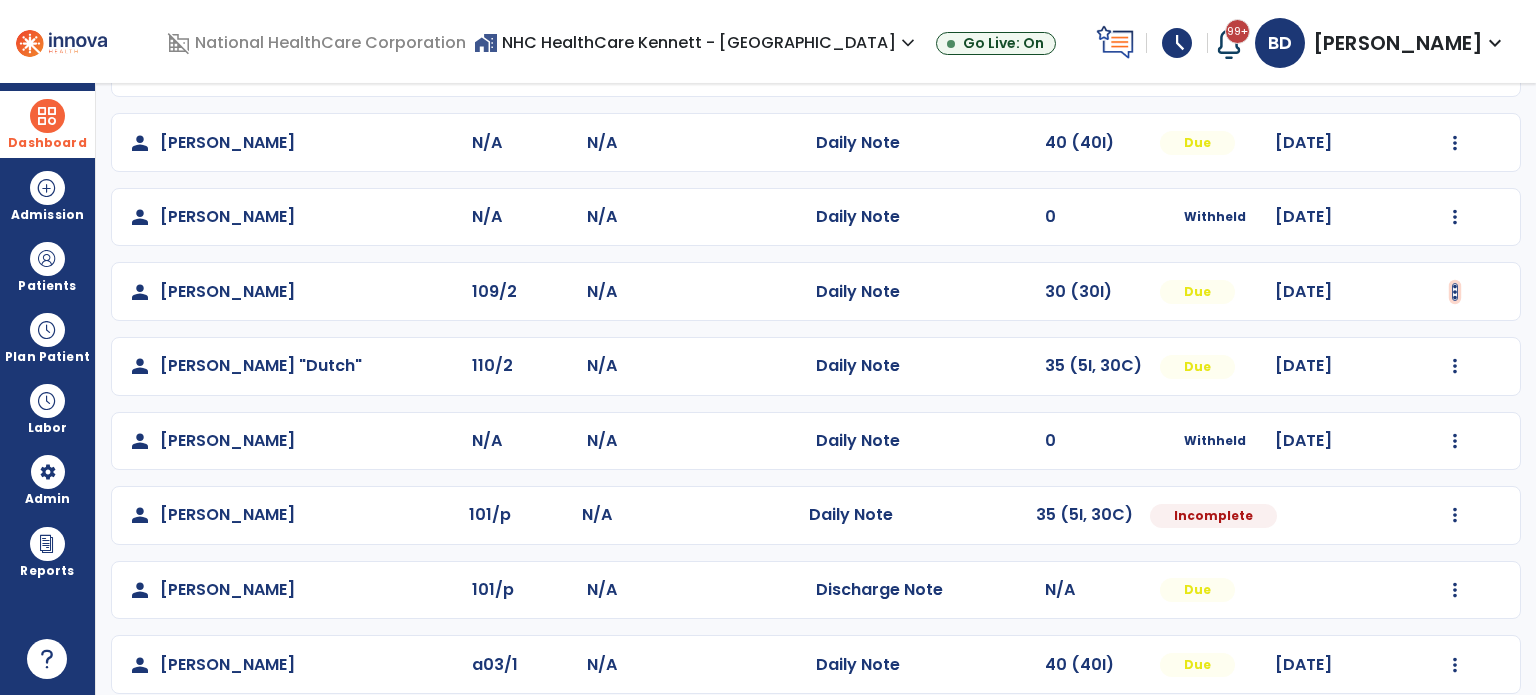 click at bounding box center (1455, 68) 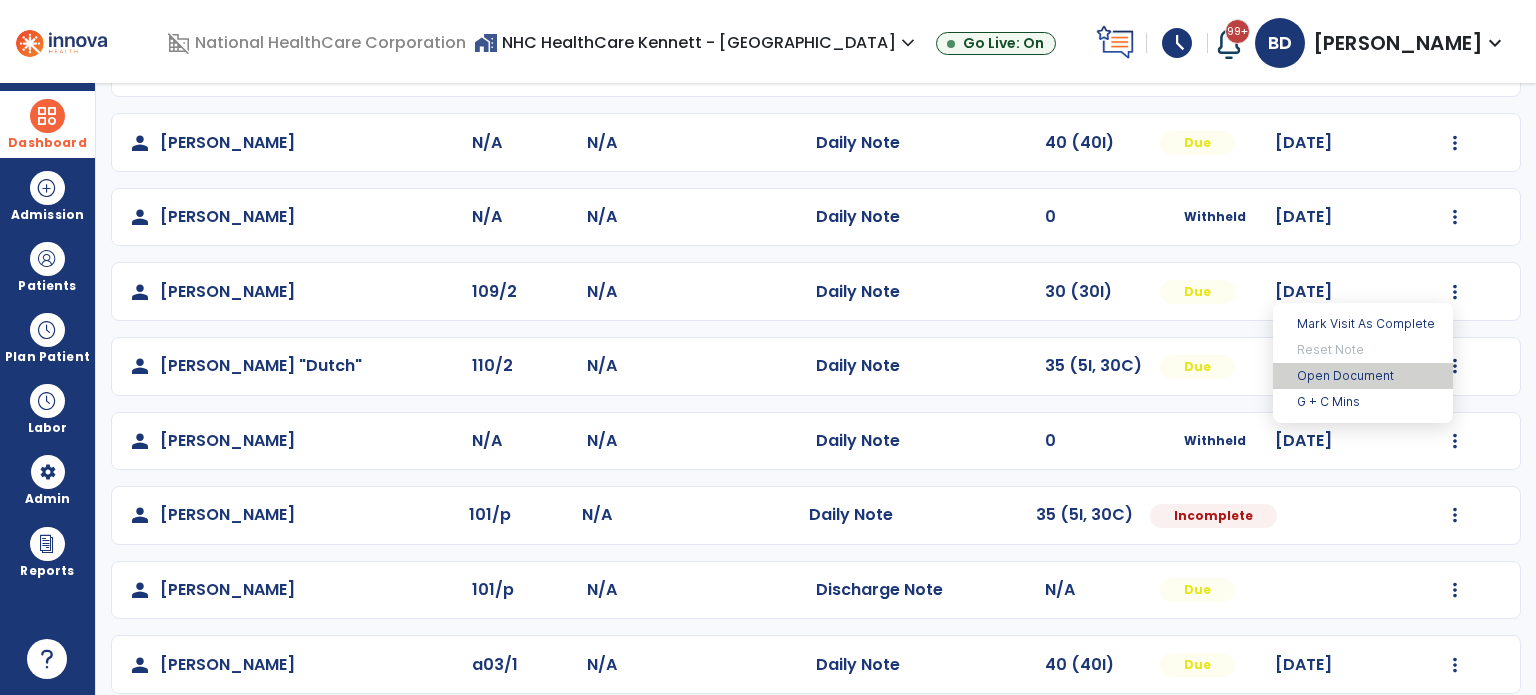 click on "Open Document" at bounding box center (1363, 376) 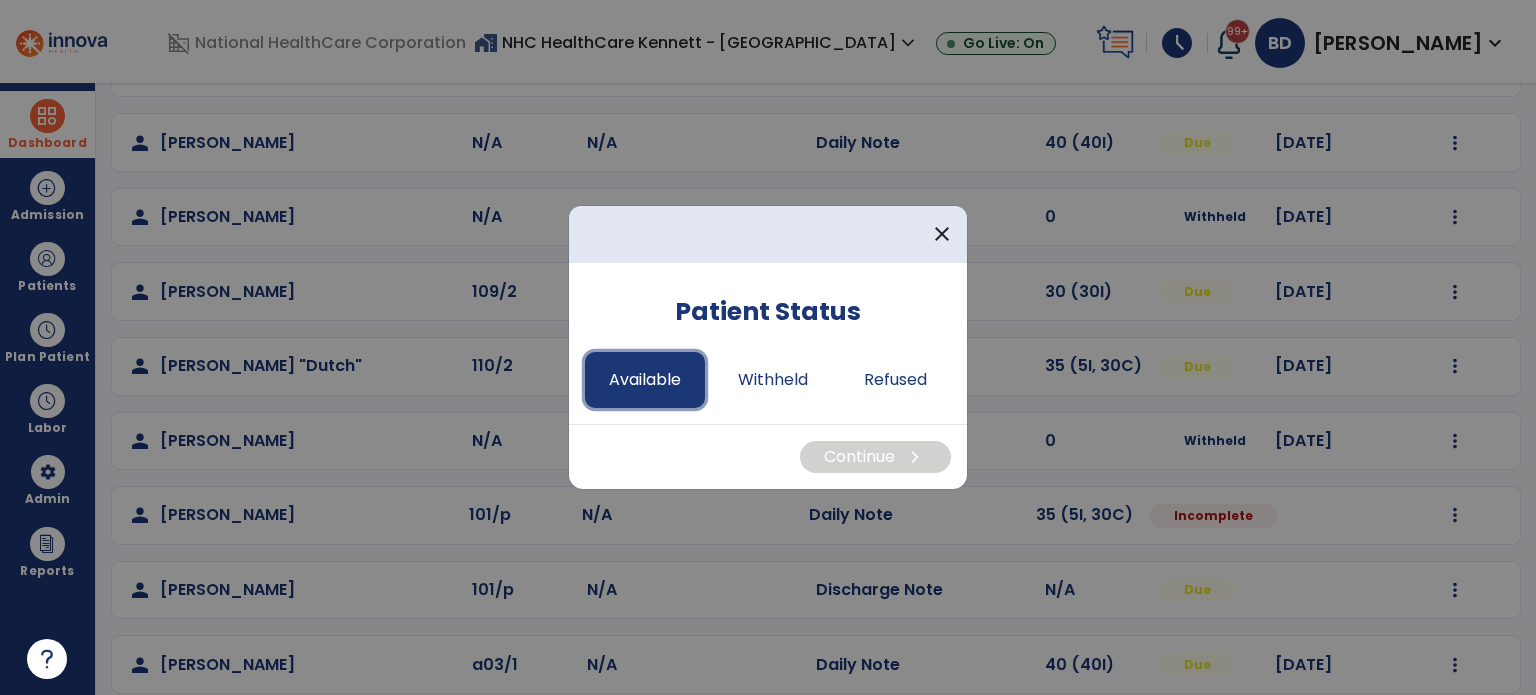 click on "Available" at bounding box center [645, 380] 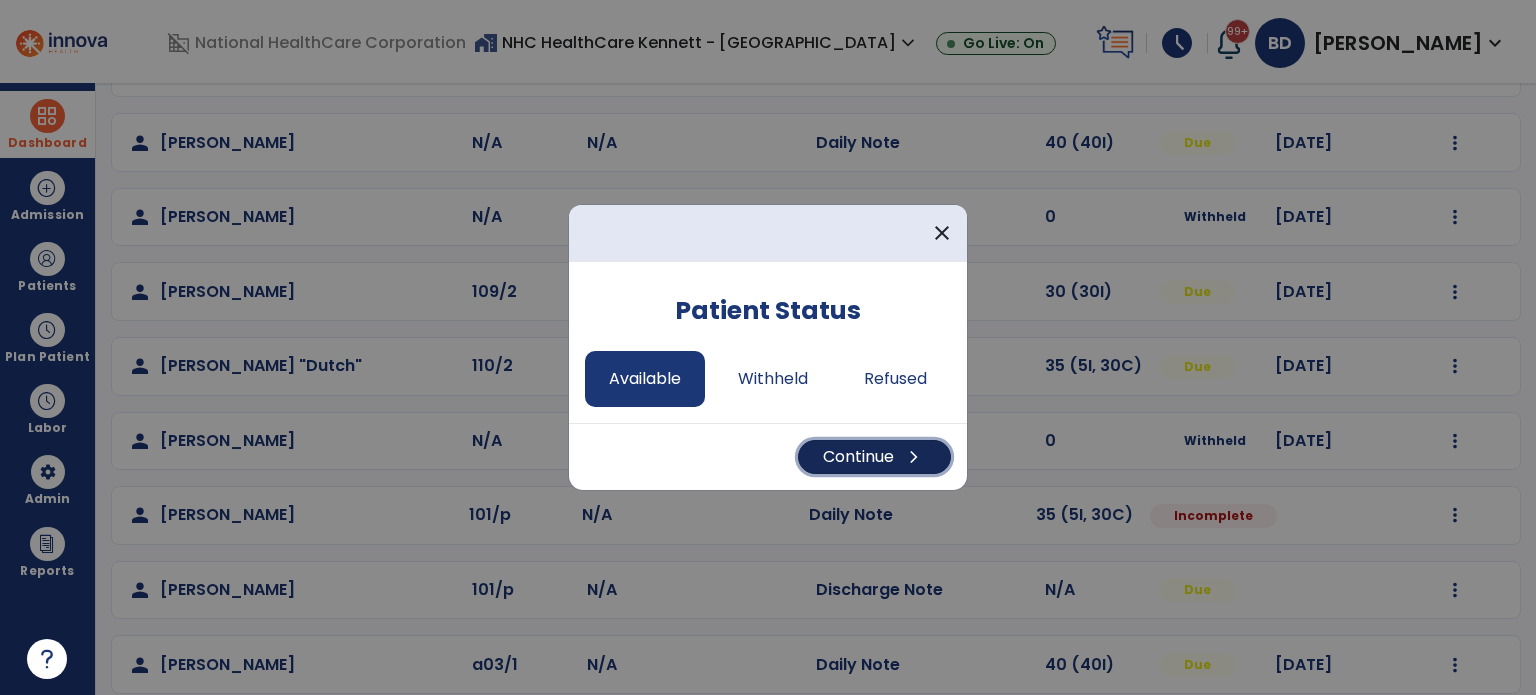 click on "Continue   chevron_right" at bounding box center [874, 457] 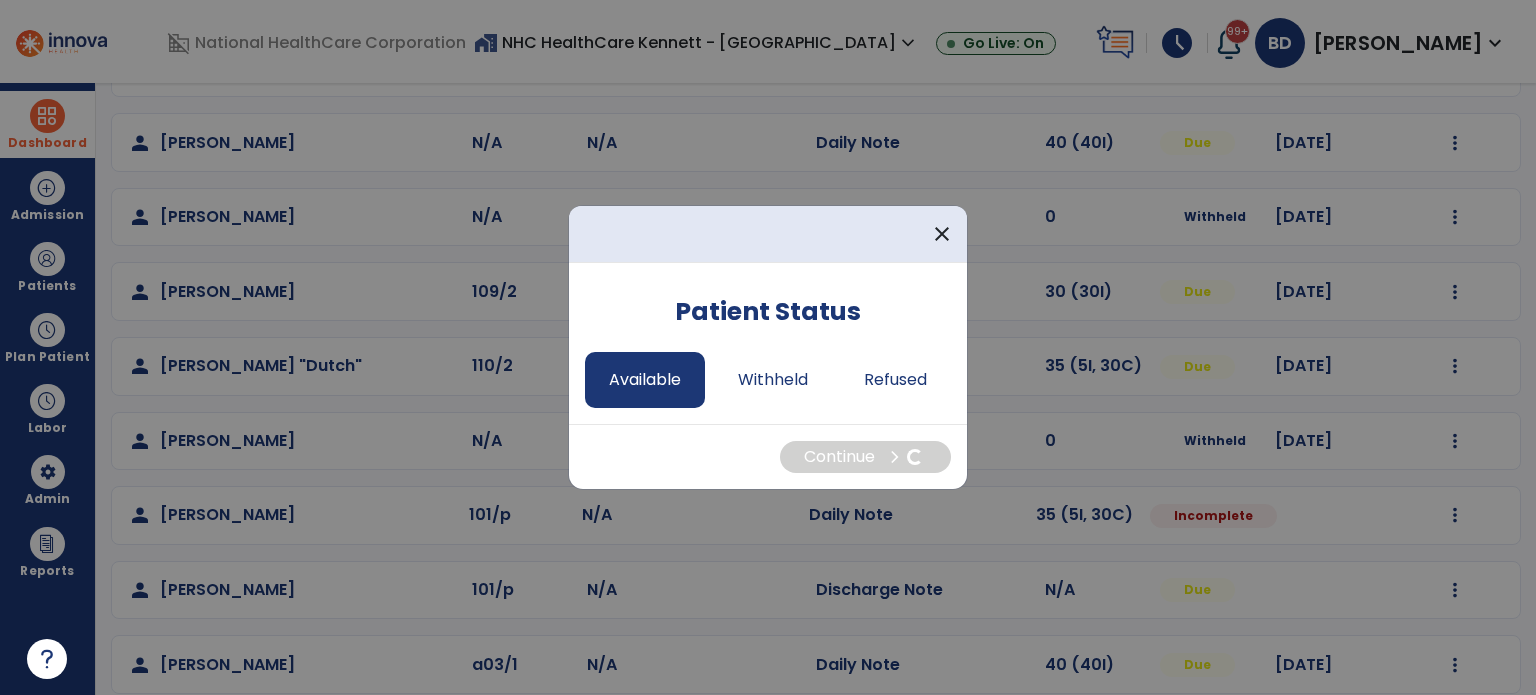 select on "*" 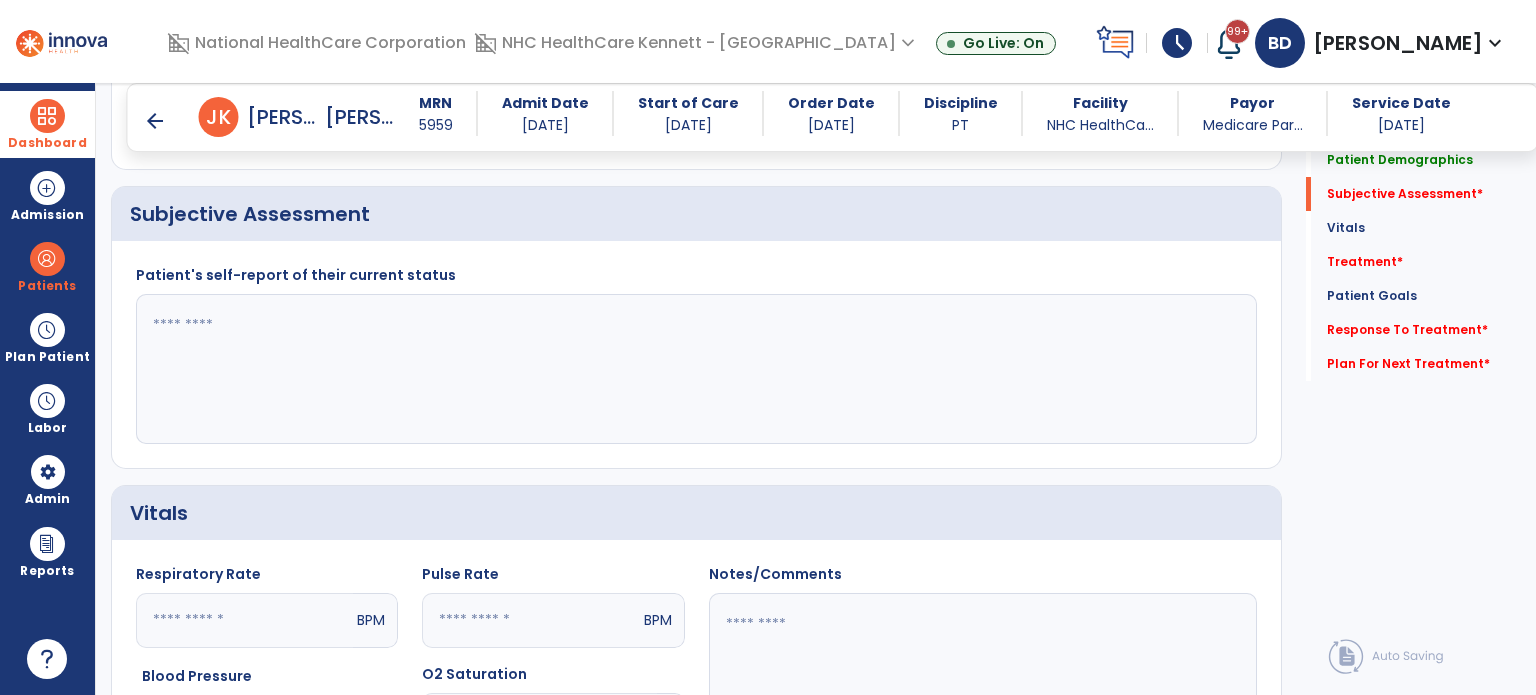 scroll, scrollTop: 451, scrollLeft: 0, axis: vertical 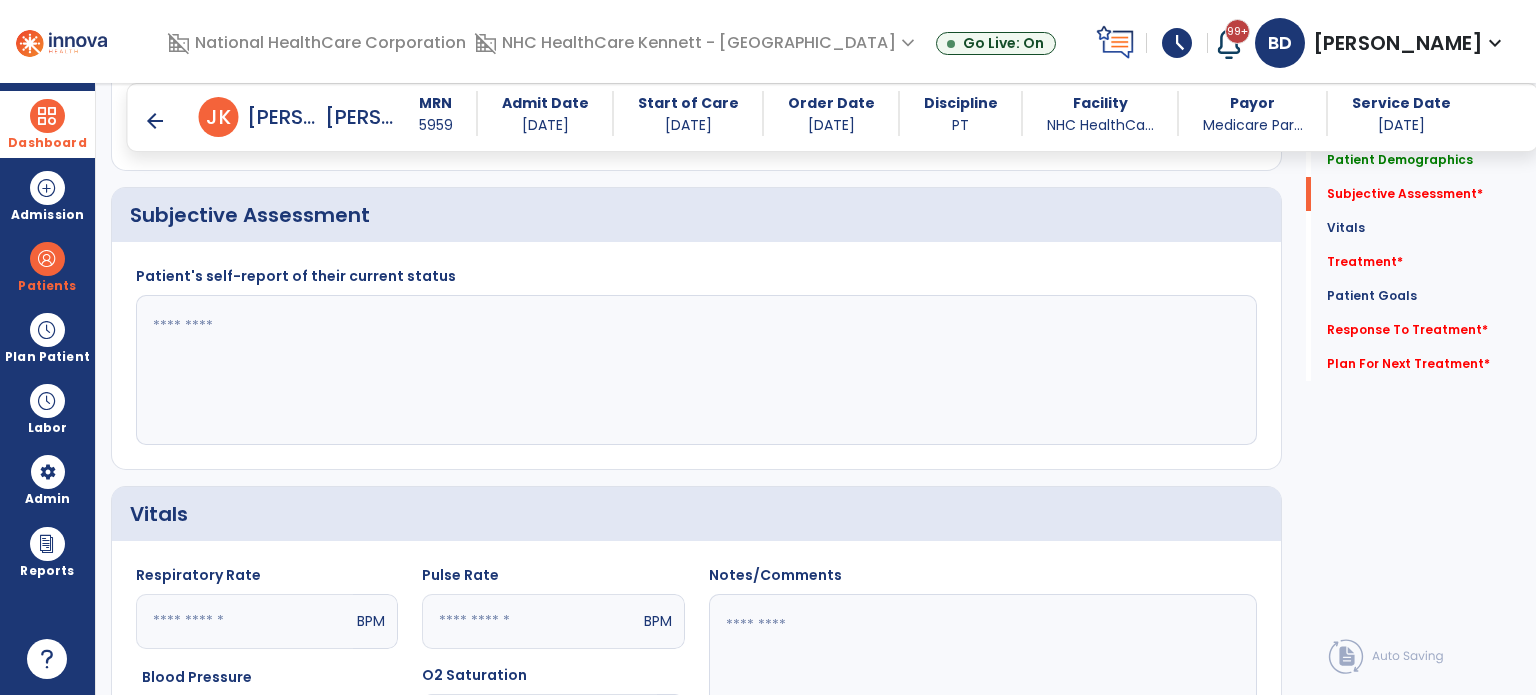 click 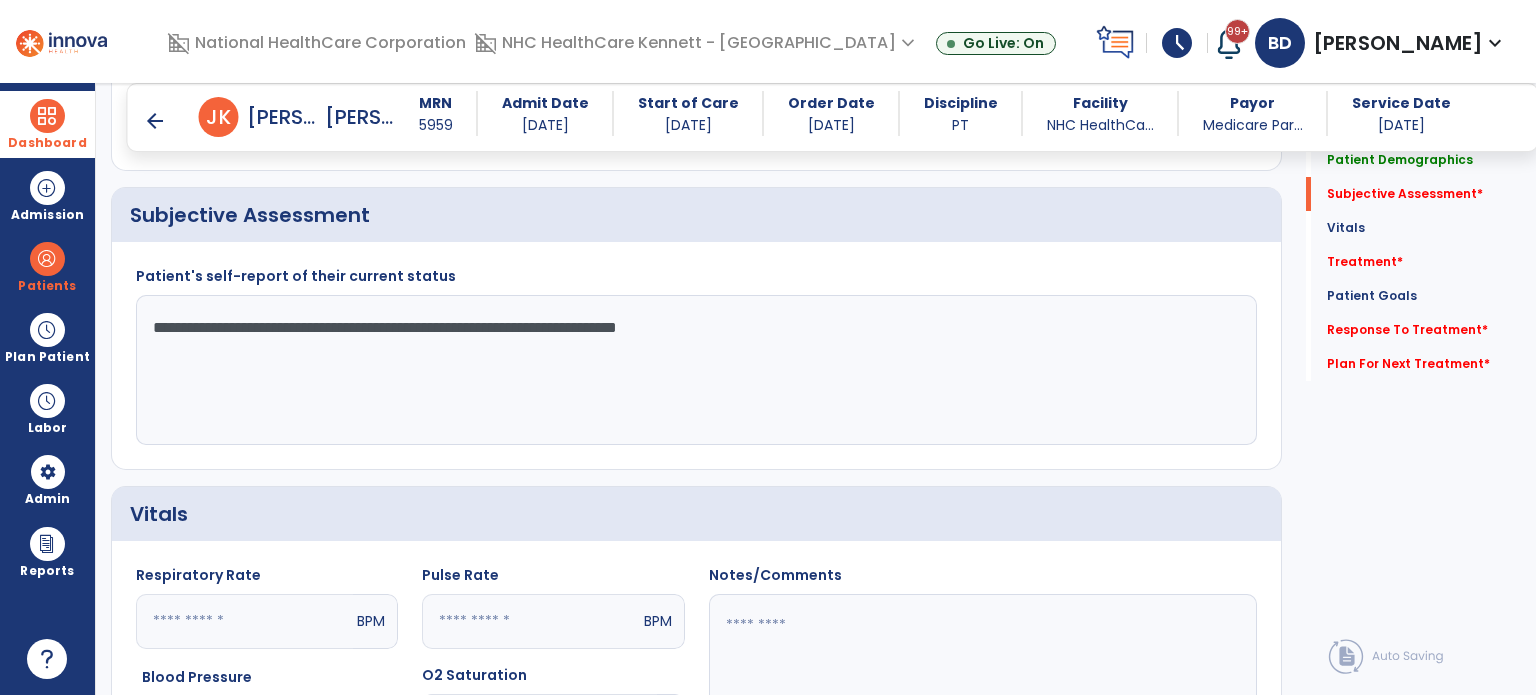 click on "**********" 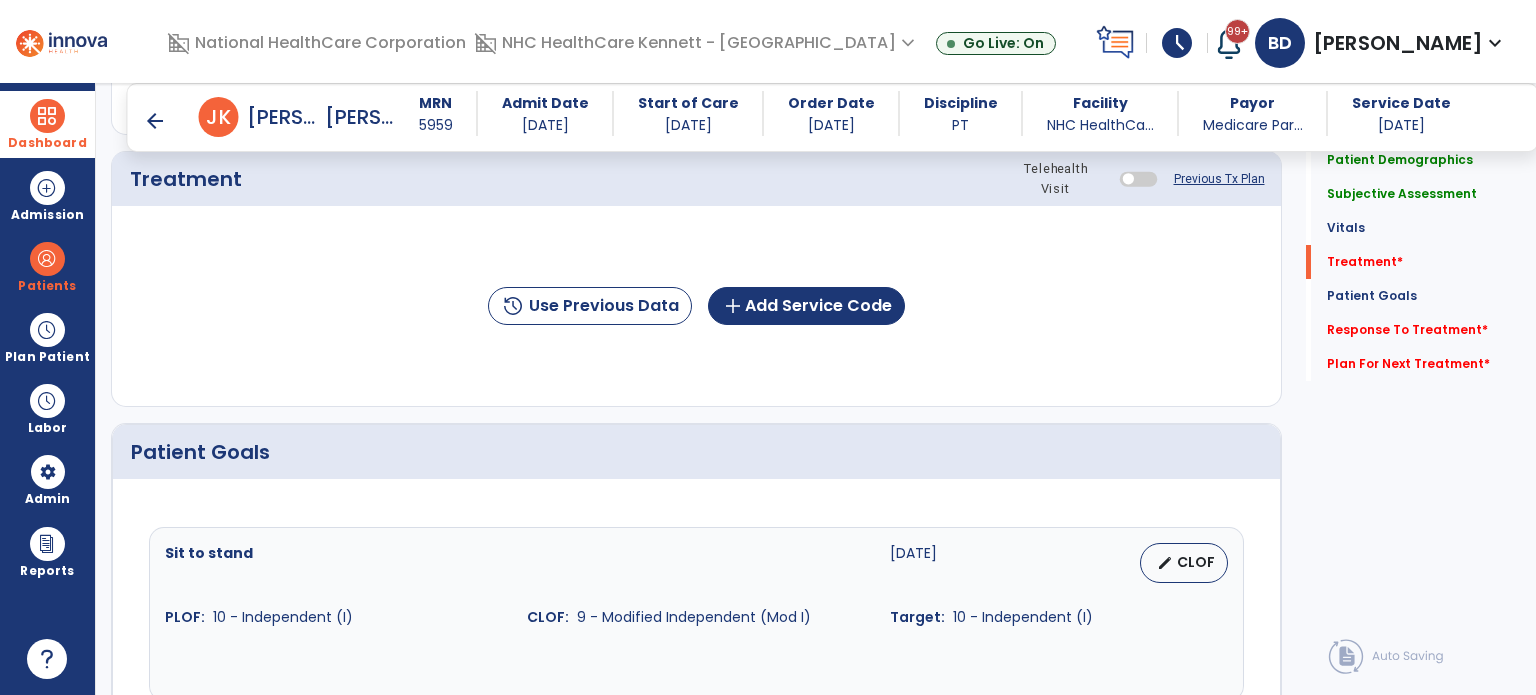 scroll, scrollTop: 1208, scrollLeft: 0, axis: vertical 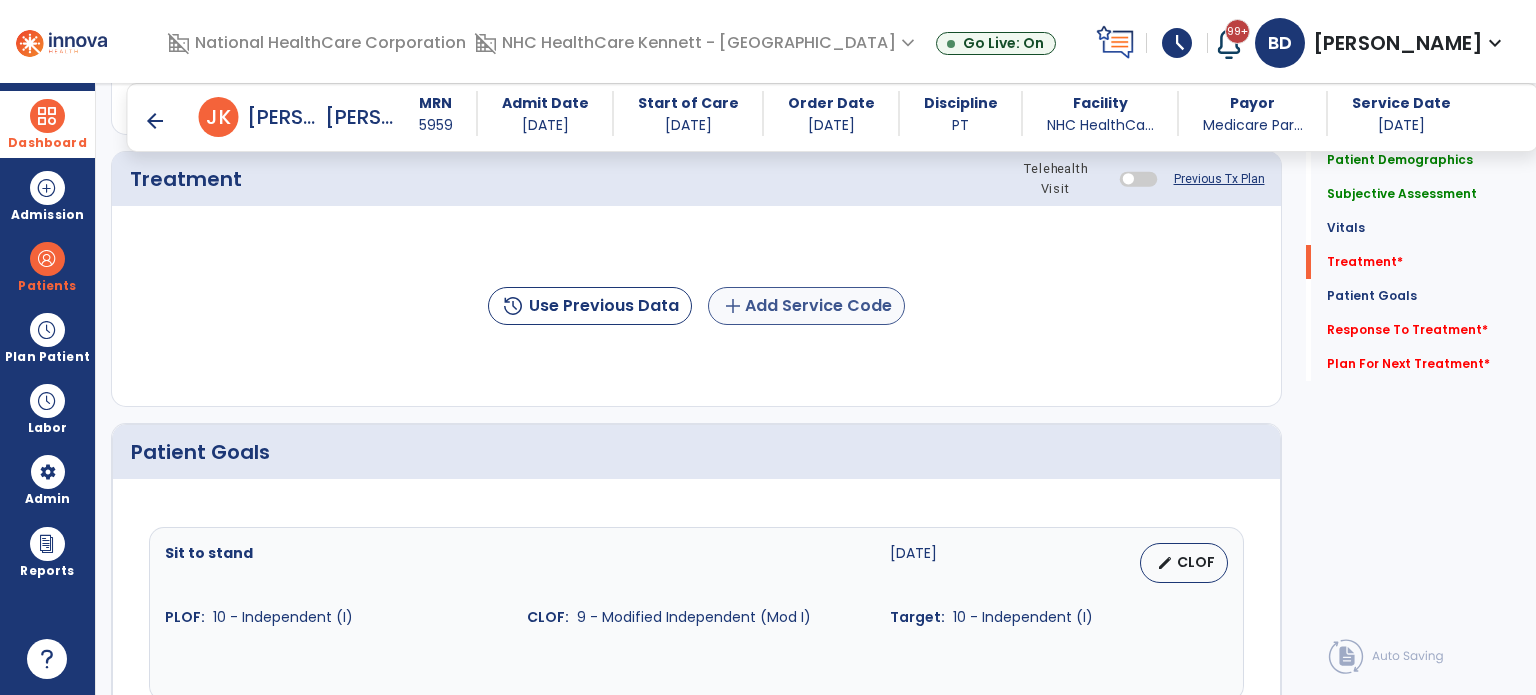 type on "**********" 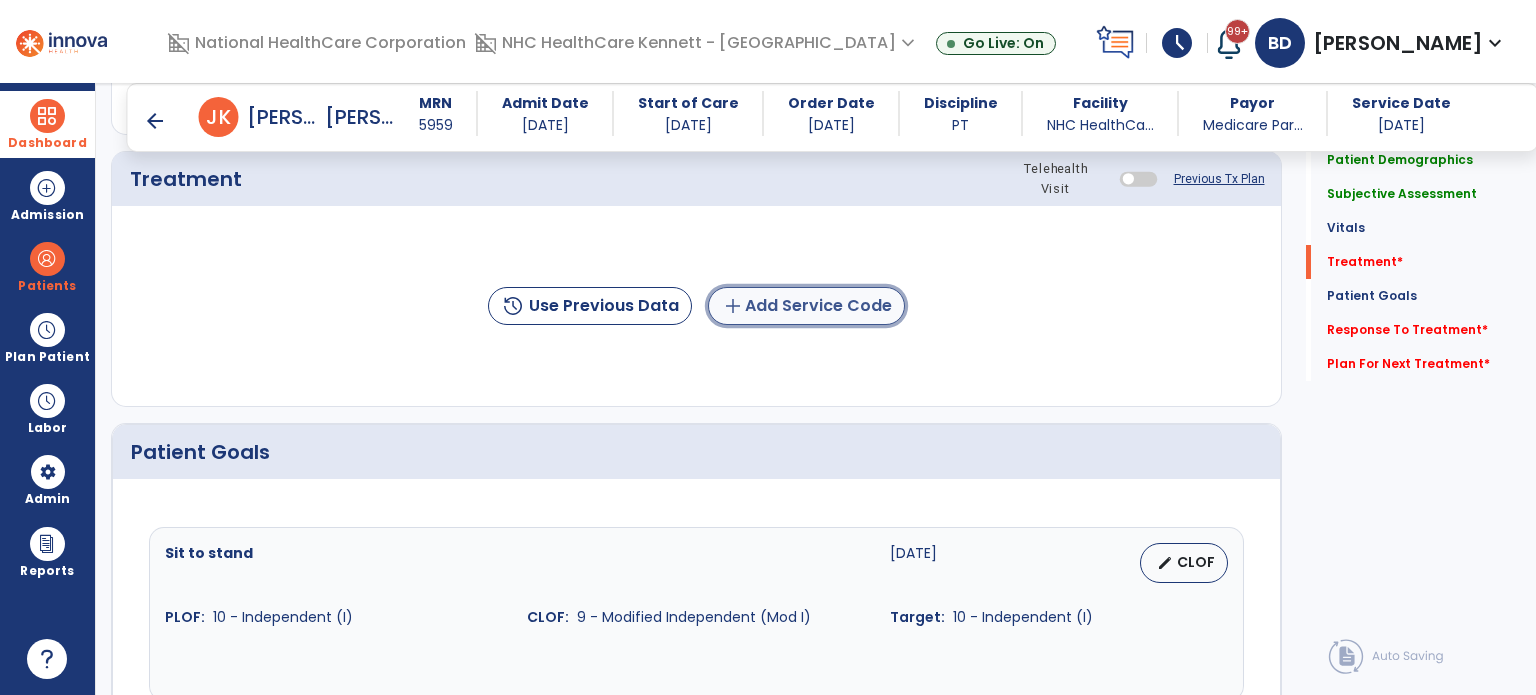click on "add  Add Service Code" 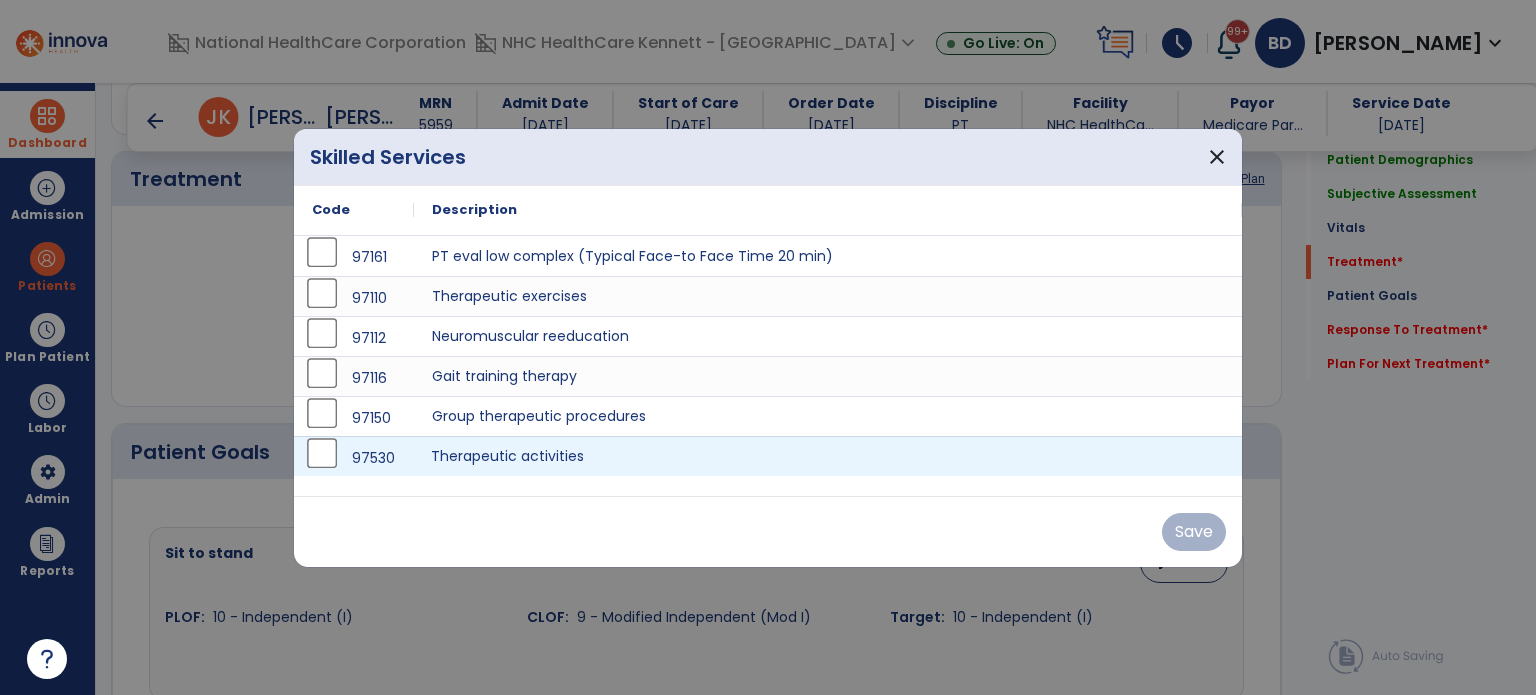 click on "Therapeutic activities" at bounding box center [828, 456] 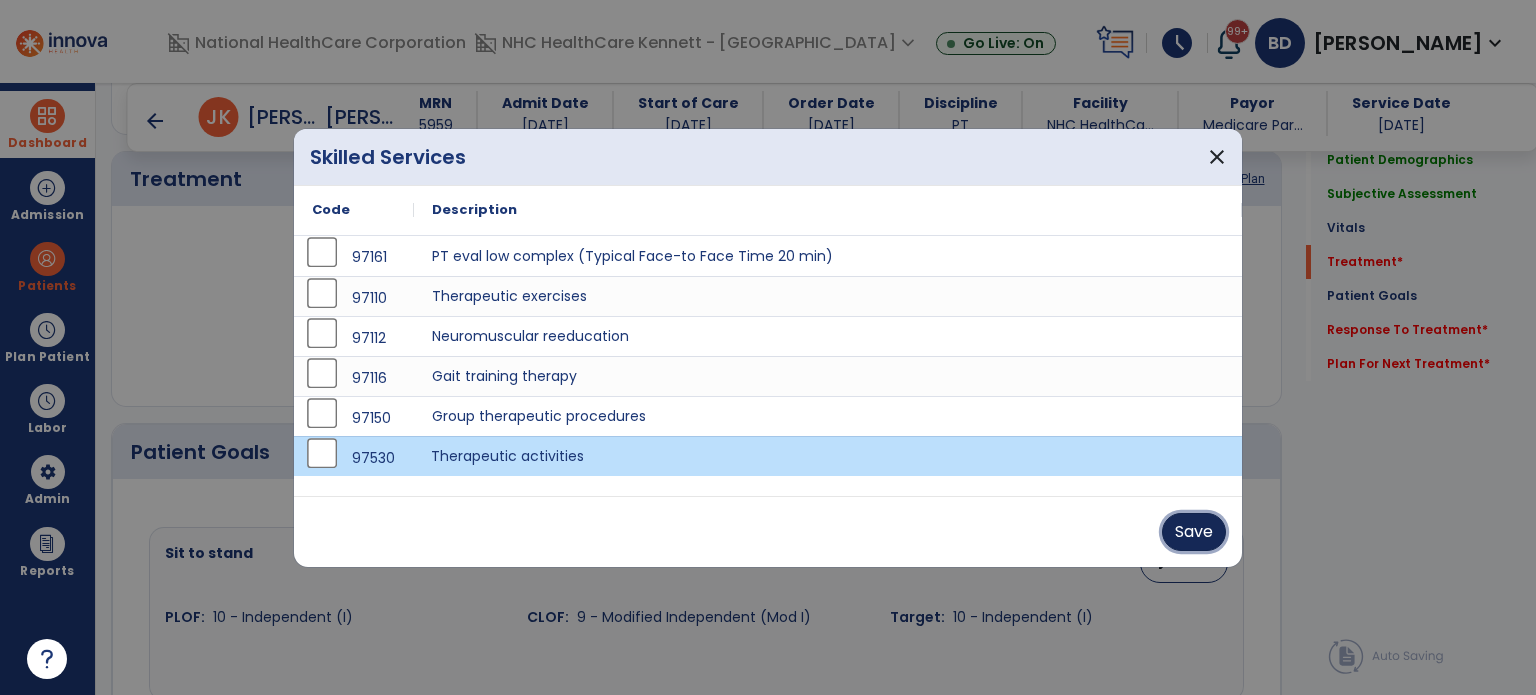 click on "Save" at bounding box center [1194, 532] 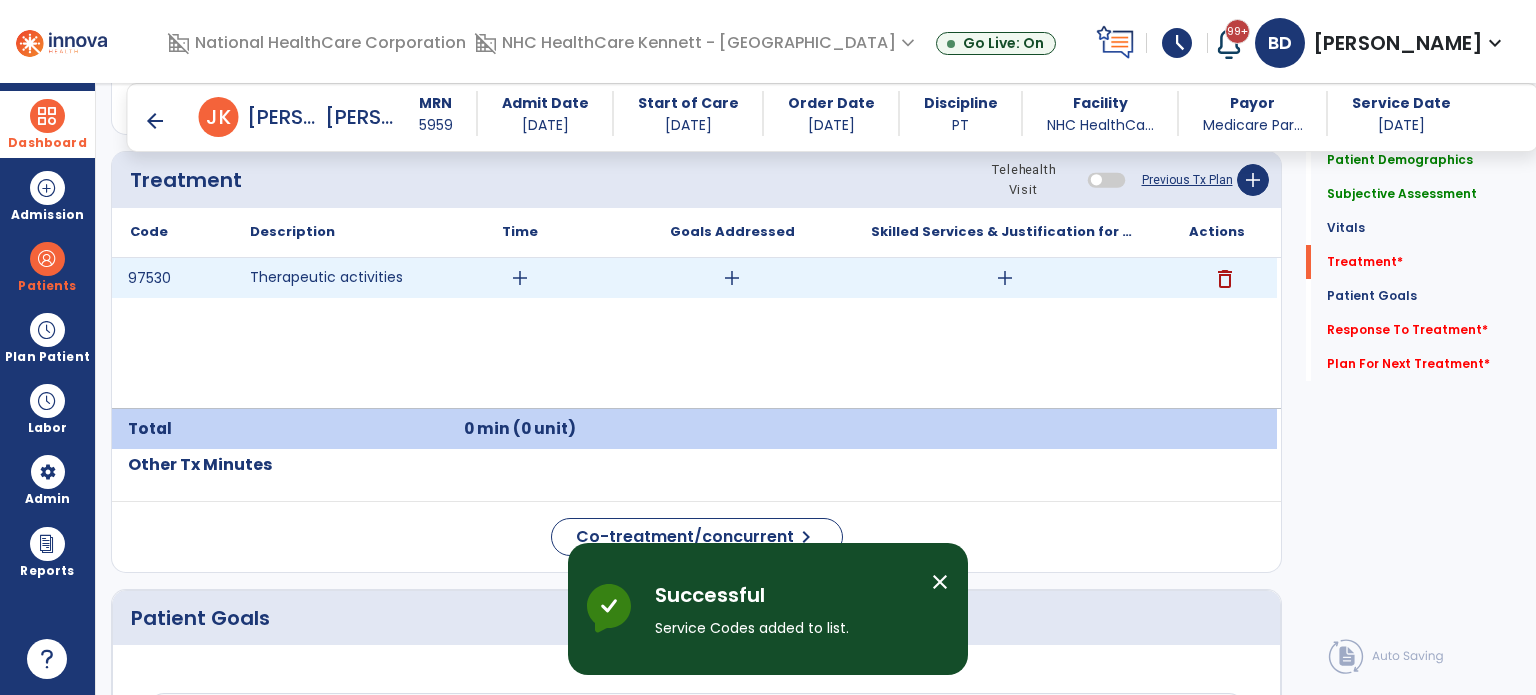 click on "add" at bounding box center (520, 278) 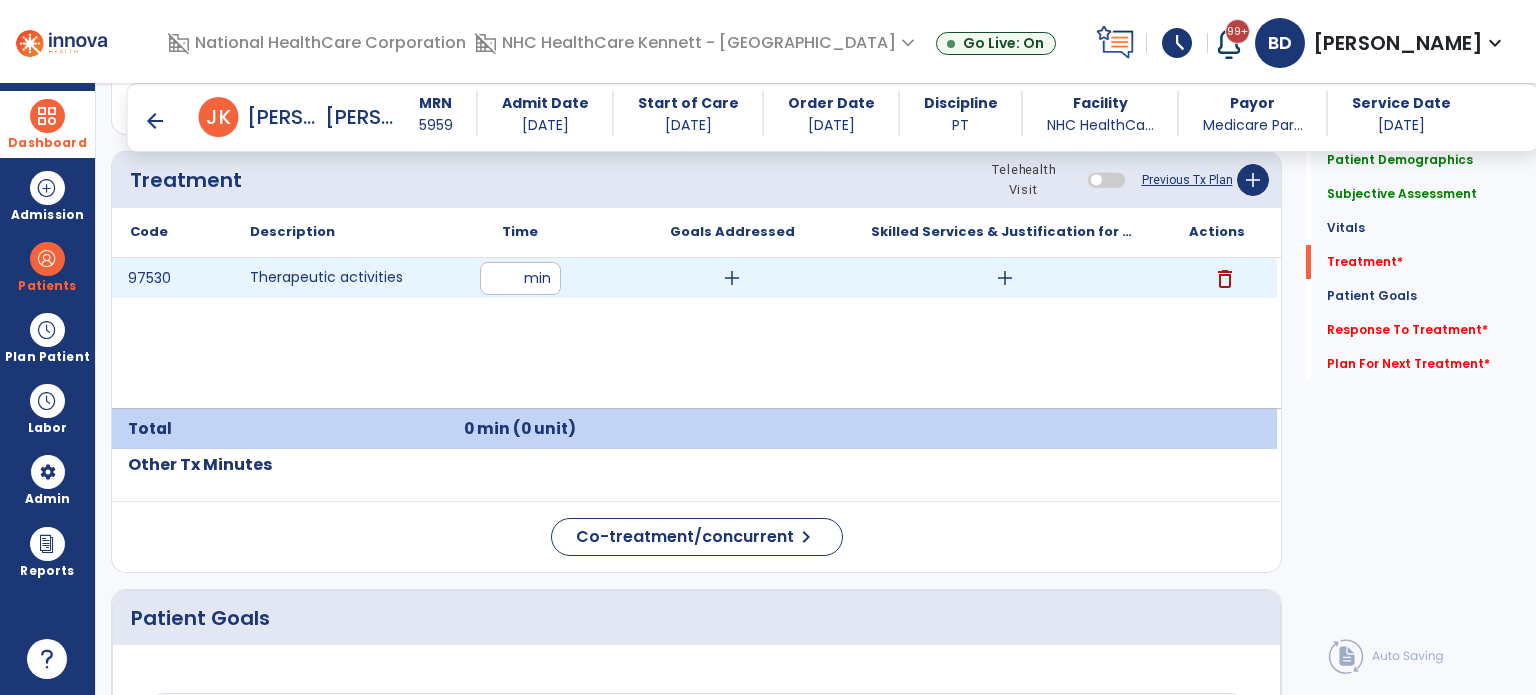 type on "**" 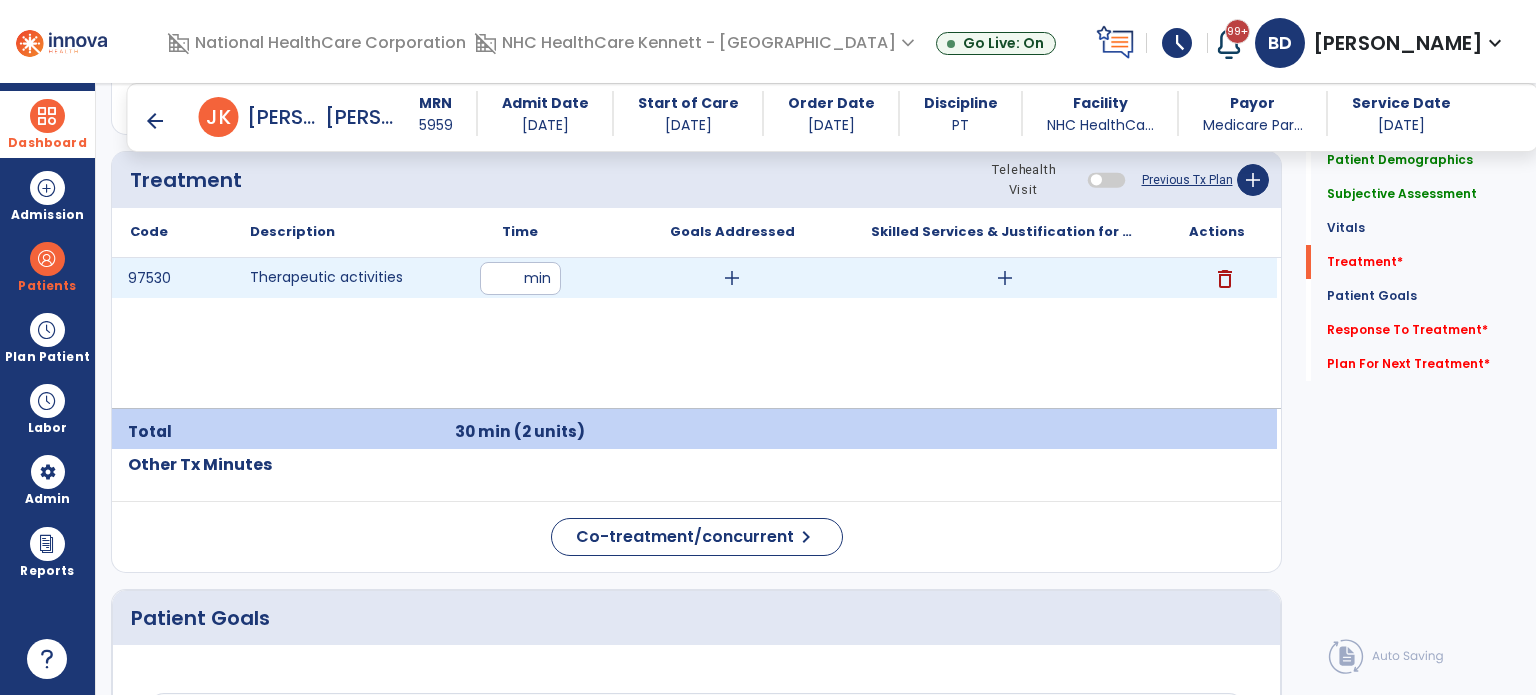 click on "add" at bounding box center [732, 278] 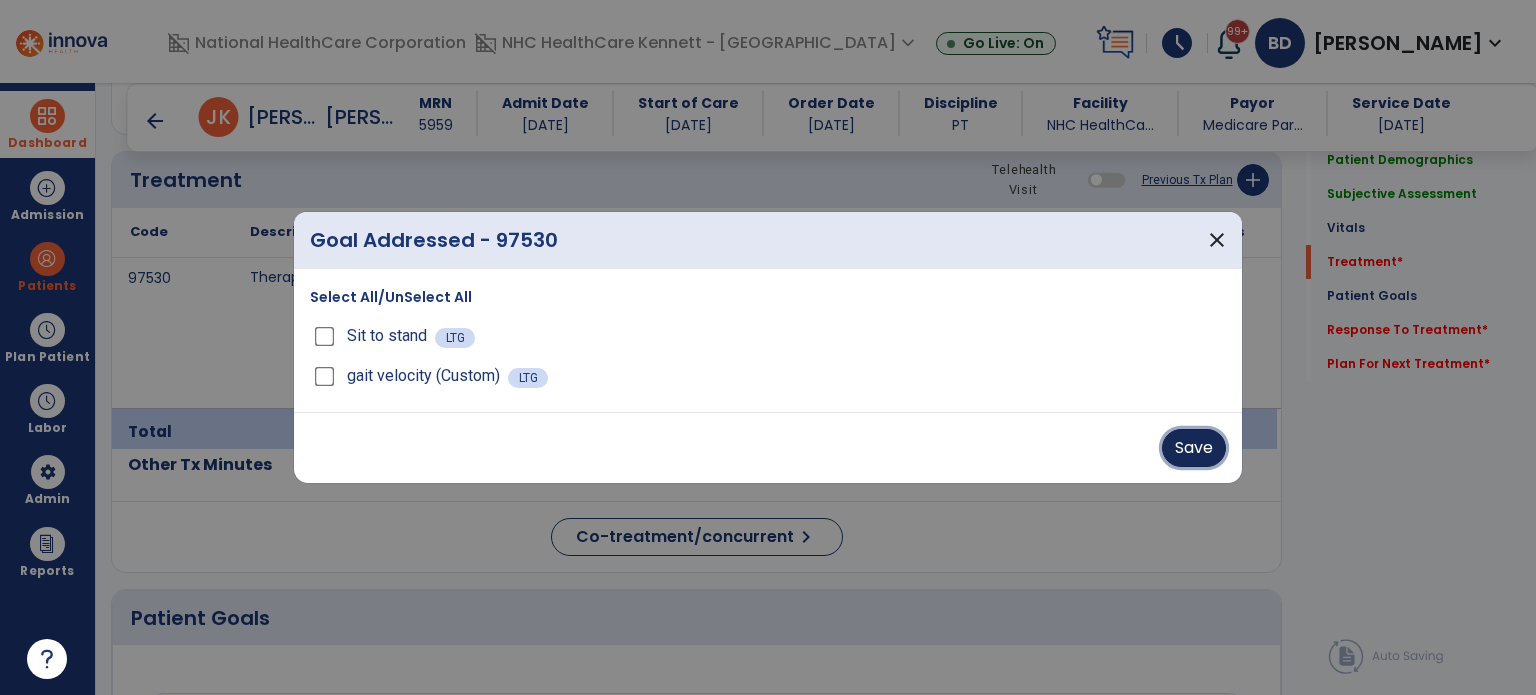 click on "Save" at bounding box center [1194, 448] 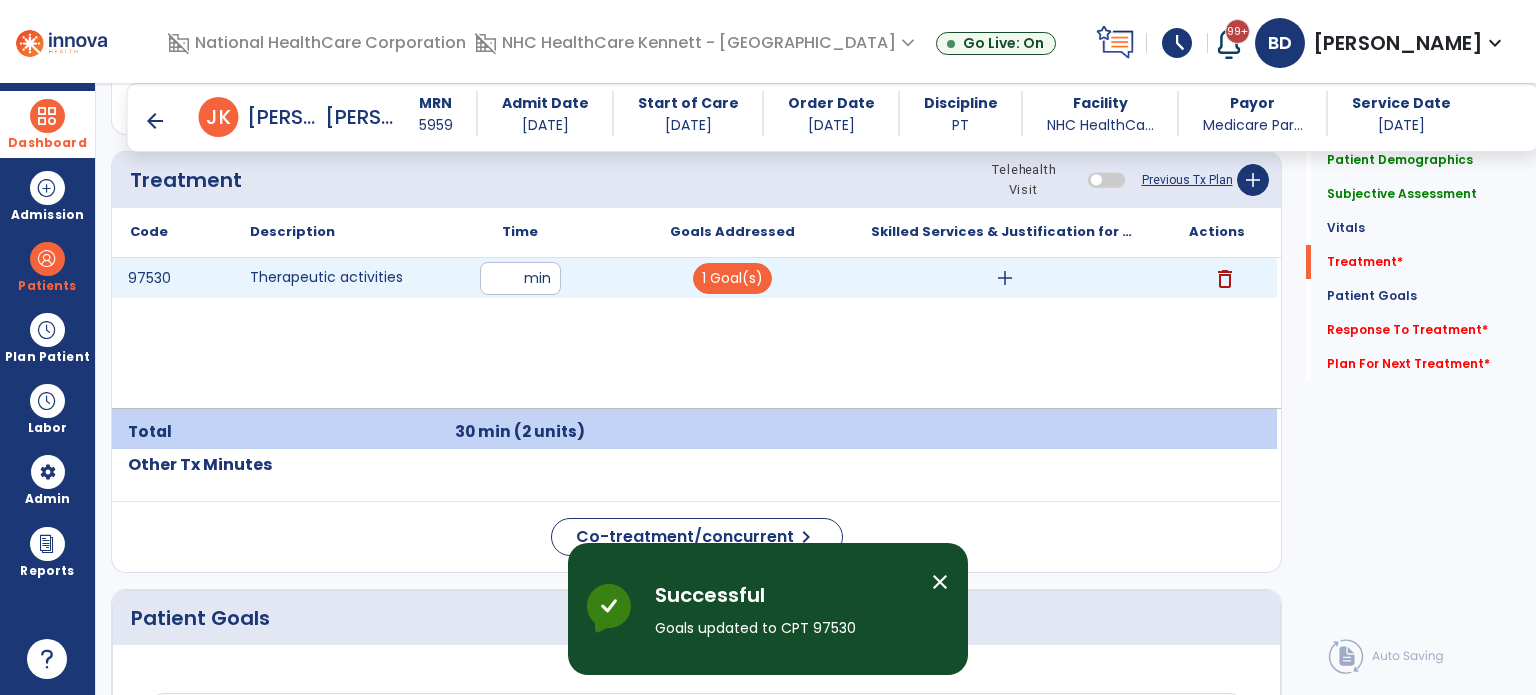 click on "add" at bounding box center (1005, 278) 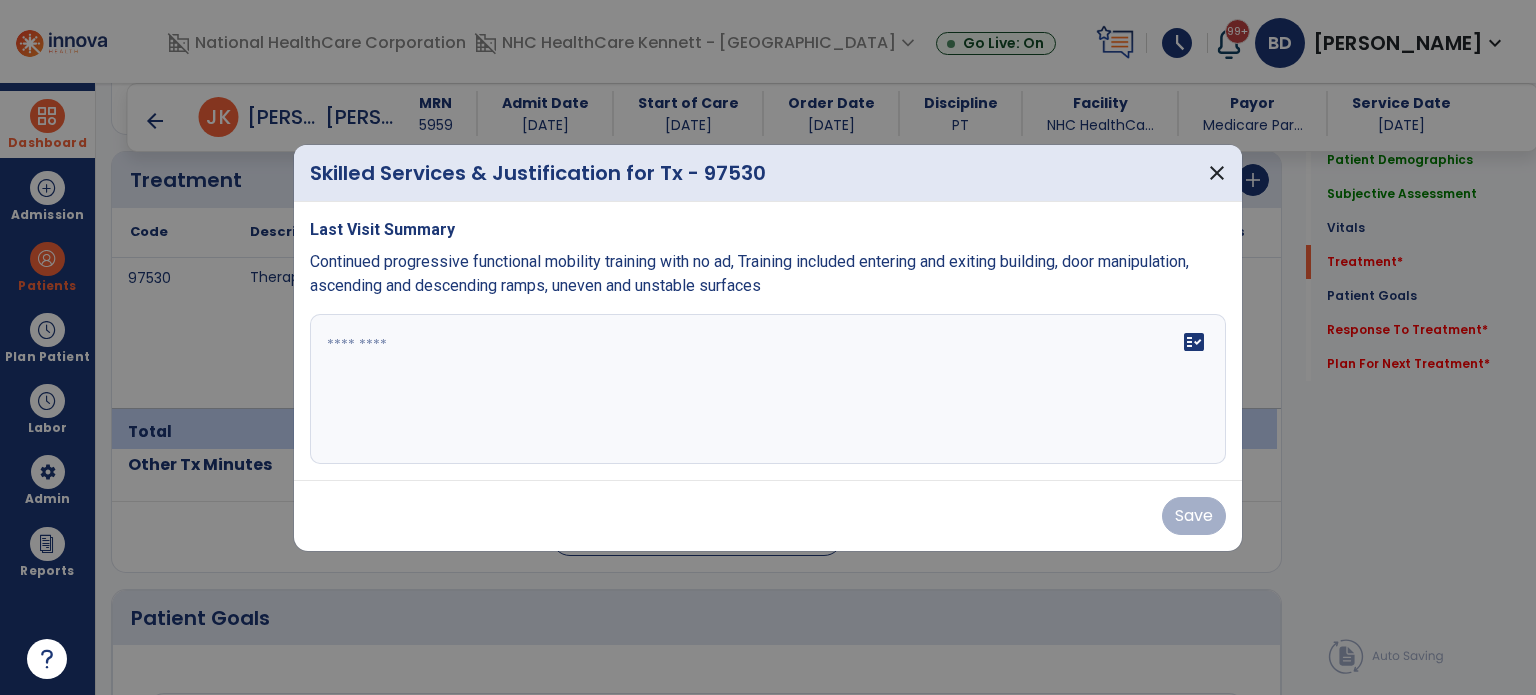 click on "fact_check" at bounding box center (768, 389) 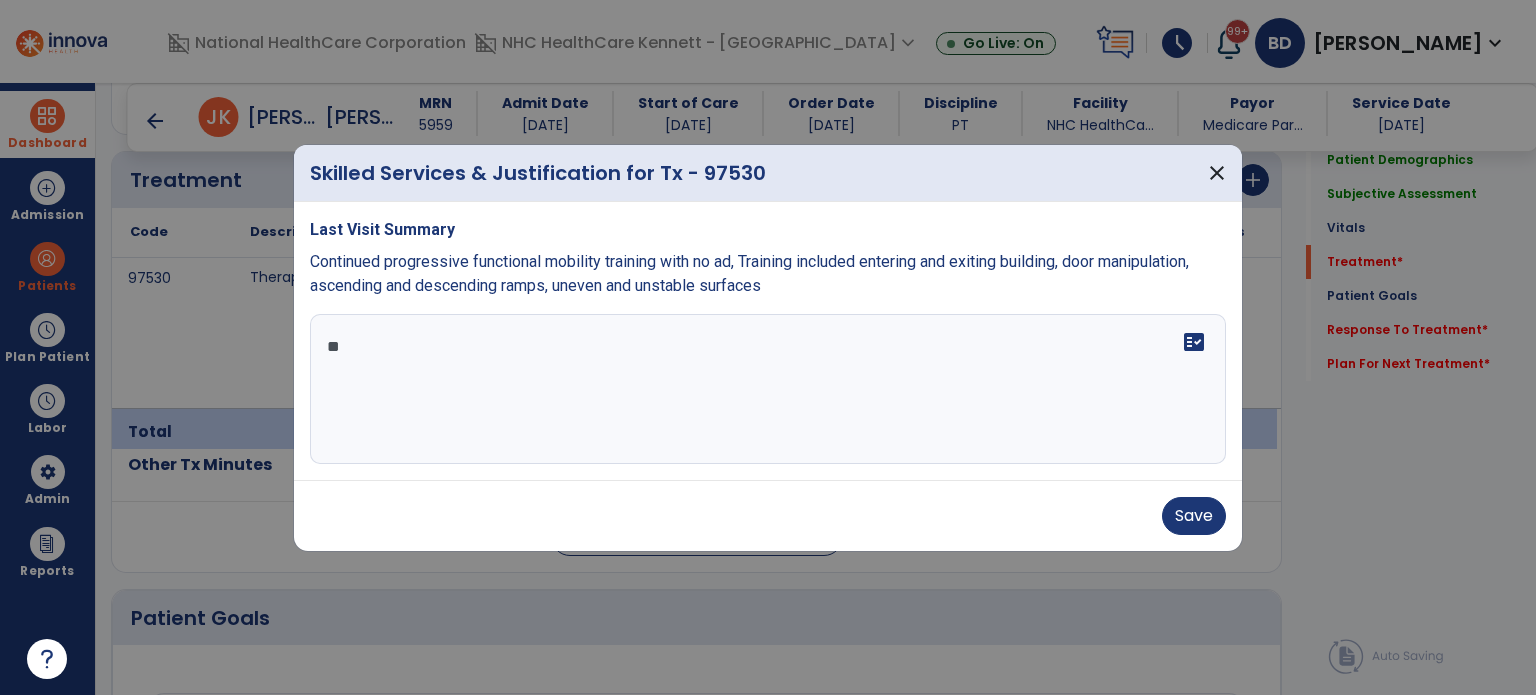 type on "*" 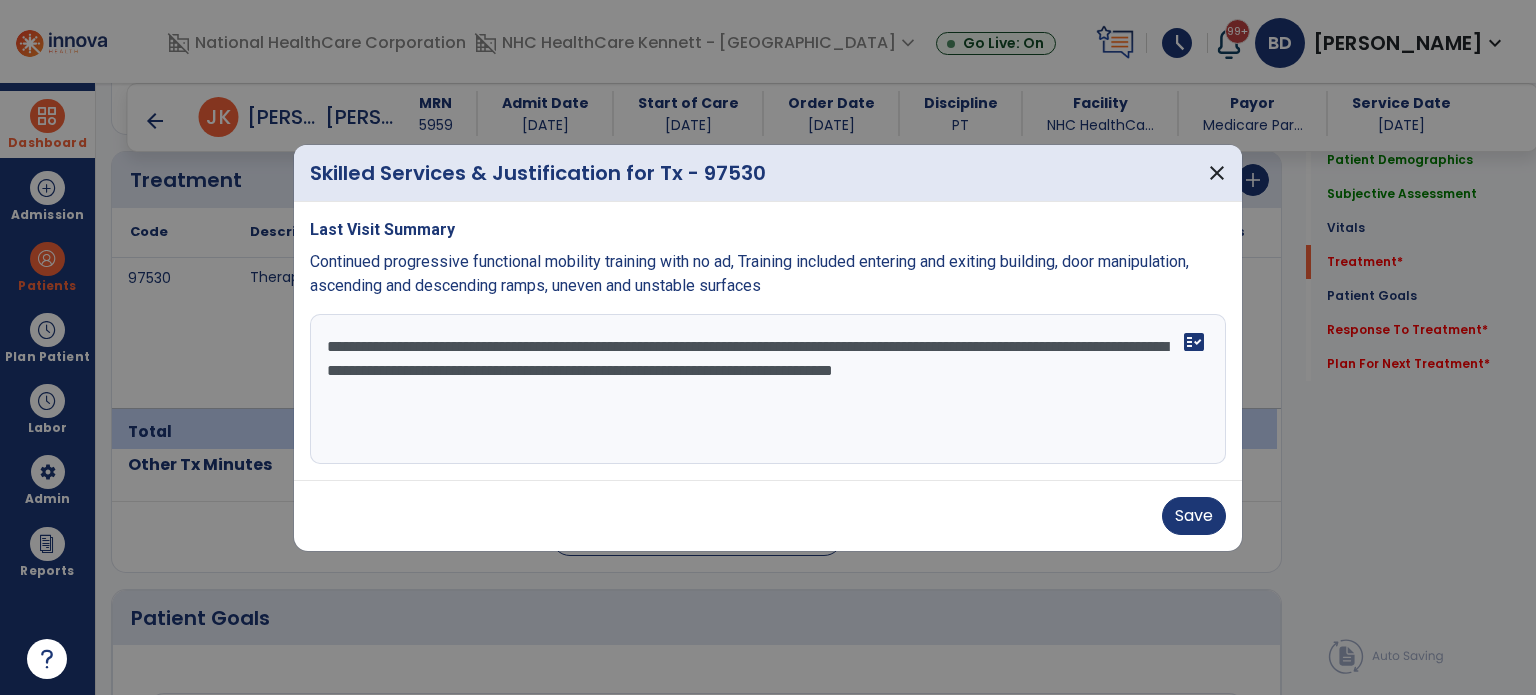 click on "**********" at bounding box center [768, 389] 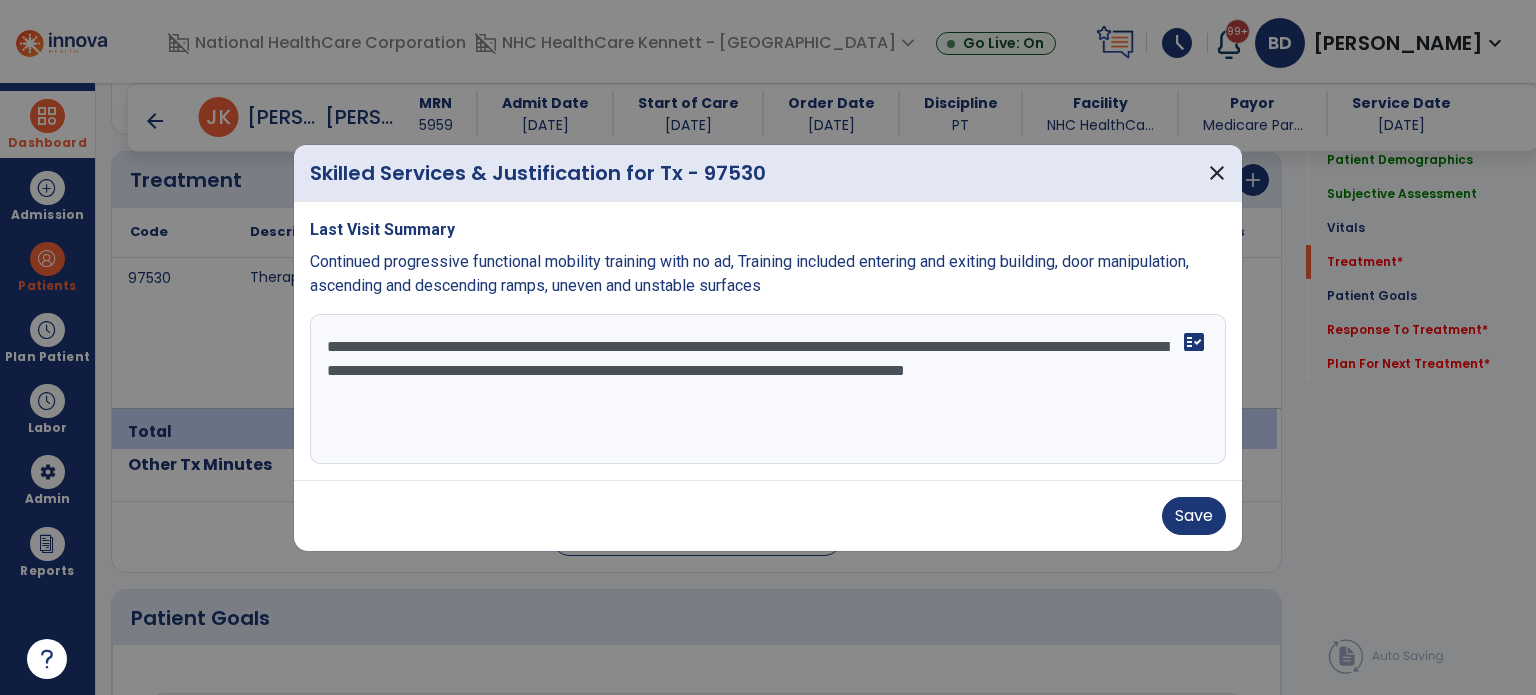 click on "**********" at bounding box center (768, 389) 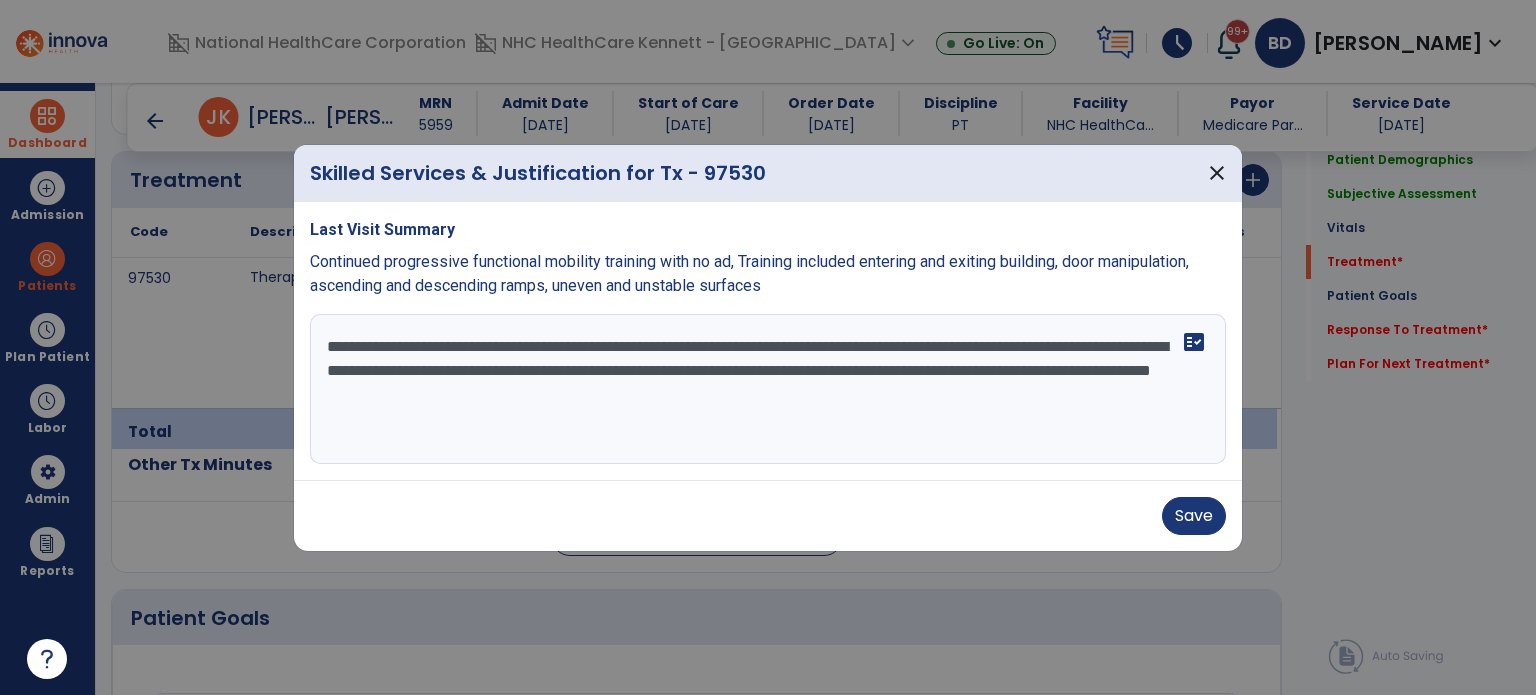 drag, startPoint x: 747, startPoint y: 375, endPoint x: 649, endPoint y: 375, distance: 98 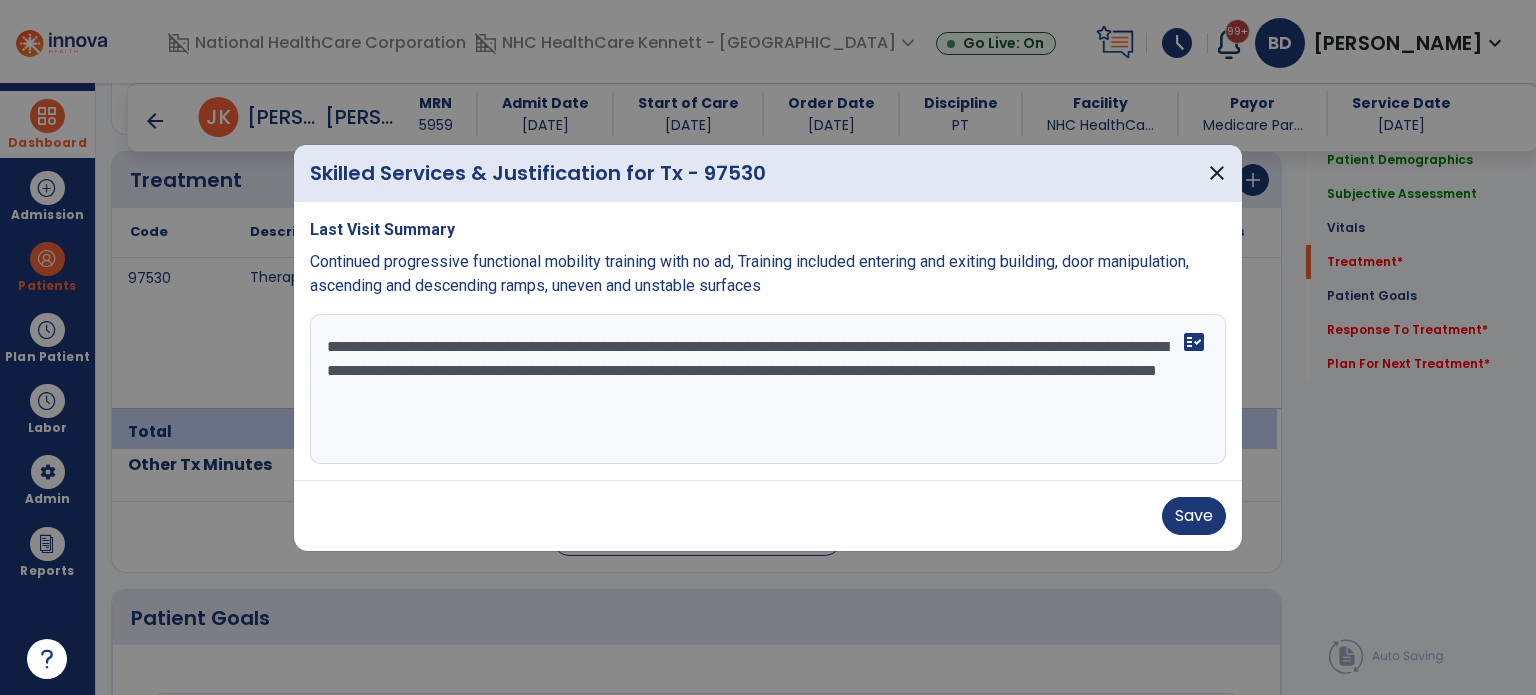 click on "**********" at bounding box center (768, 389) 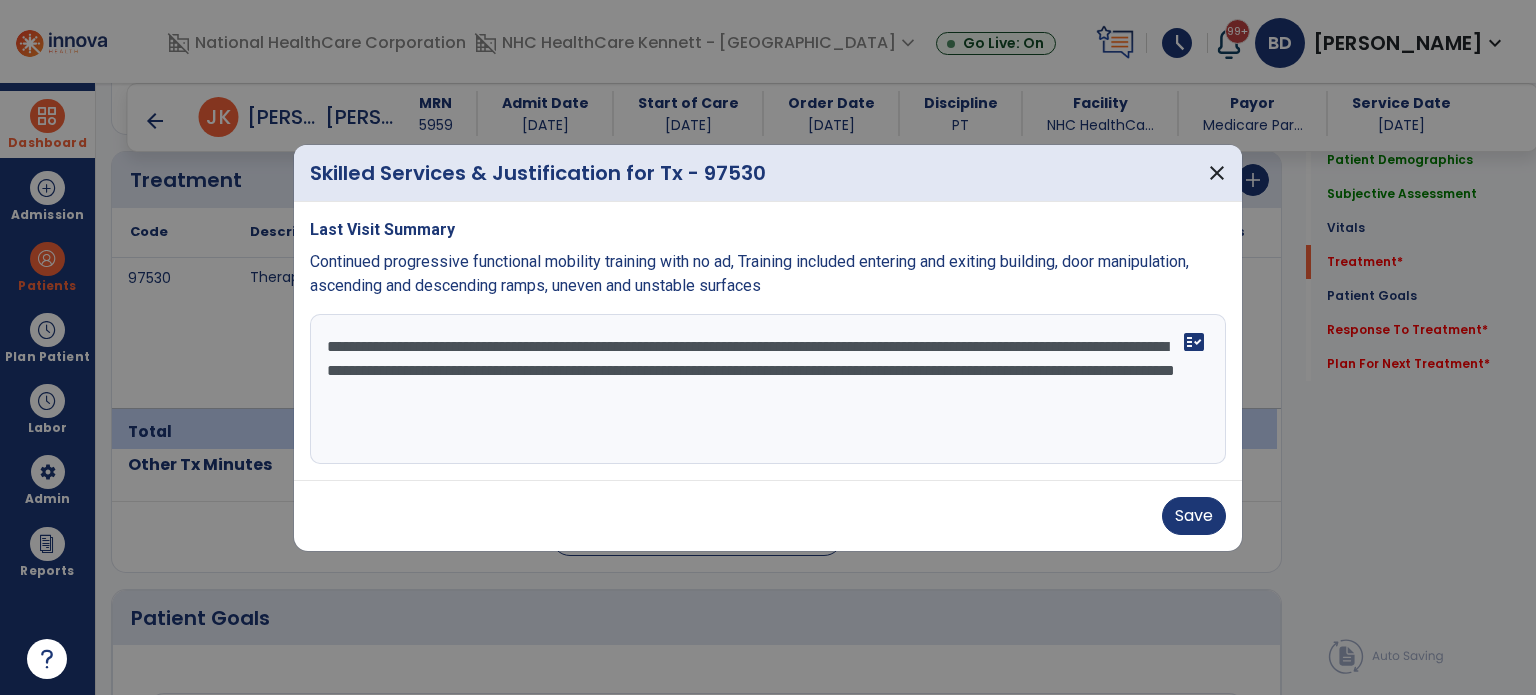 click on "**********" at bounding box center [768, 389] 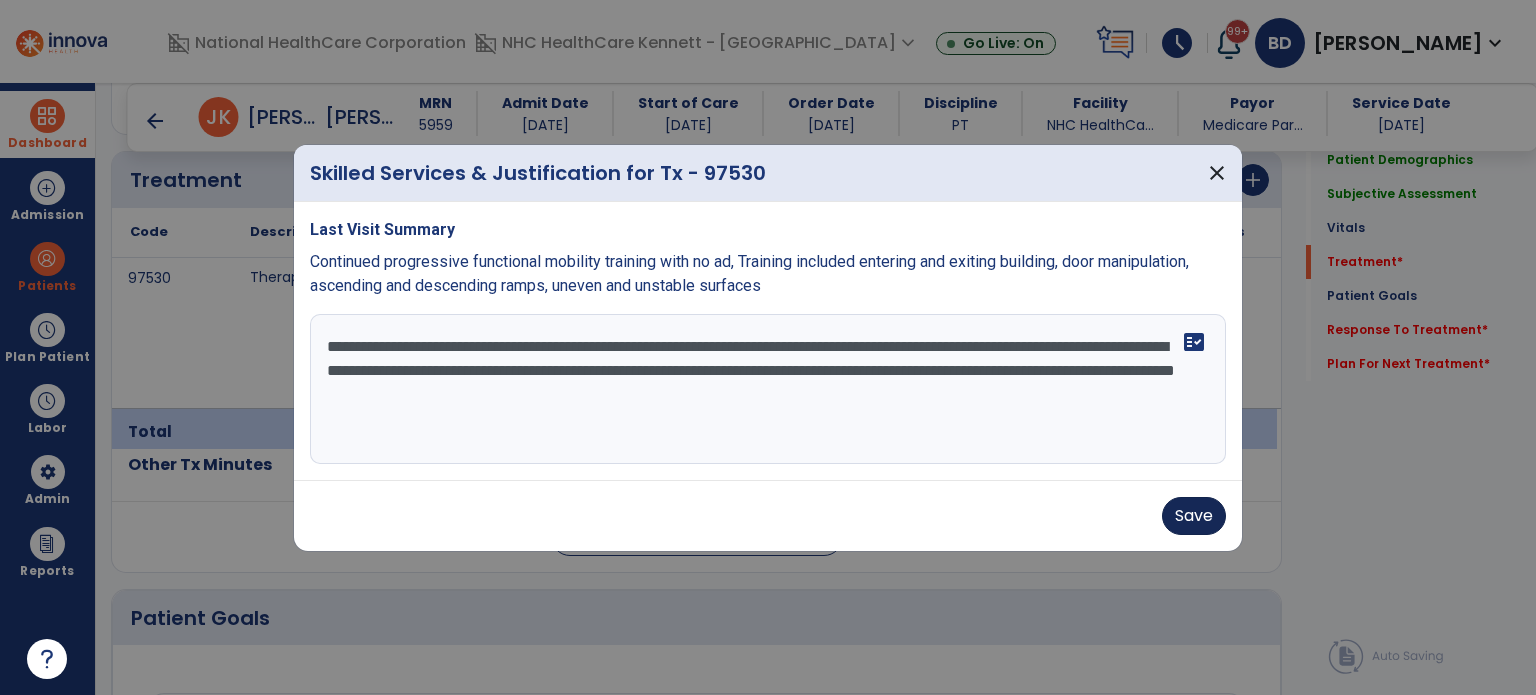 type on "**********" 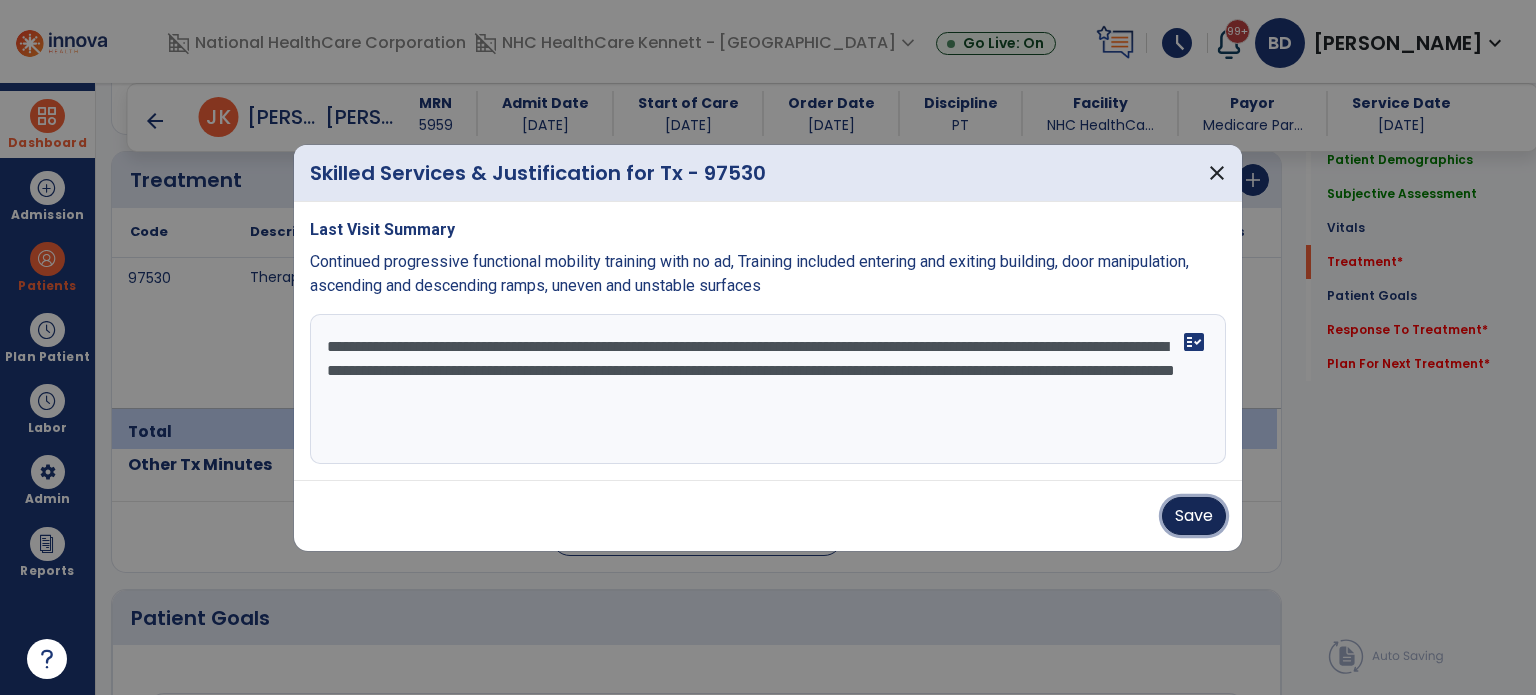 click on "Save" at bounding box center [1194, 516] 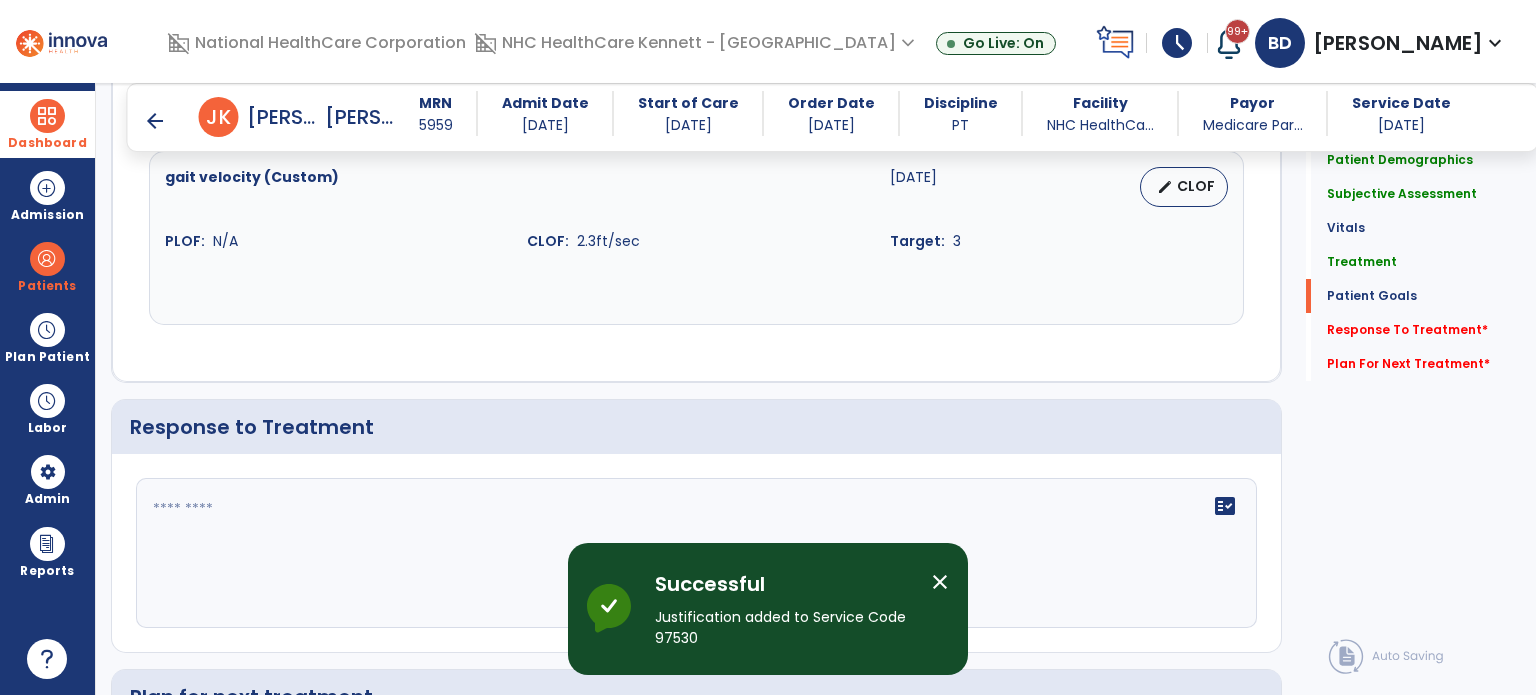 scroll, scrollTop: 2516, scrollLeft: 0, axis: vertical 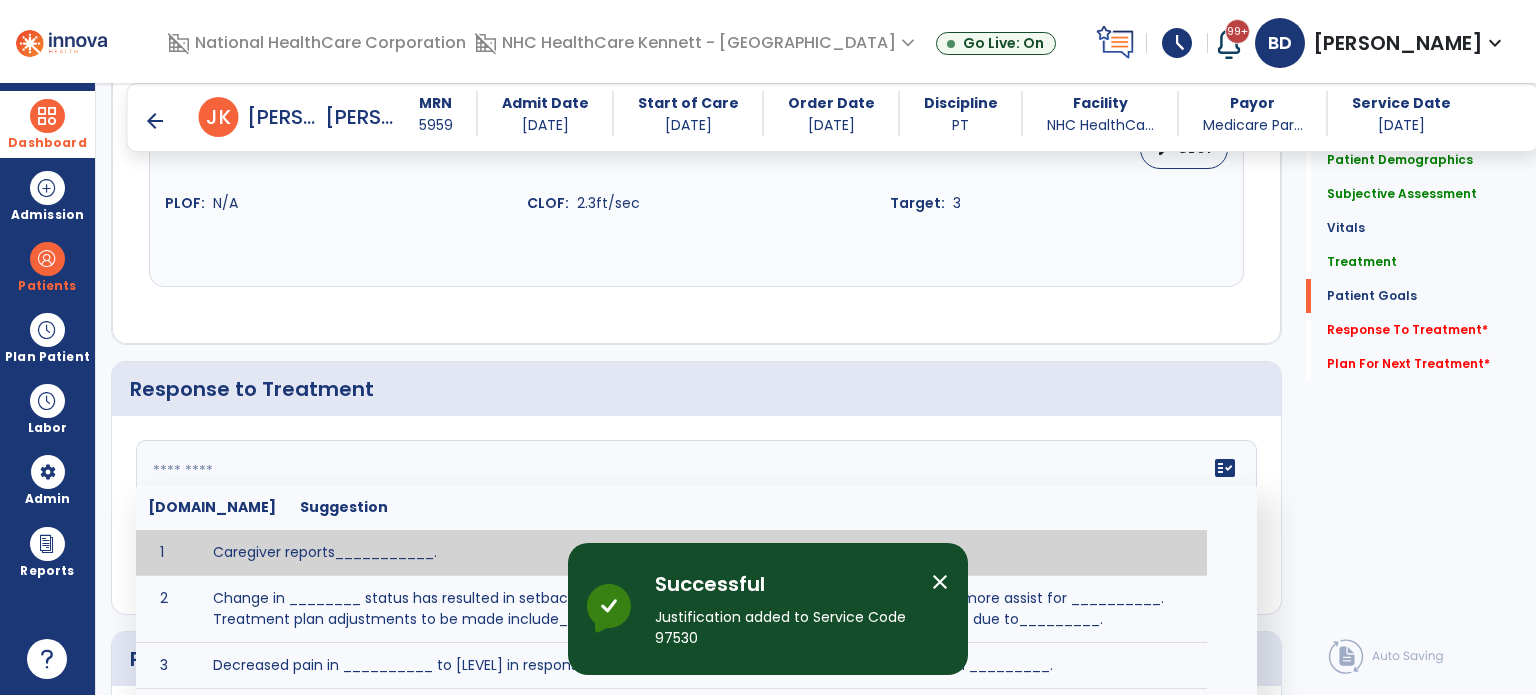 click 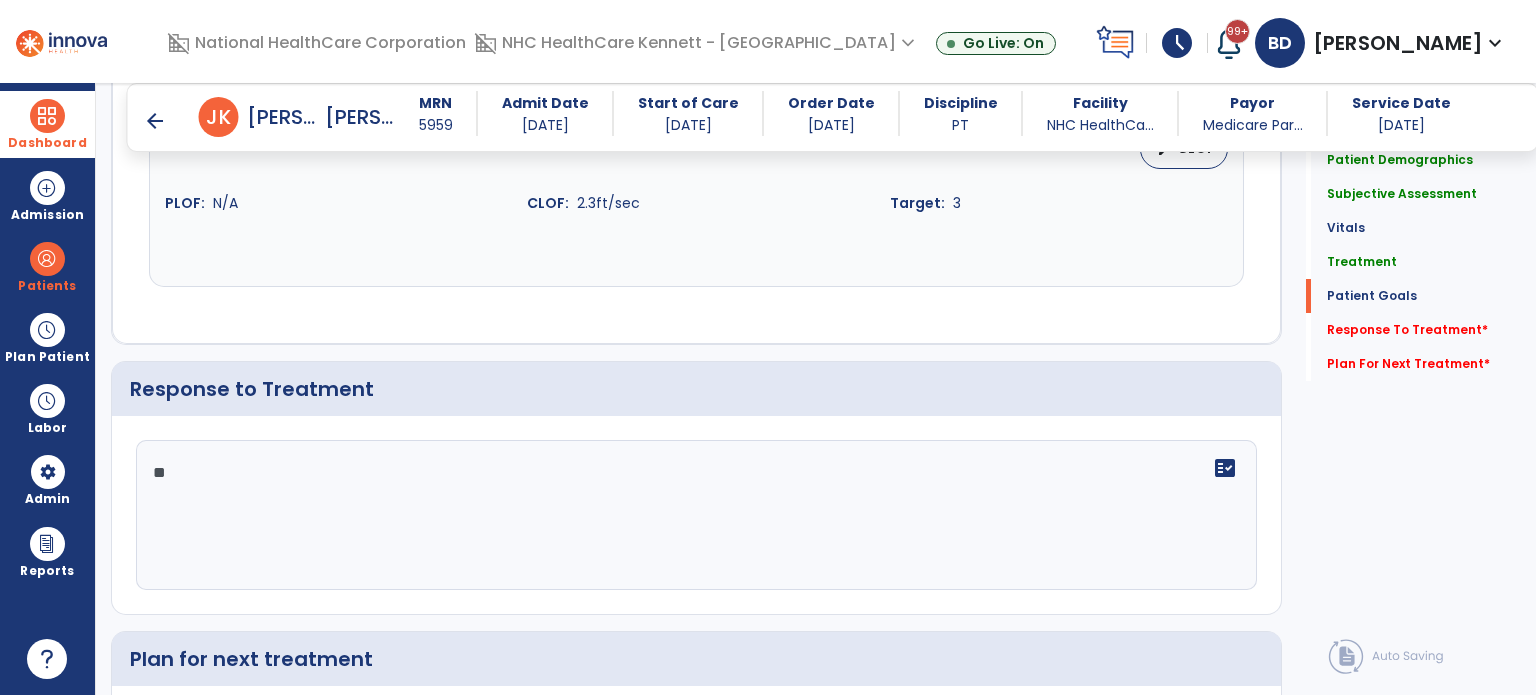 type on "*" 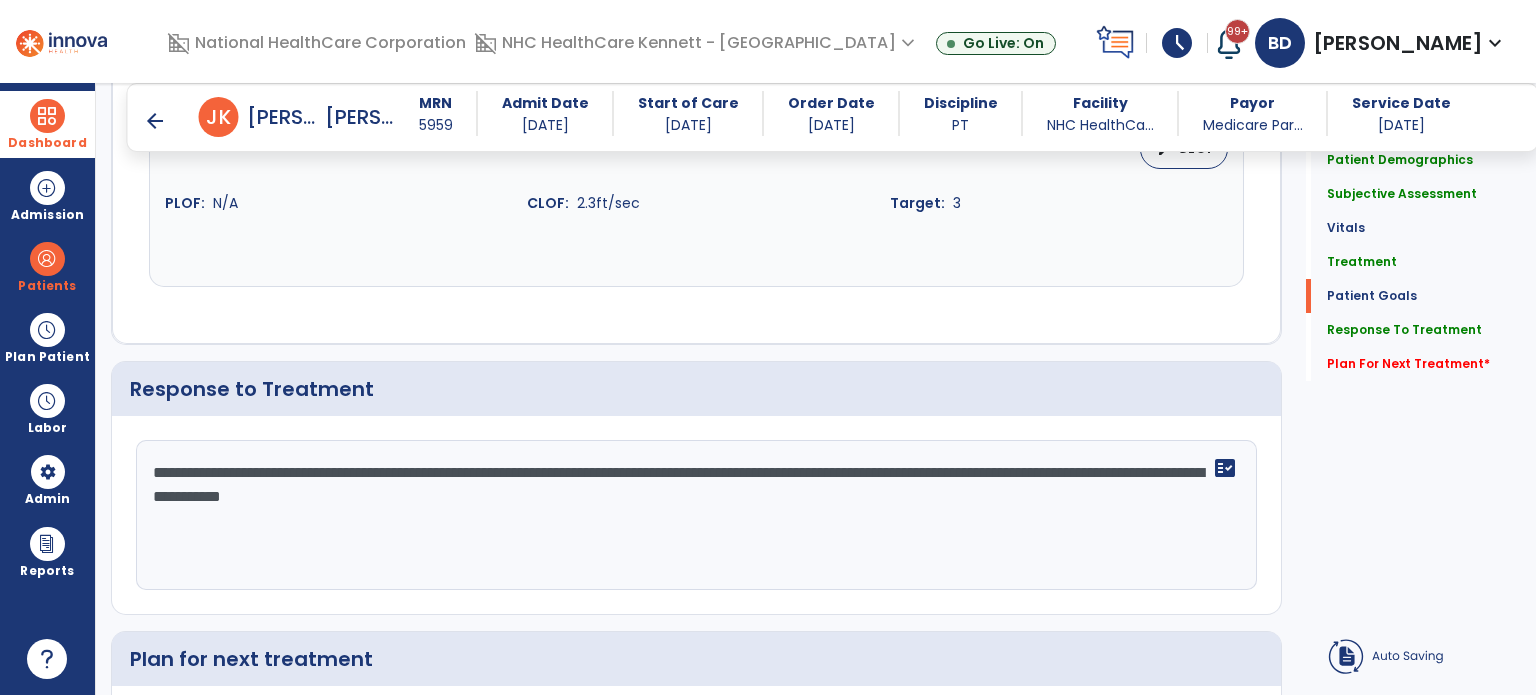 click on "**********" 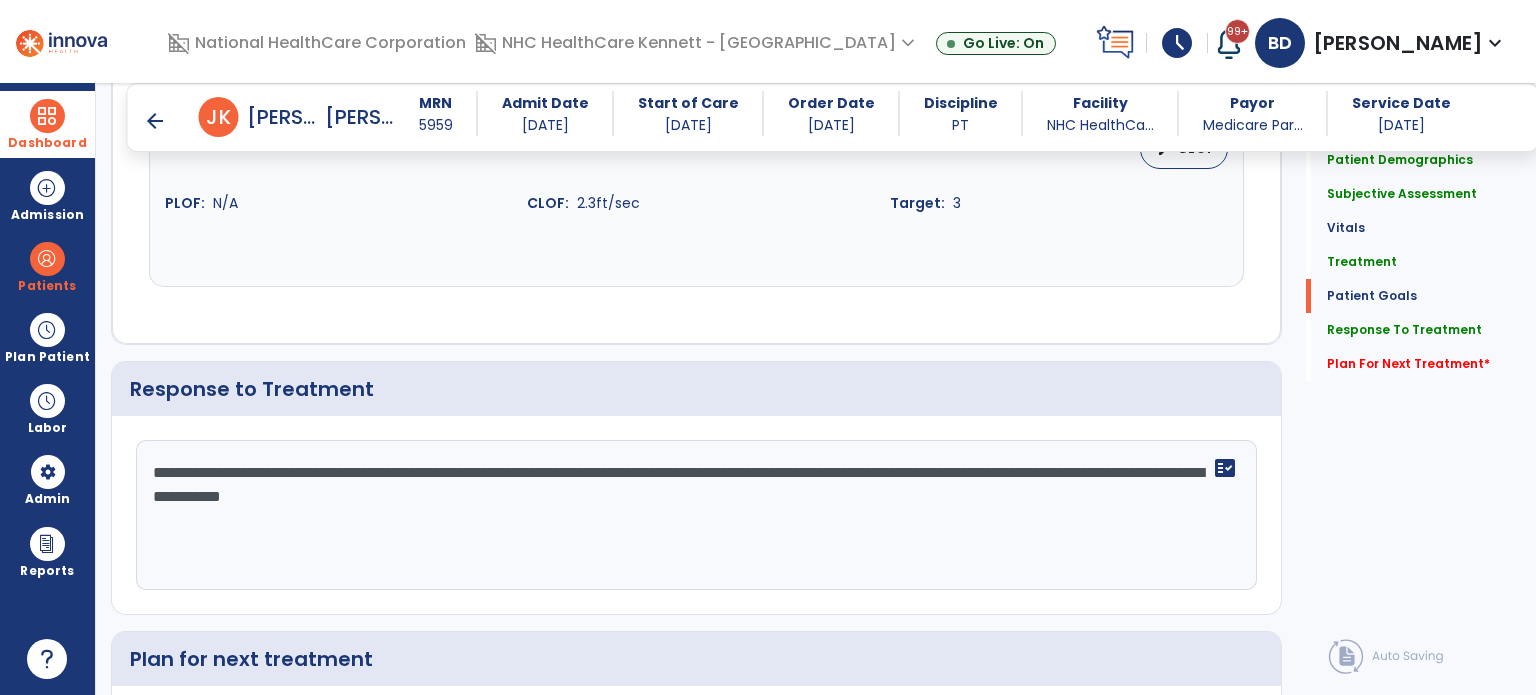 click on "**********" 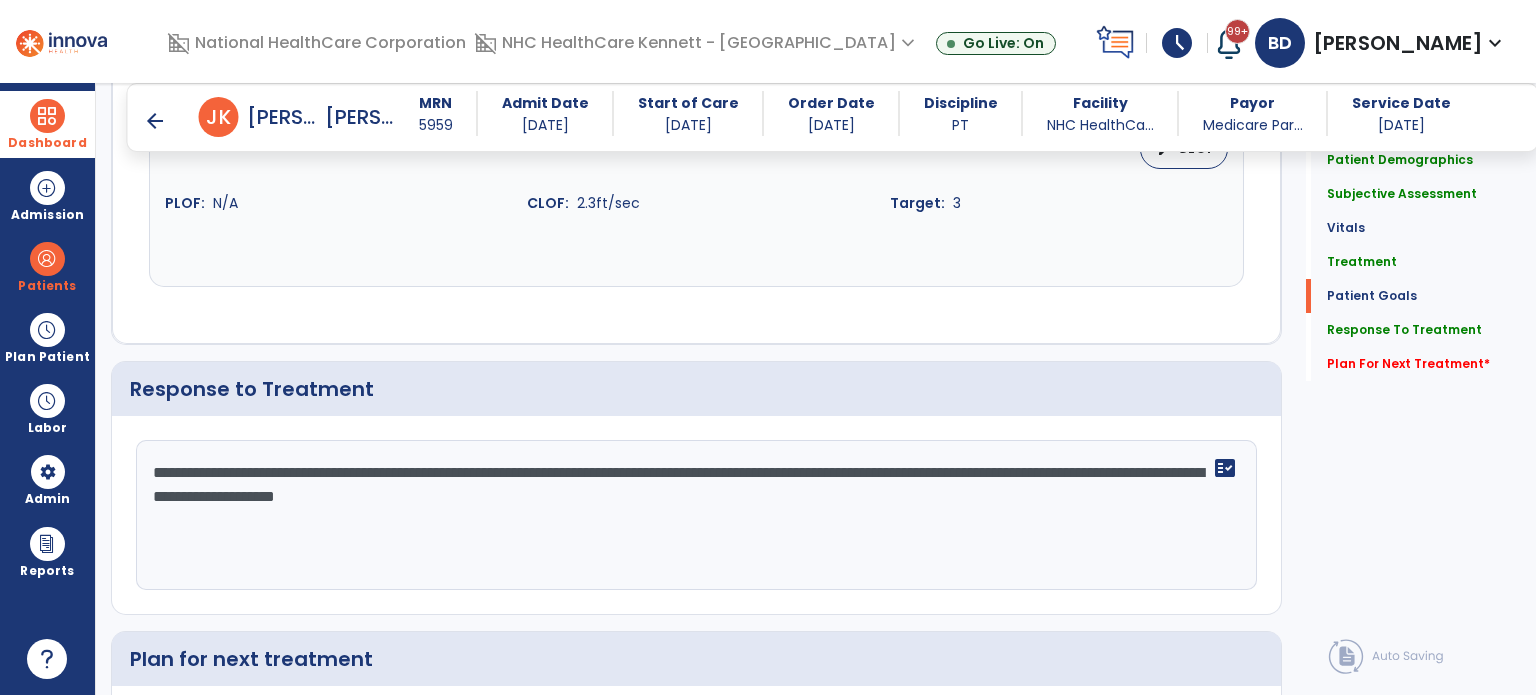 click on "**********" 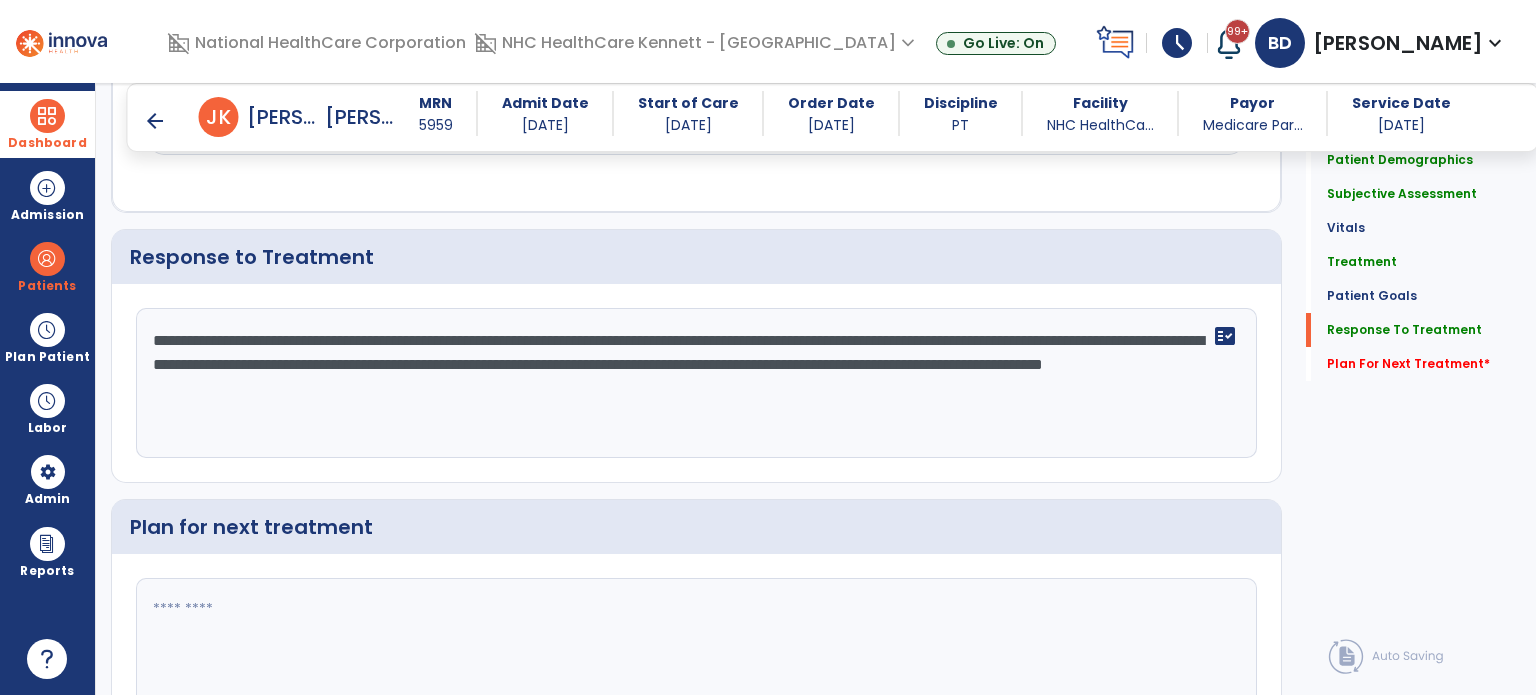 scroll, scrollTop: 2764, scrollLeft: 0, axis: vertical 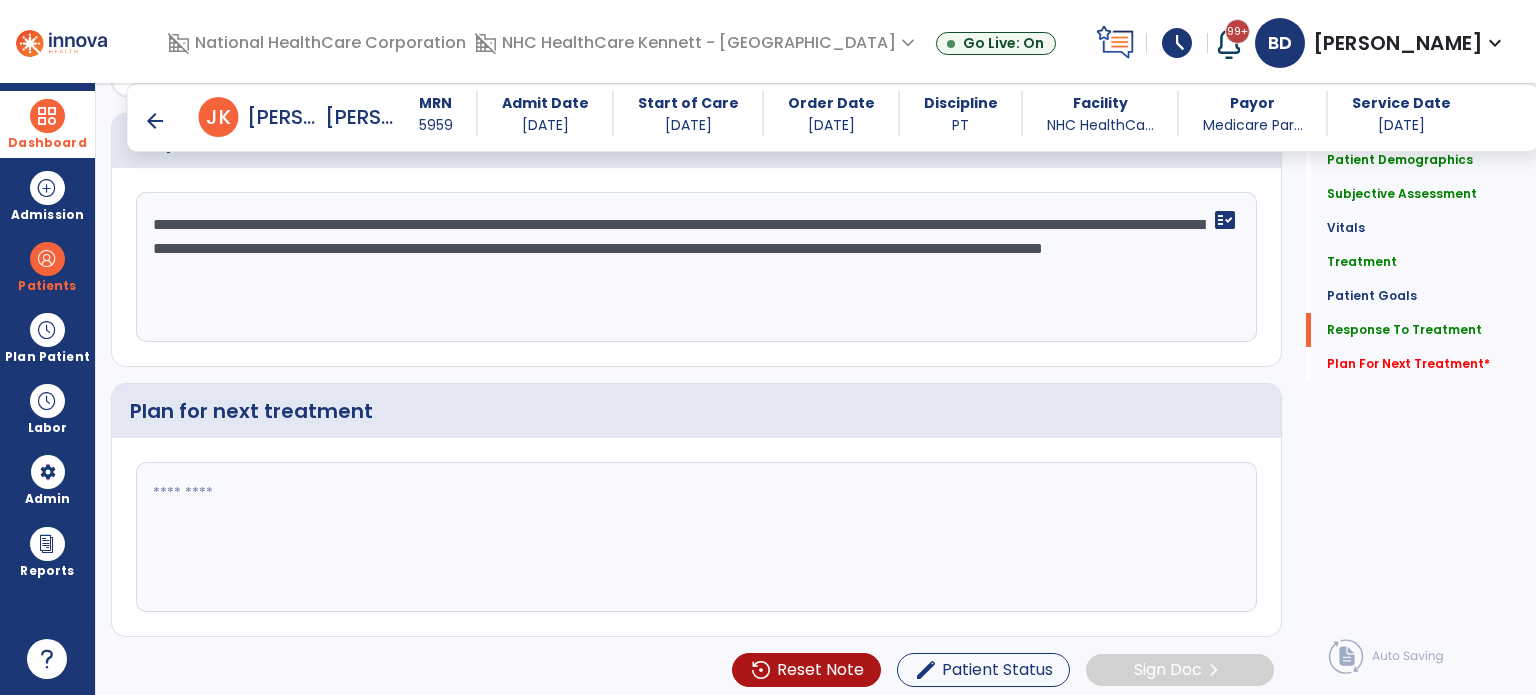 click 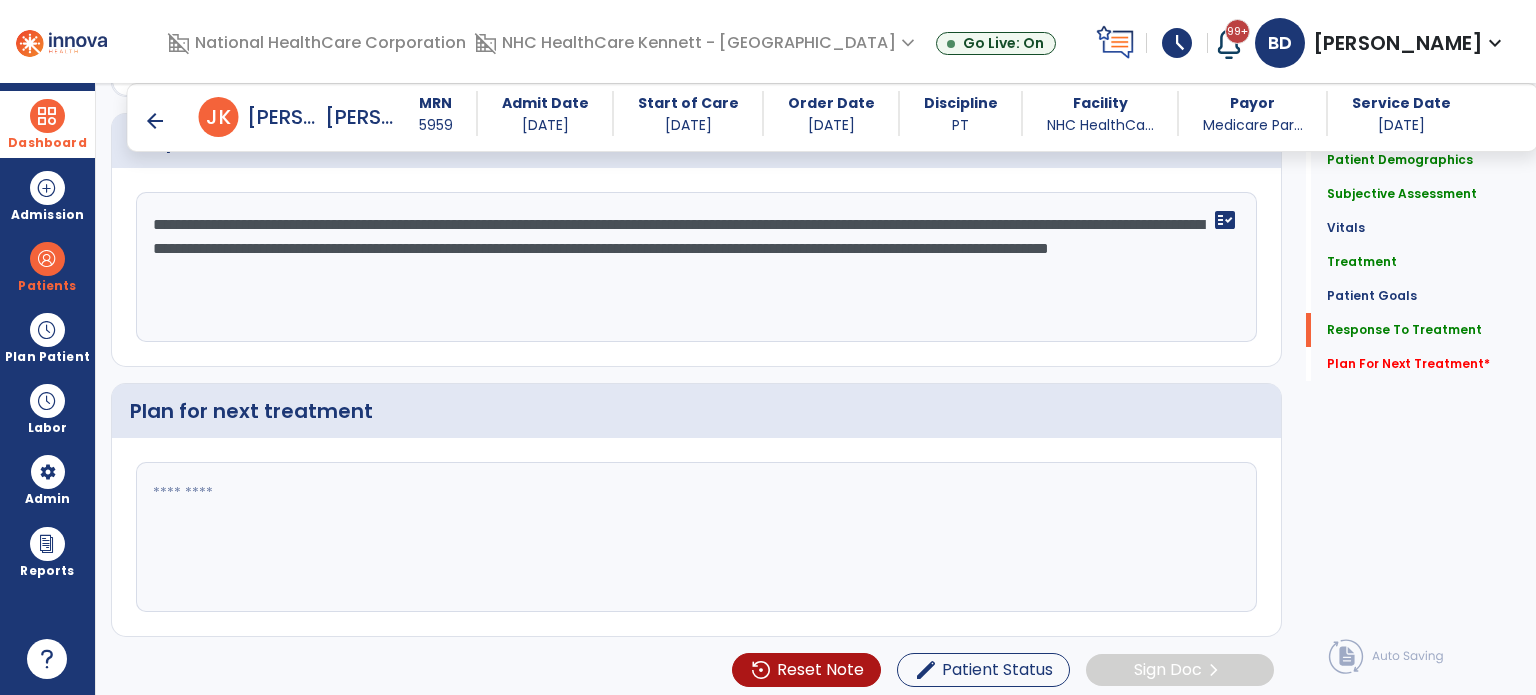 click 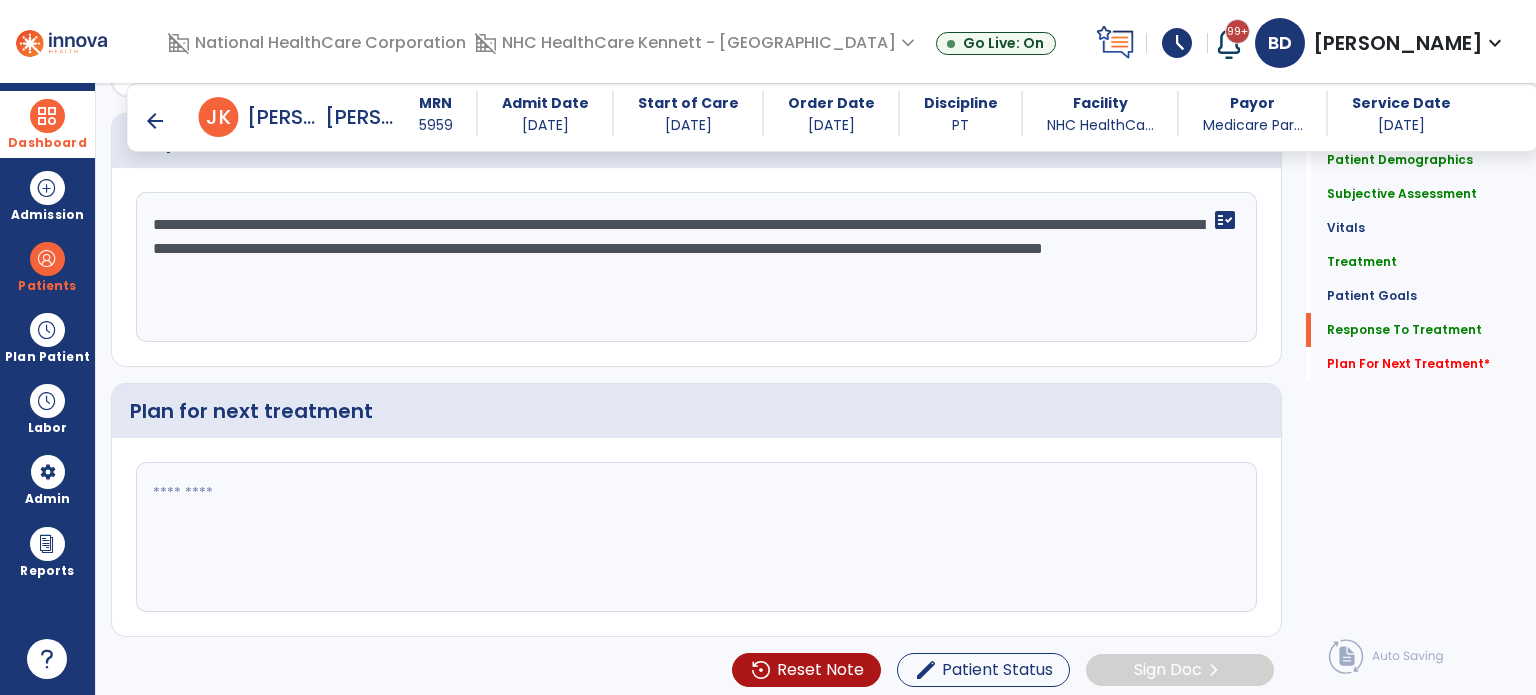 type on "**********" 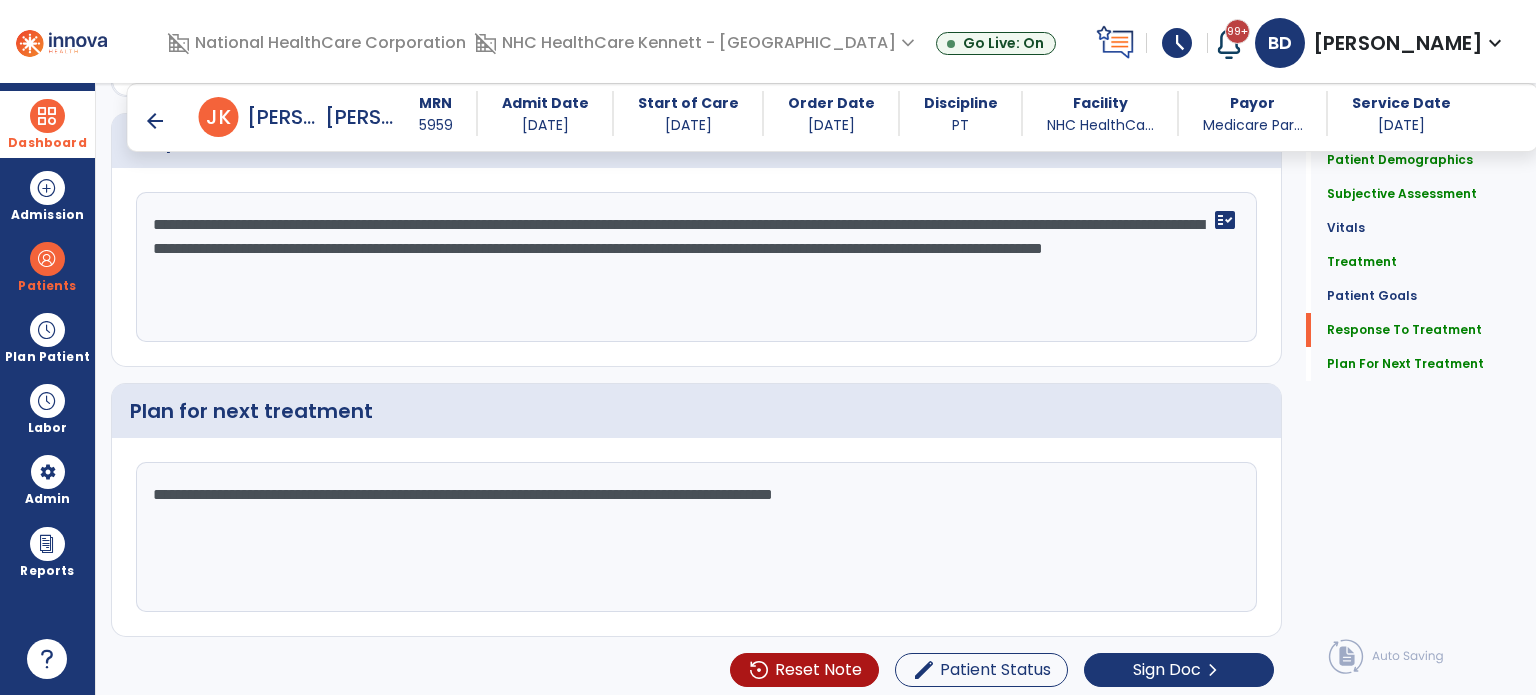 click on "**********" 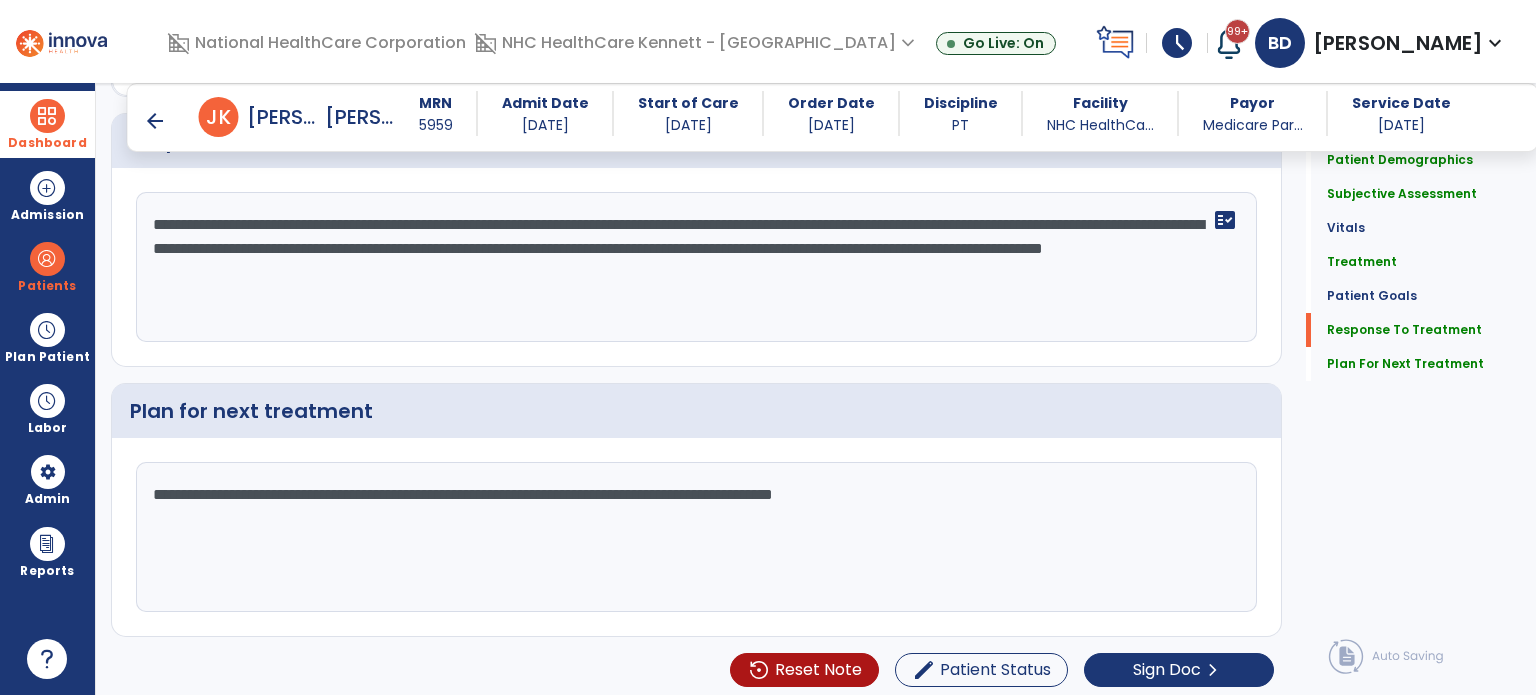 click on "**********" 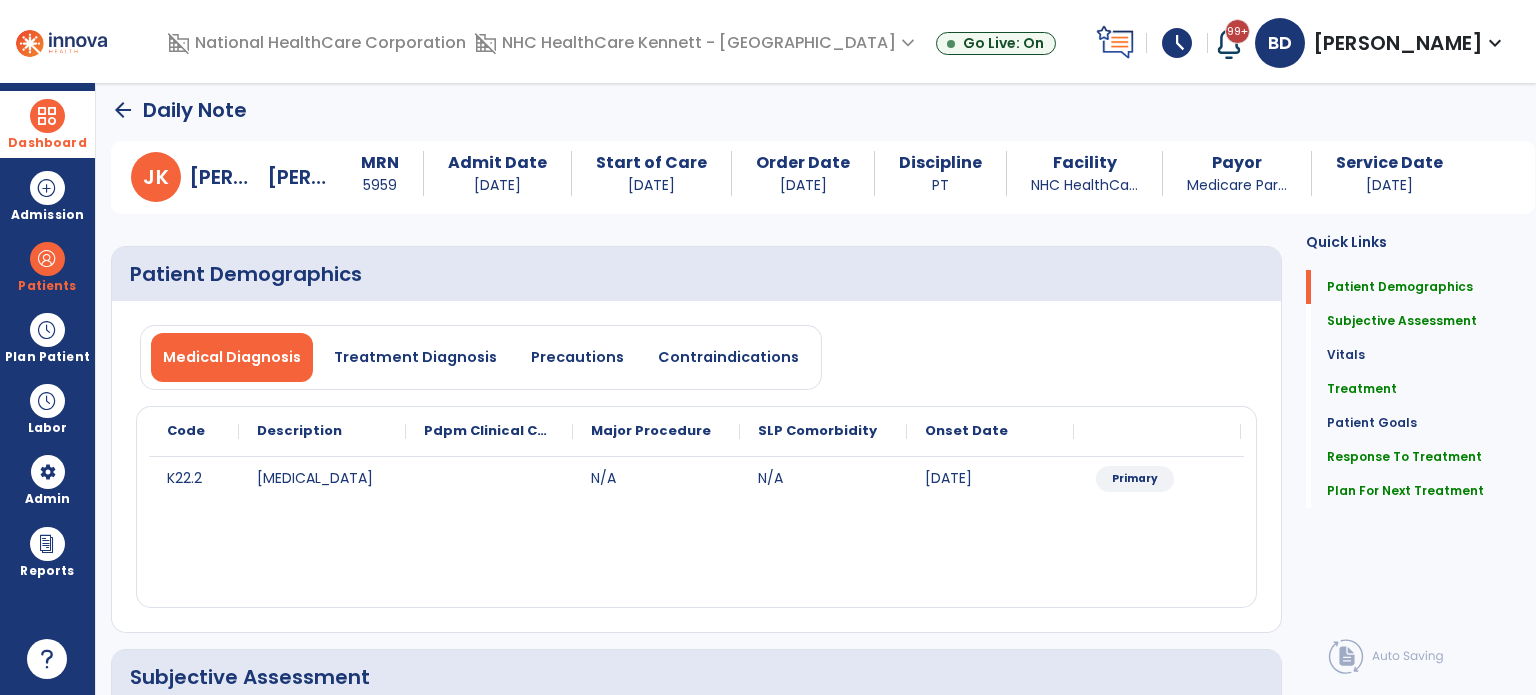 scroll, scrollTop: 0, scrollLeft: 0, axis: both 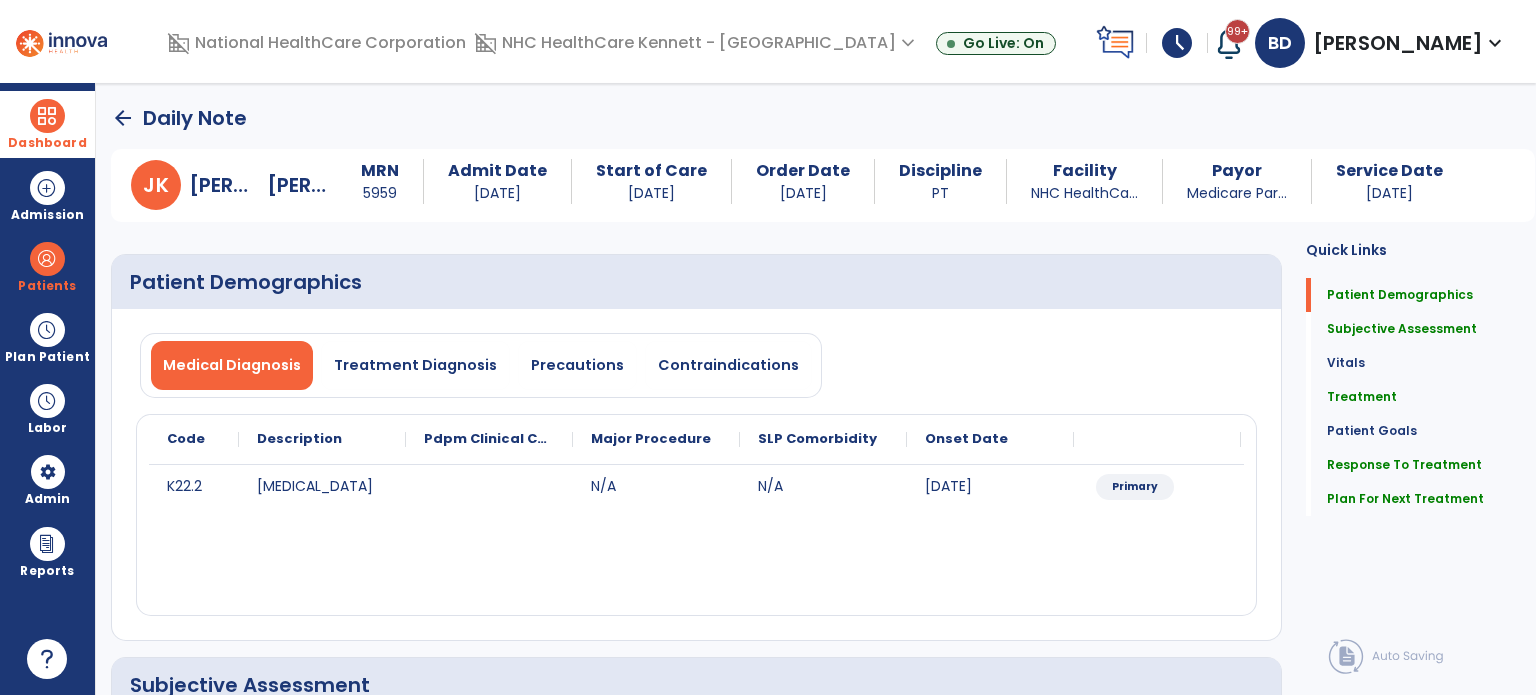 type on "**********" 